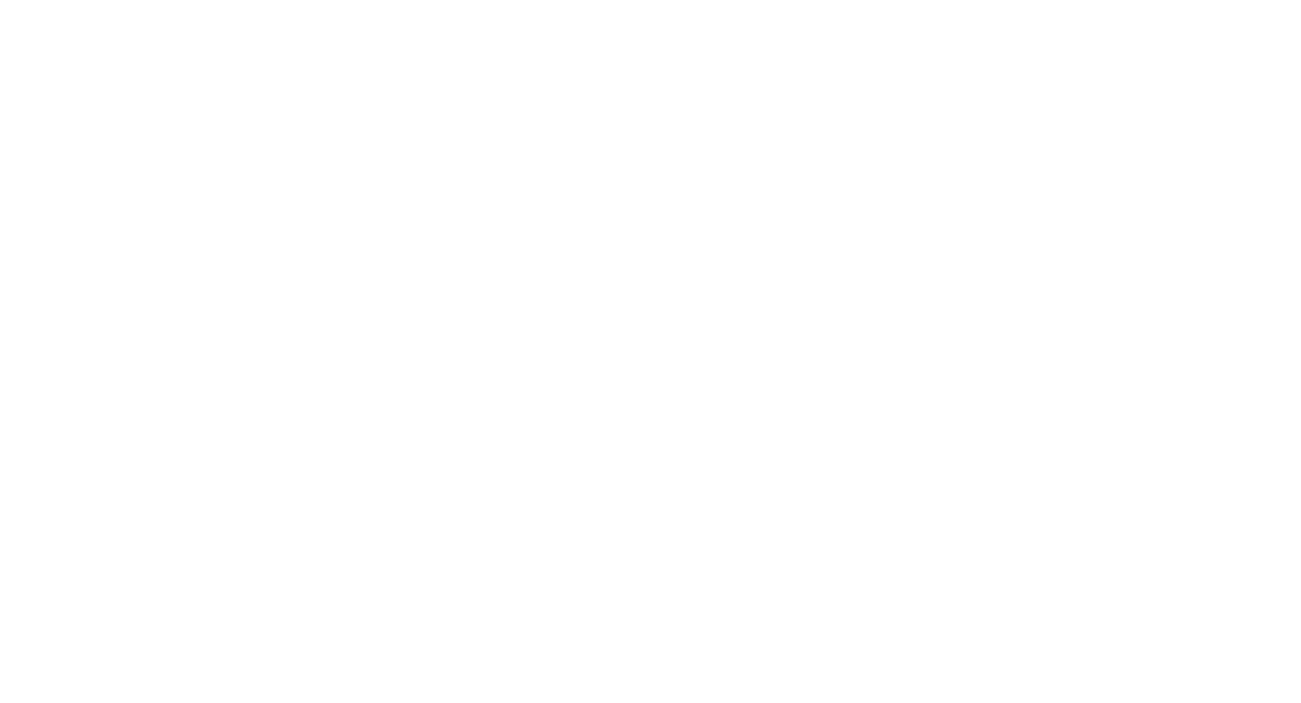 scroll, scrollTop: 0, scrollLeft: 0, axis: both 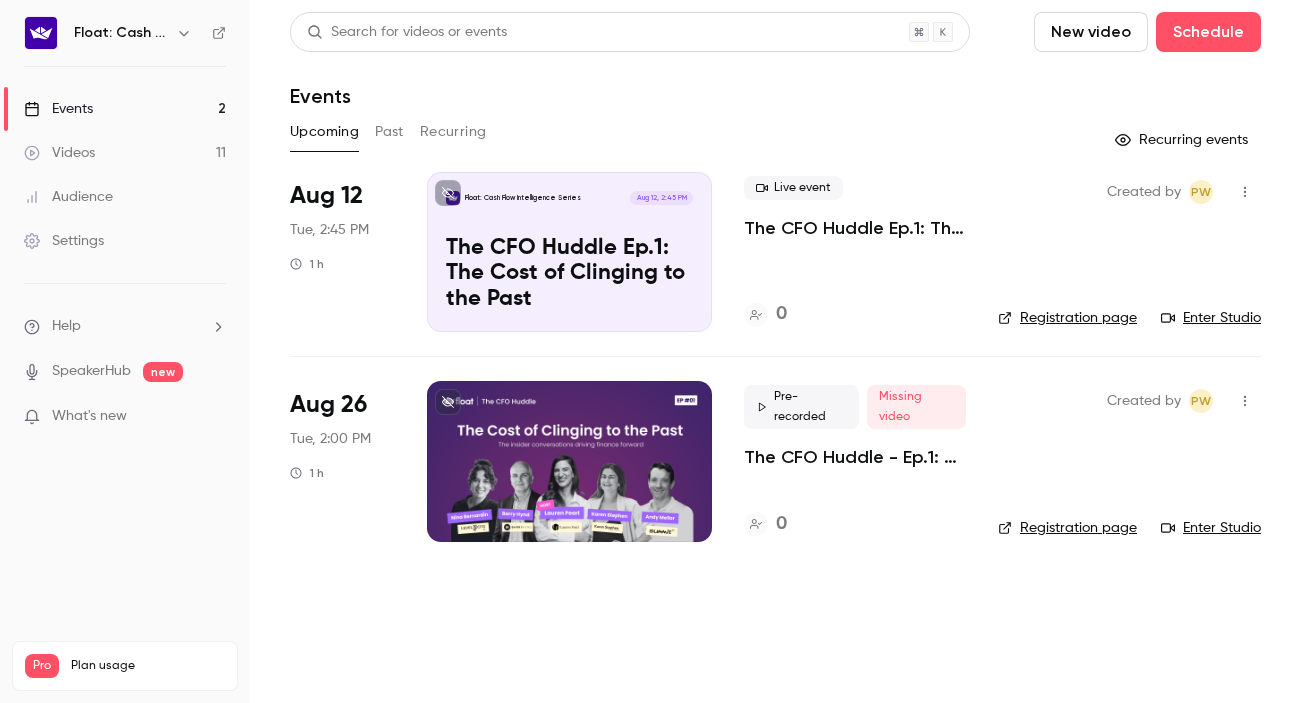 click on "Videos 11" at bounding box center (125, 153) 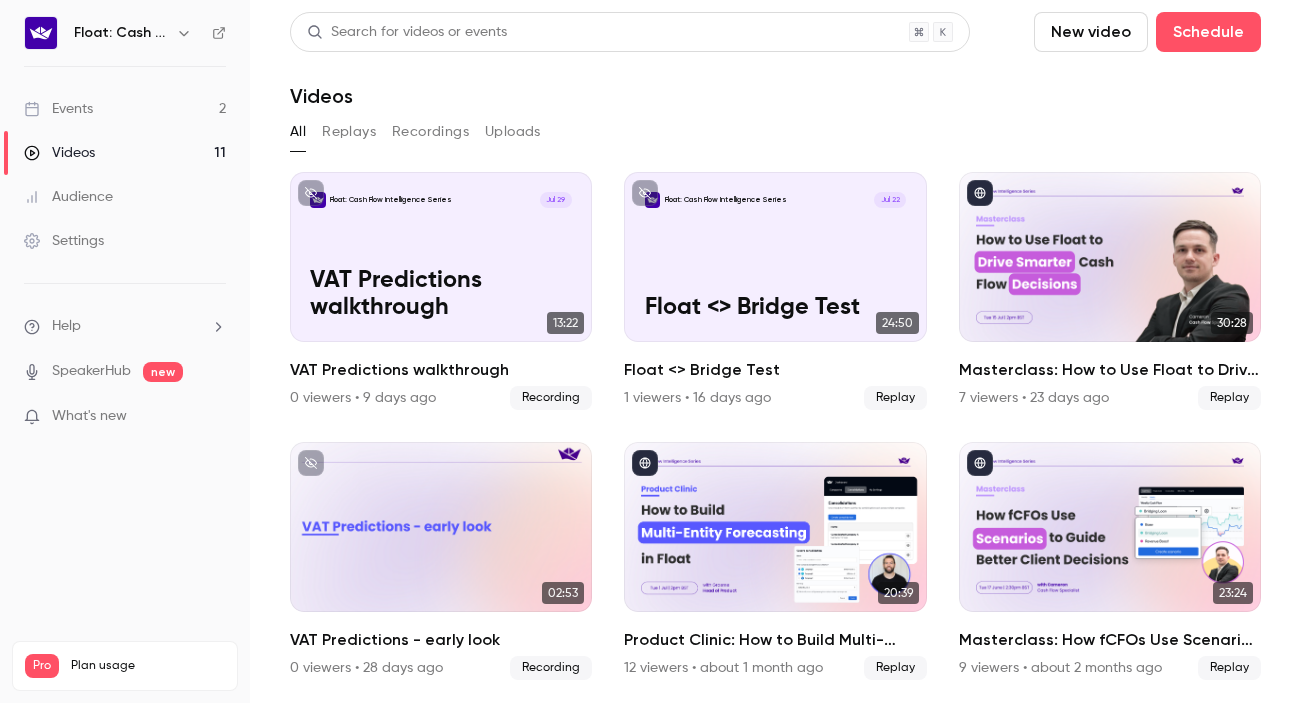 click on "Events 2" at bounding box center (125, 109) 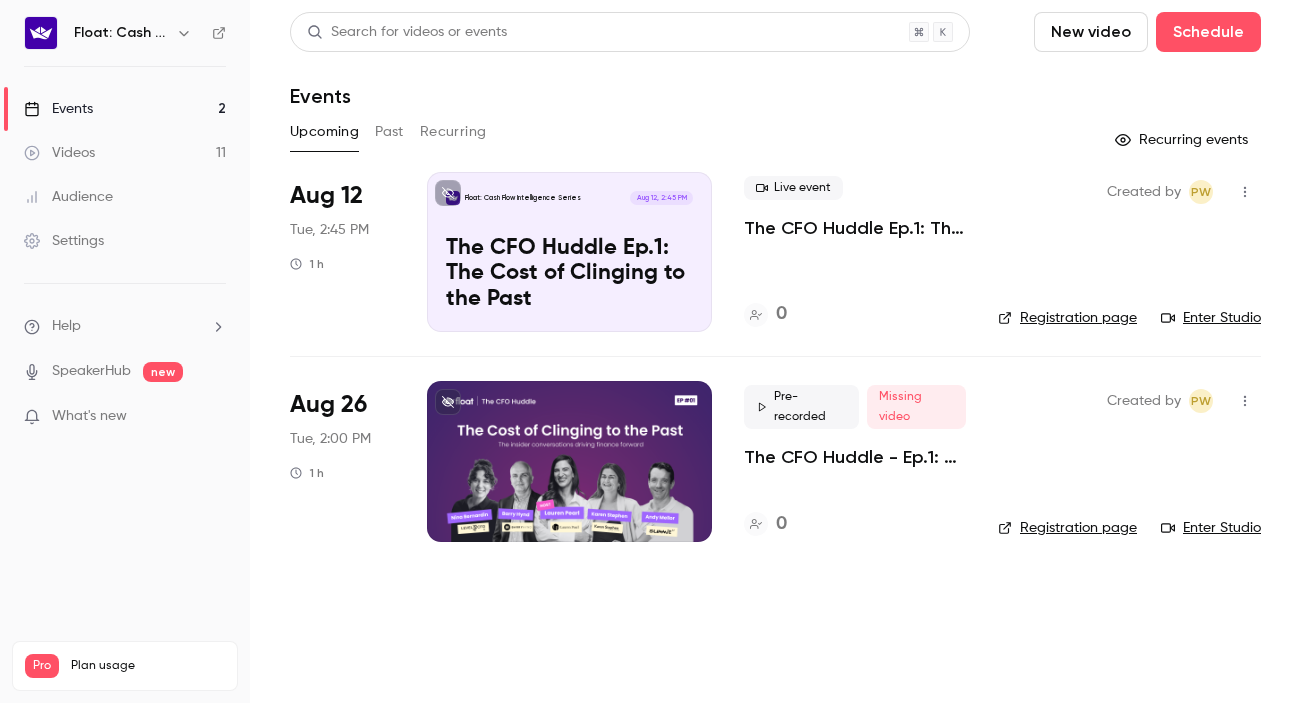 click on "Past" at bounding box center (389, 132) 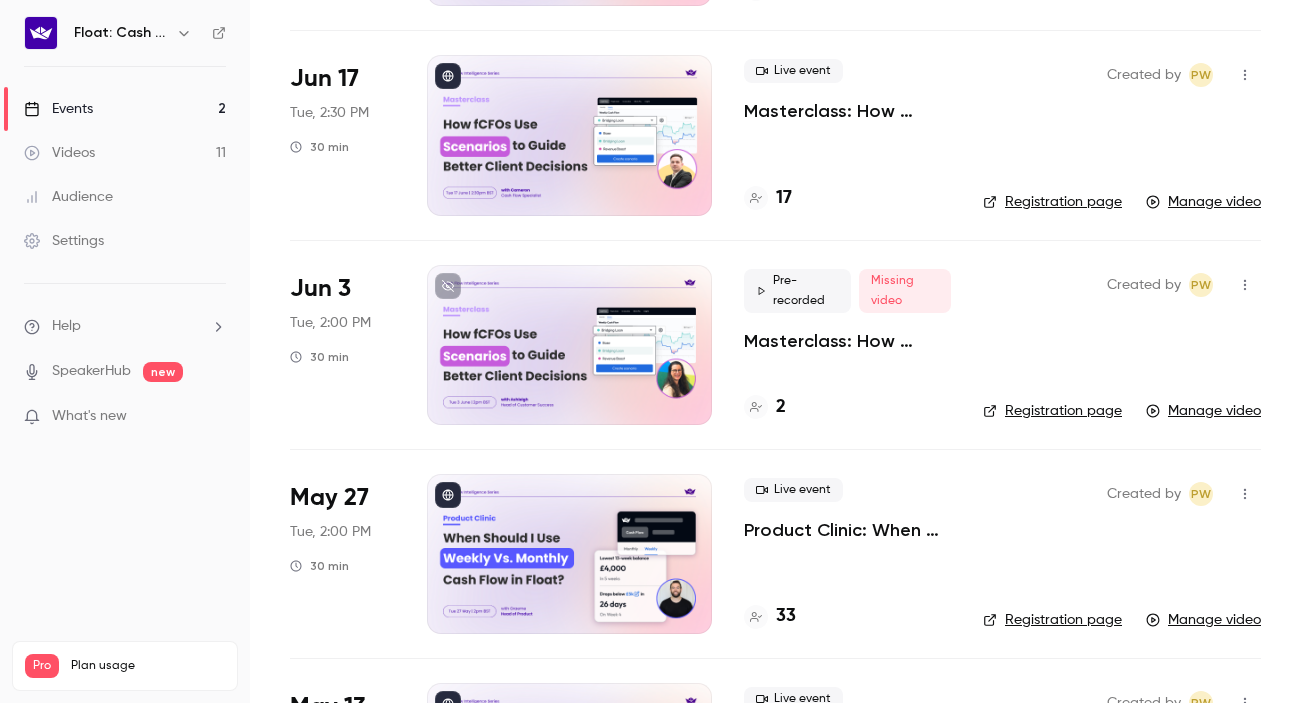 scroll, scrollTop: 1130, scrollLeft: 0, axis: vertical 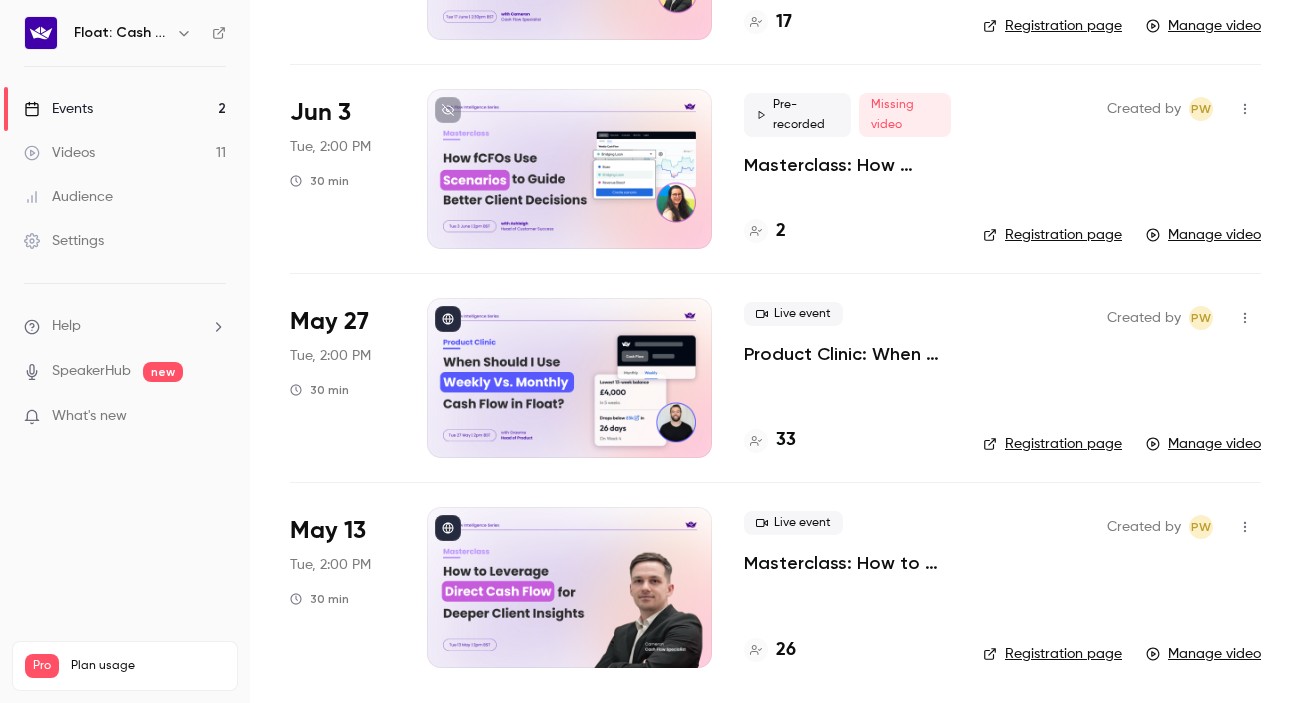 click on "Masterclass: How to Leverage Direct Cash Flow for Deeper Client Insights" at bounding box center (847, 563) 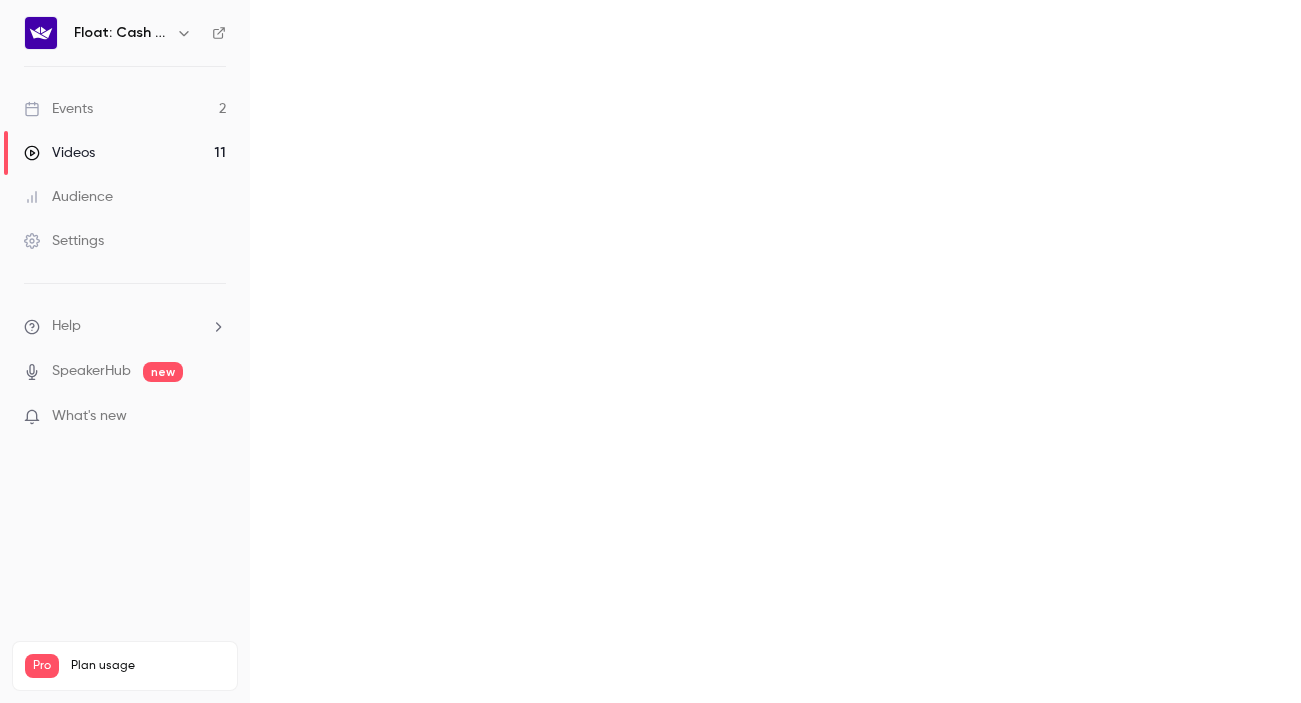 scroll, scrollTop: 0, scrollLeft: 0, axis: both 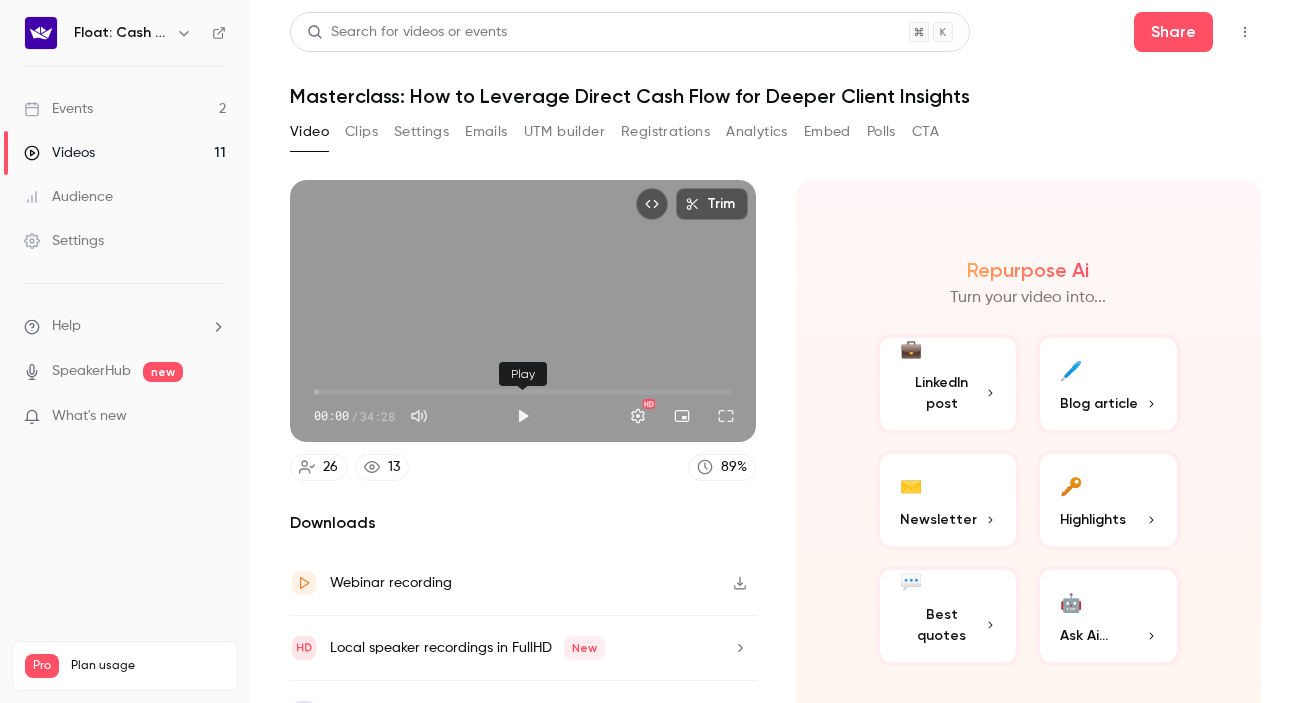 click at bounding box center [523, 416] 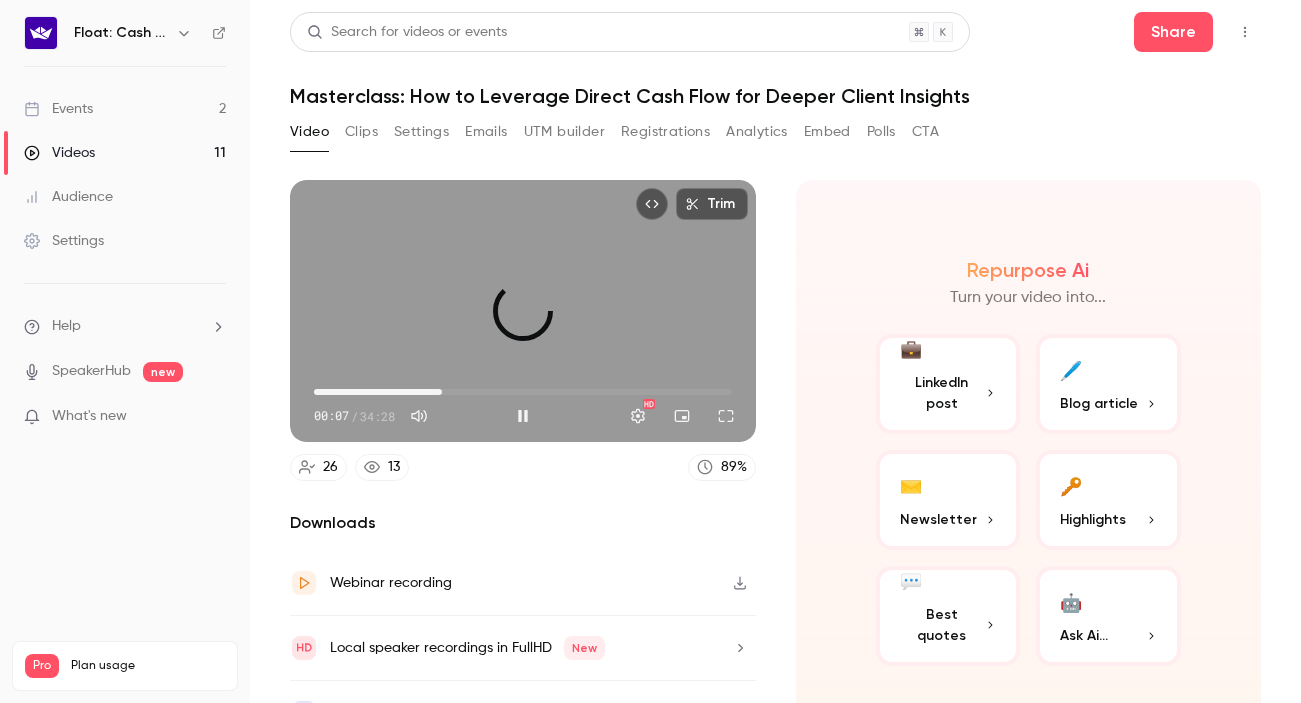 click on "10:34" at bounding box center [523, 392] 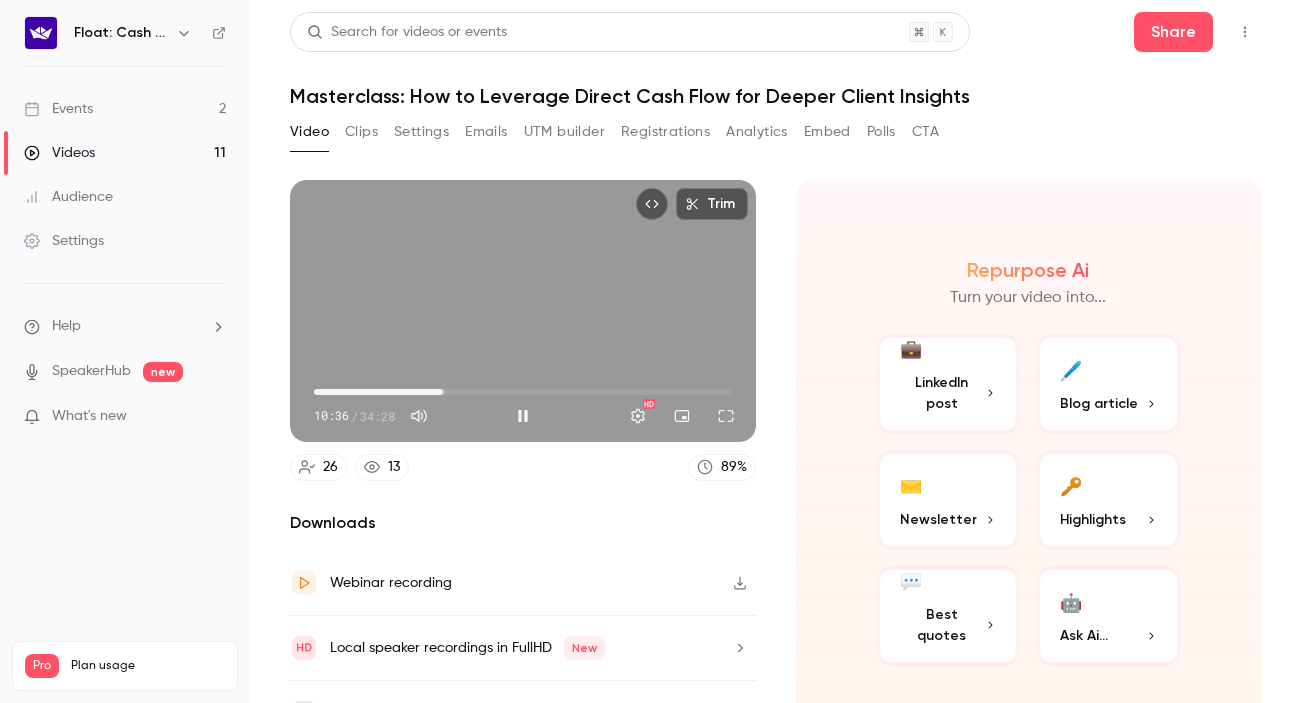 click on "10:36" at bounding box center (523, 392) 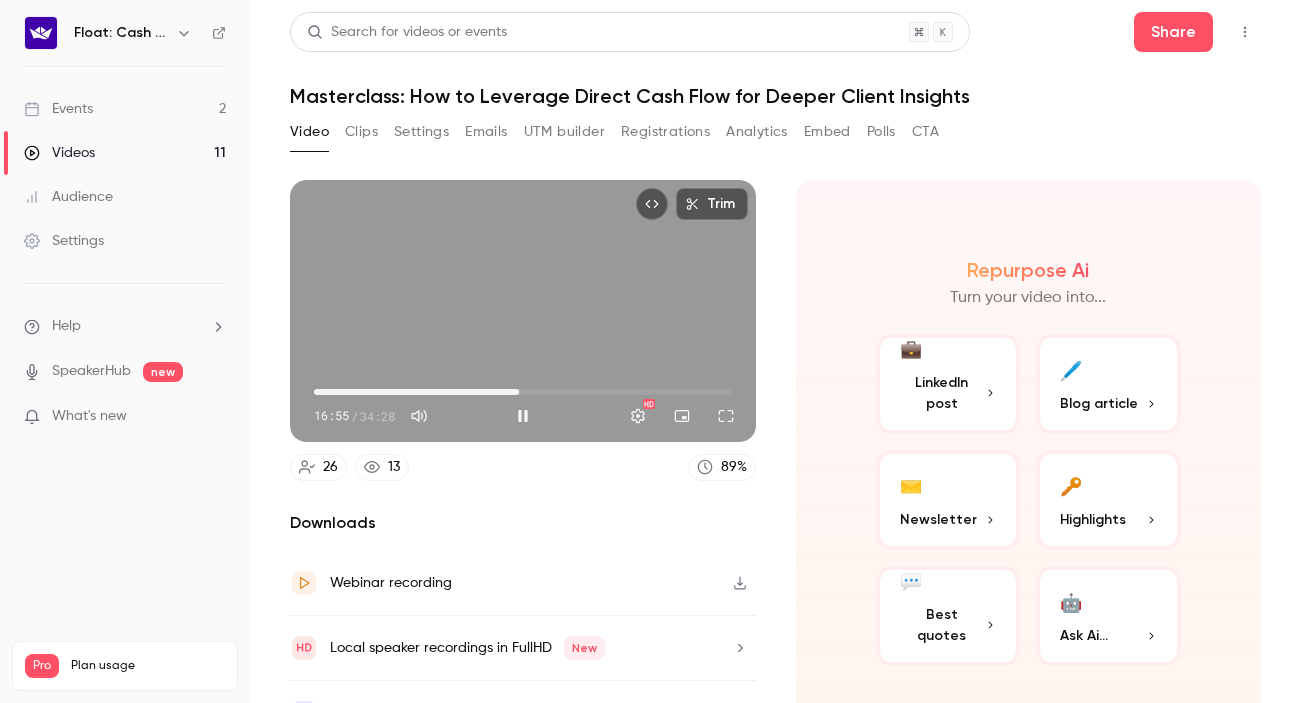 click on "16:55" at bounding box center (523, 392) 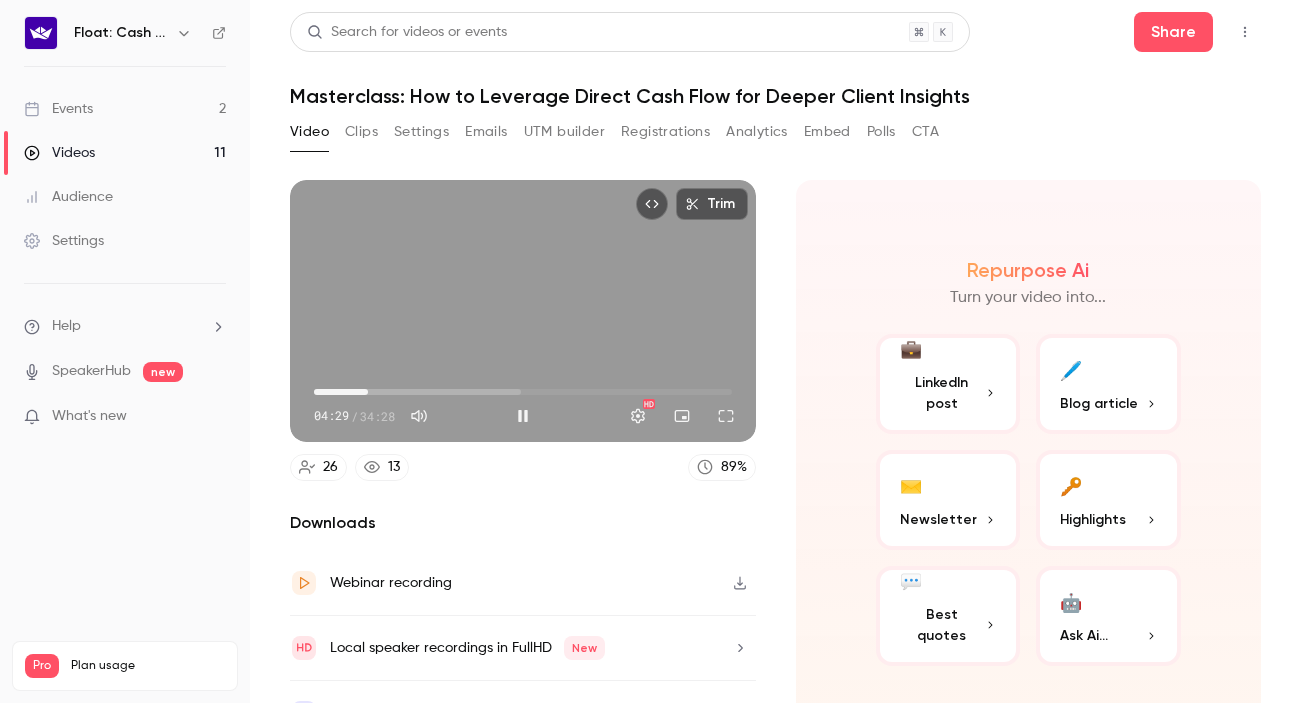 click on "04:29" at bounding box center [523, 392] 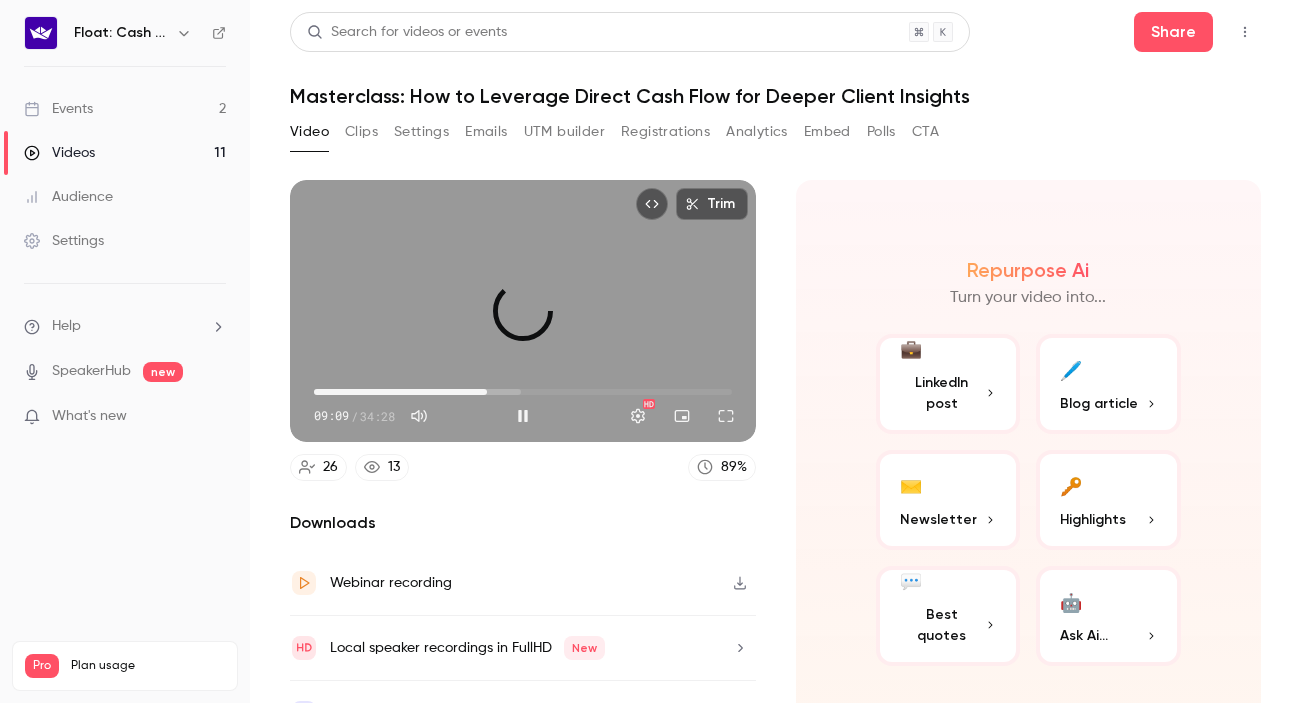 click on "14:17" at bounding box center [523, 392] 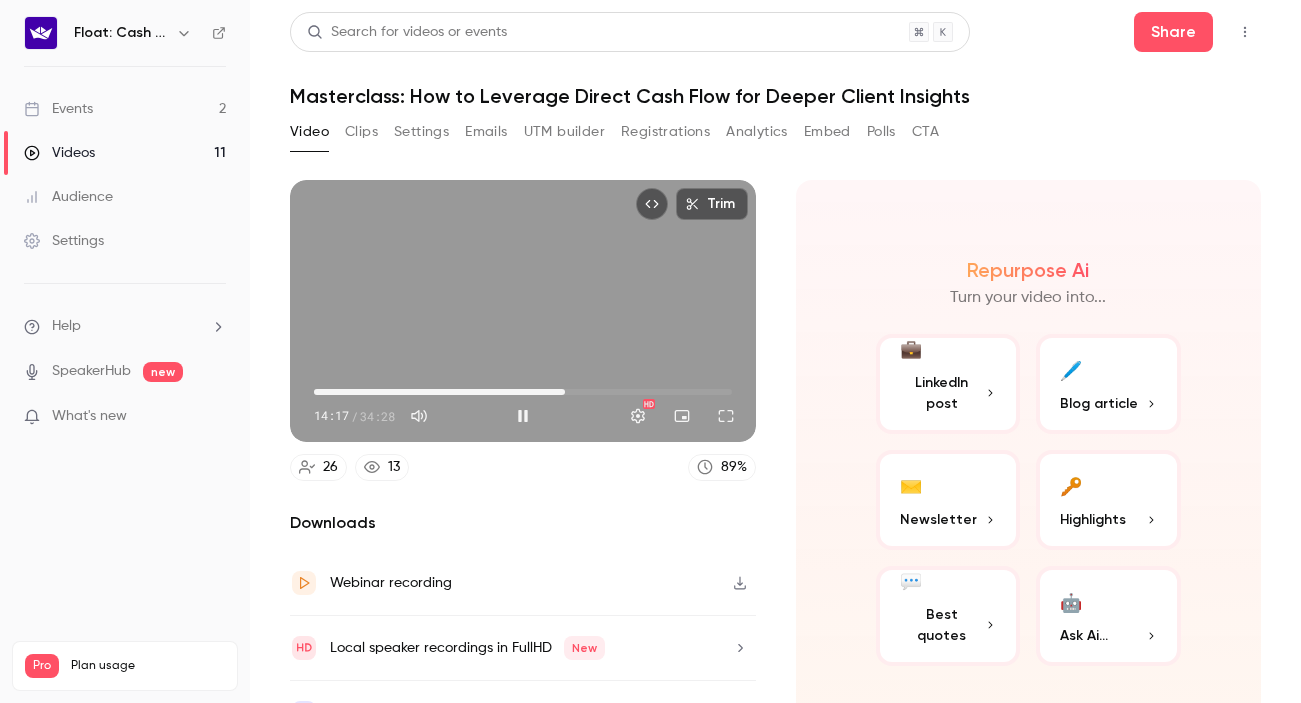 click on "20:43" at bounding box center [523, 392] 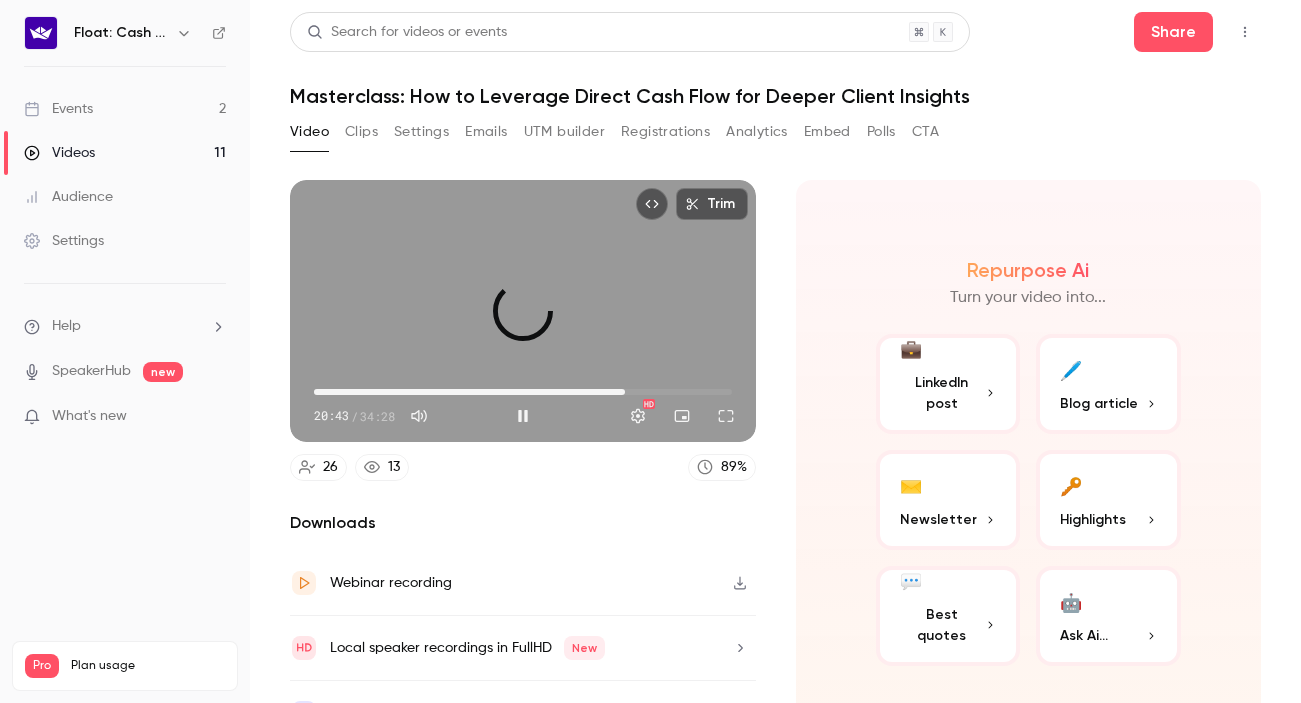 click on "25:40" at bounding box center (523, 392) 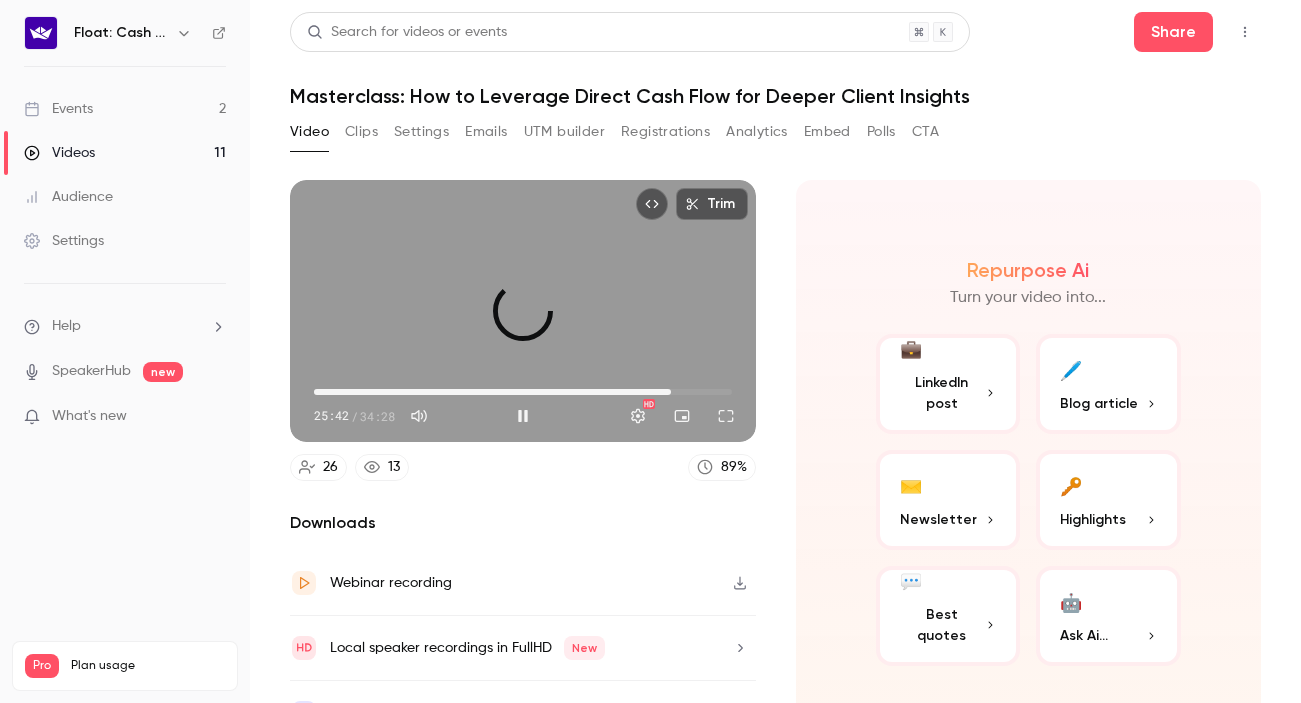click on "29:28" at bounding box center [523, 392] 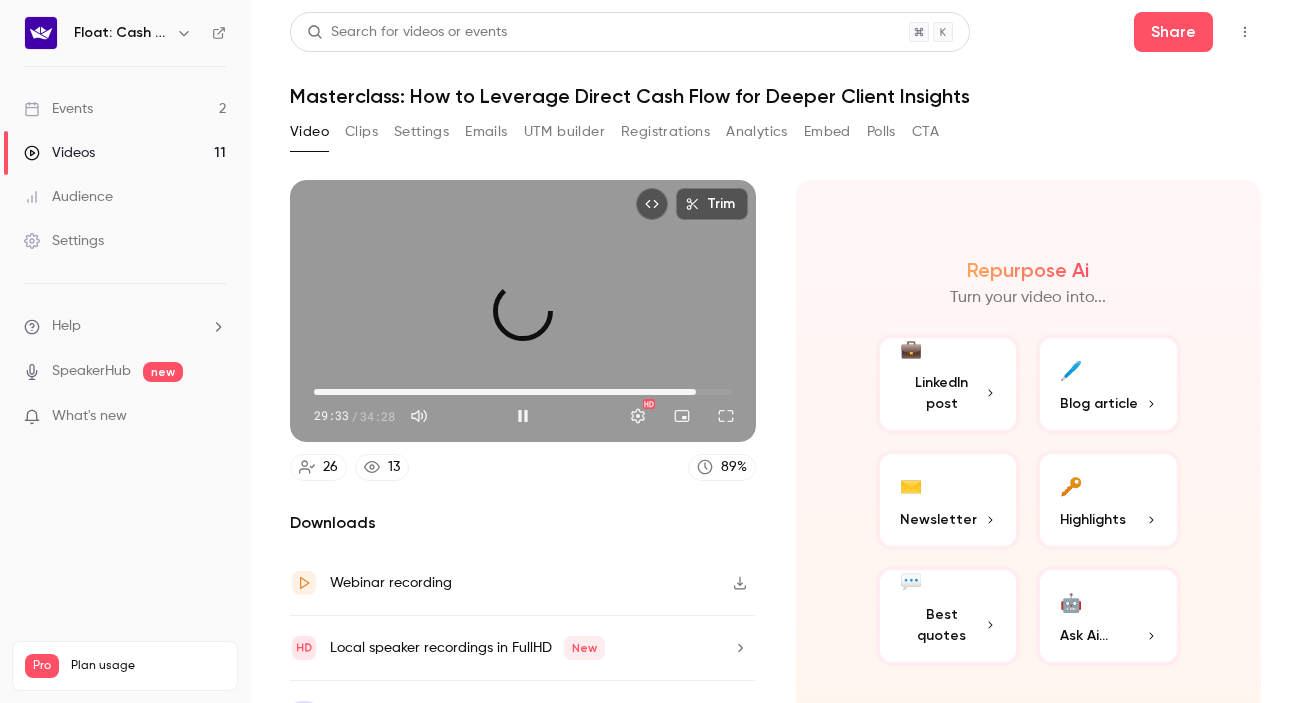 click on "31:32" at bounding box center (523, 392) 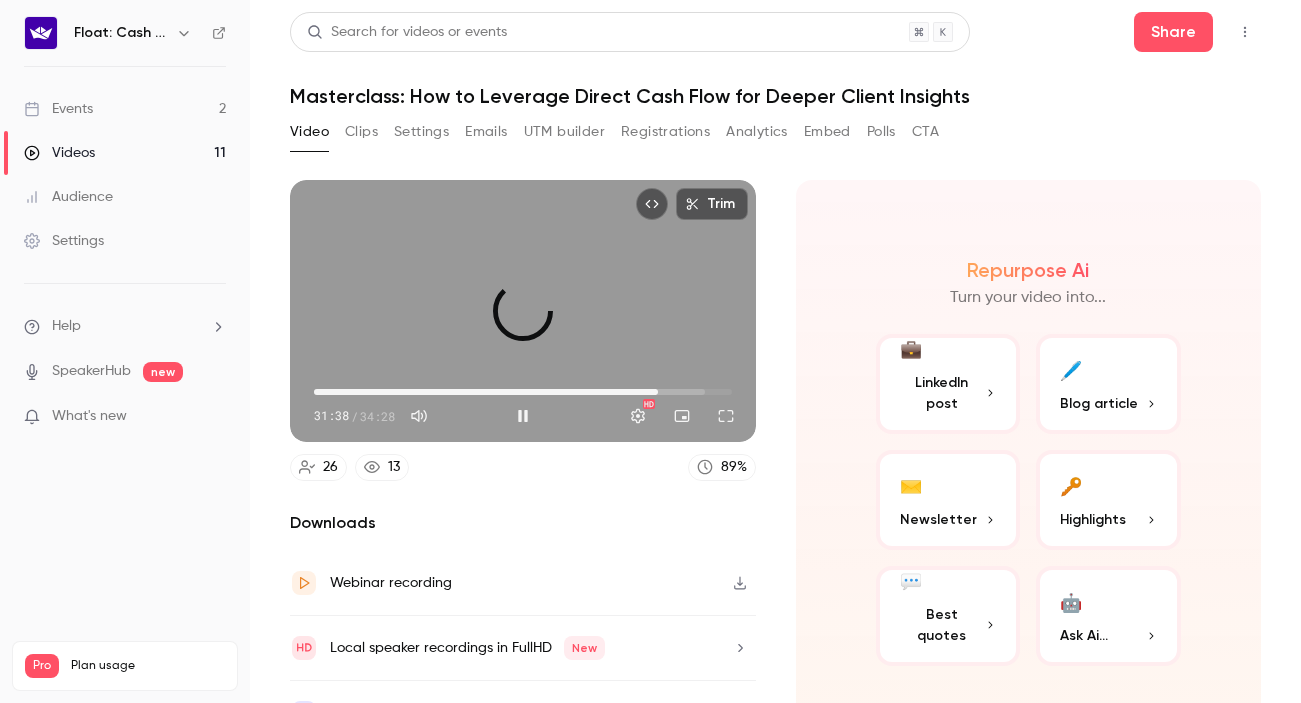 click on "28:24" at bounding box center [523, 392] 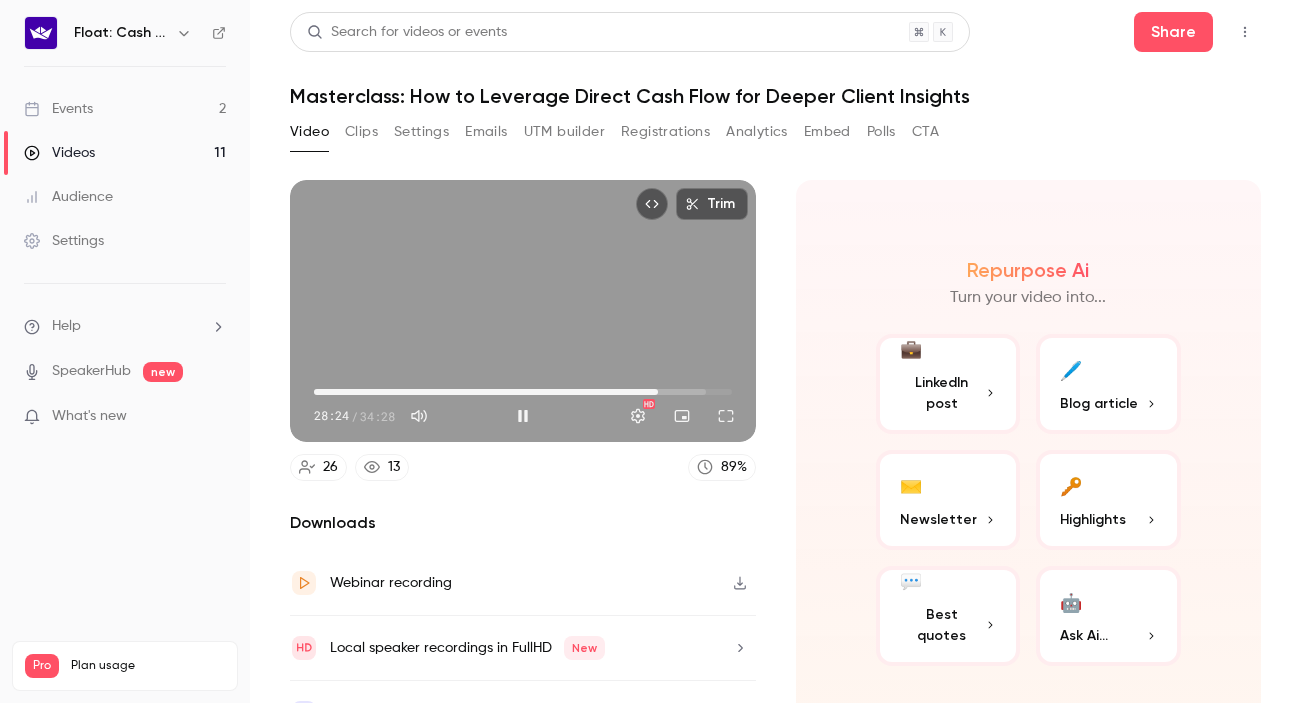 click on "28:24" at bounding box center (523, 392) 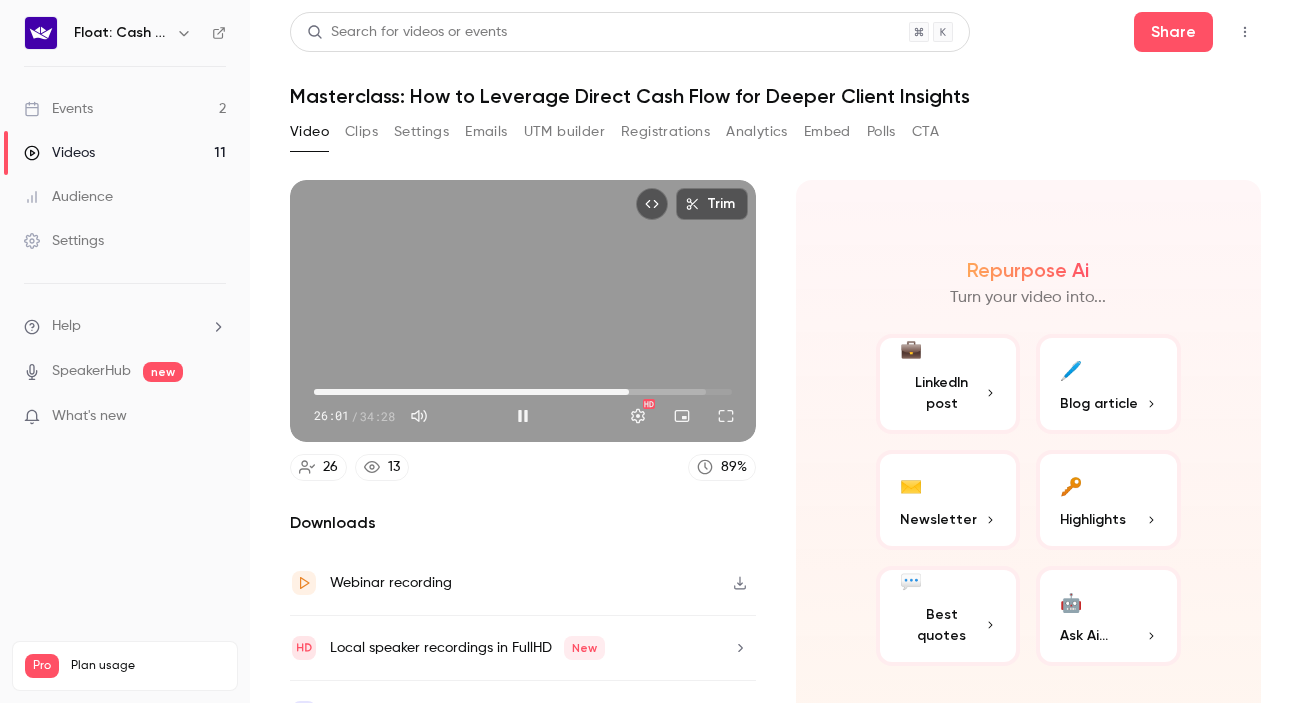 click on "26:01" at bounding box center [523, 392] 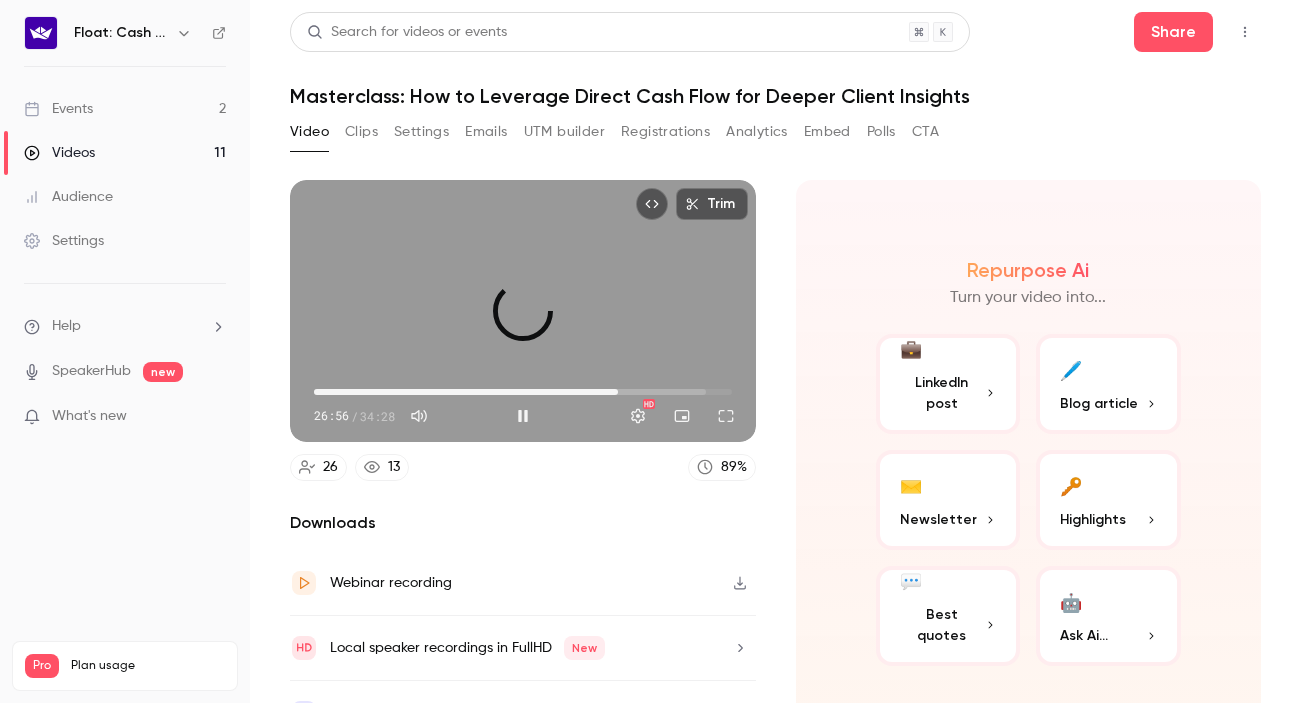 click on "25:06" at bounding box center (523, 392) 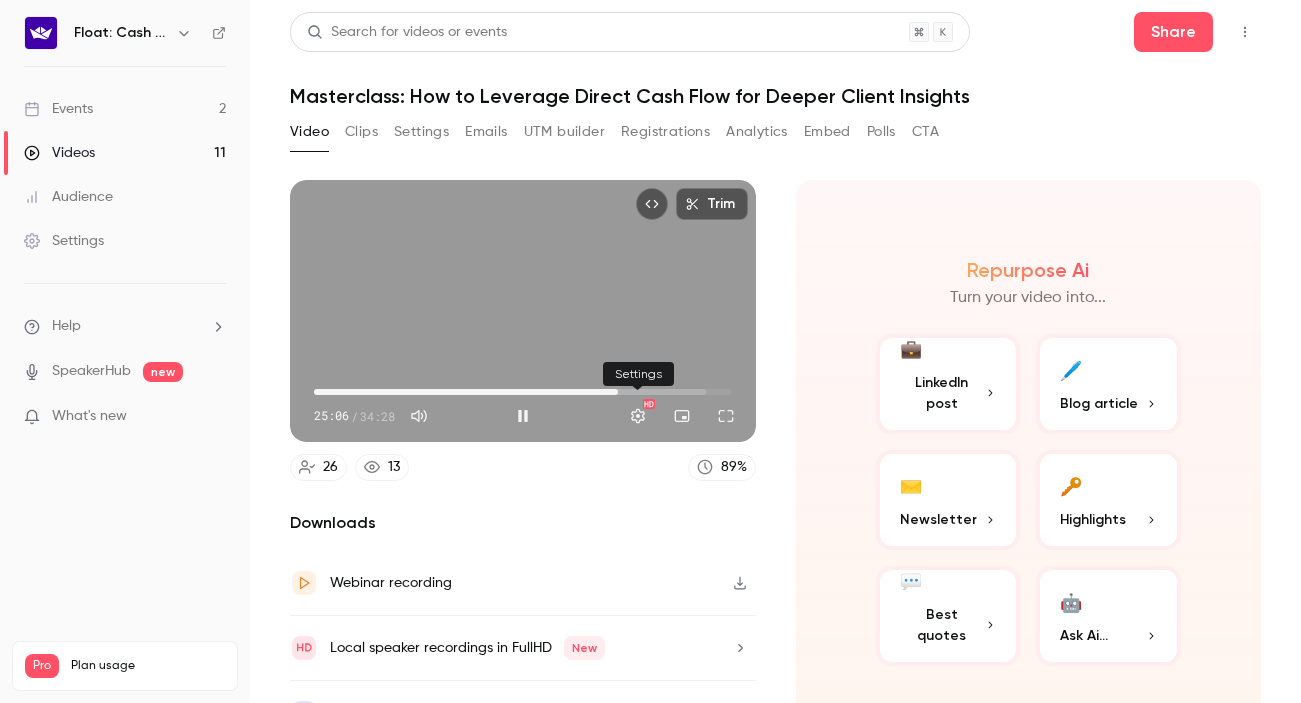 scroll, scrollTop: 42, scrollLeft: 0, axis: vertical 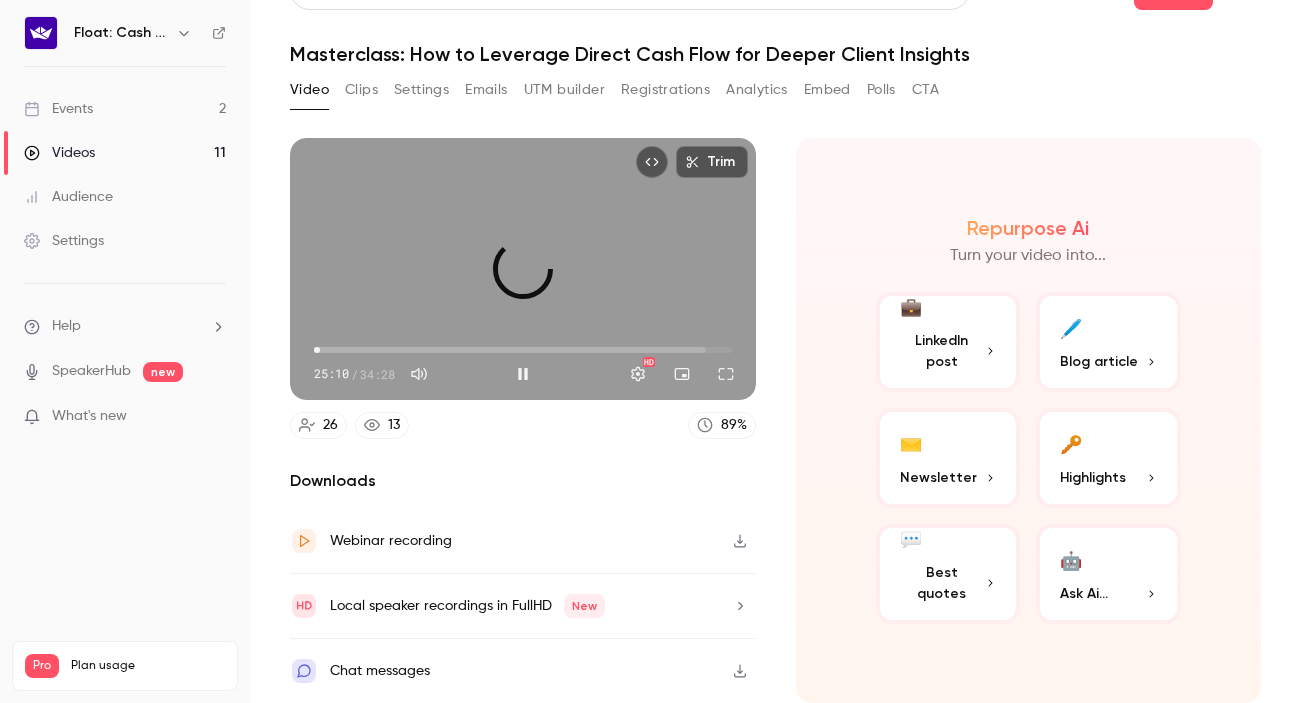 click on "00:29" at bounding box center [523, 350] 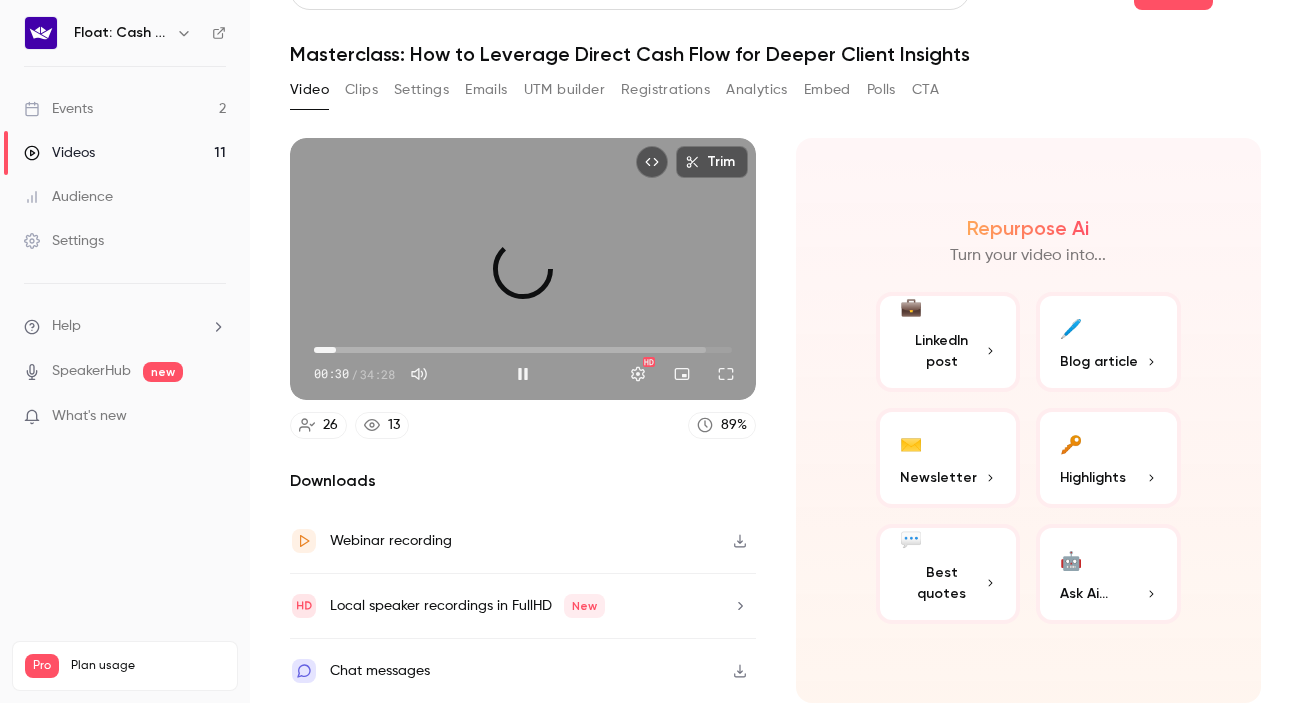 click on "01:49" at bounding box center [523, 350] 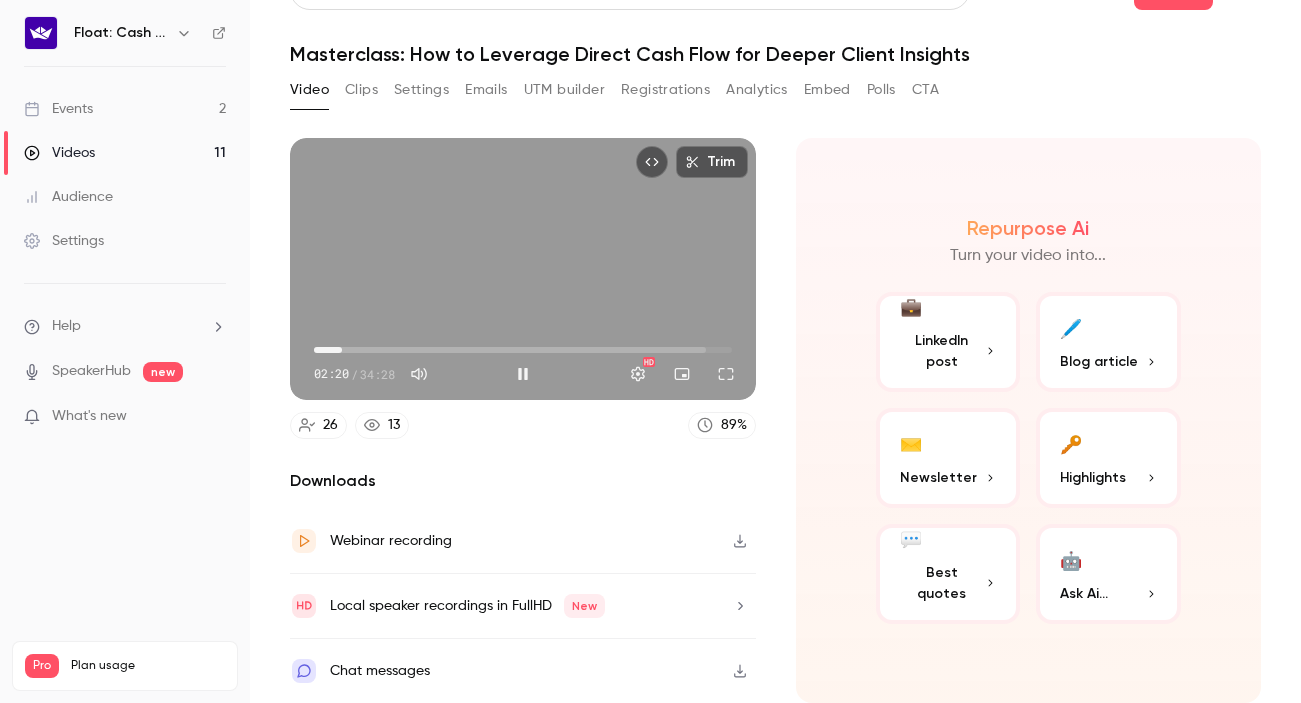 type on "*****" 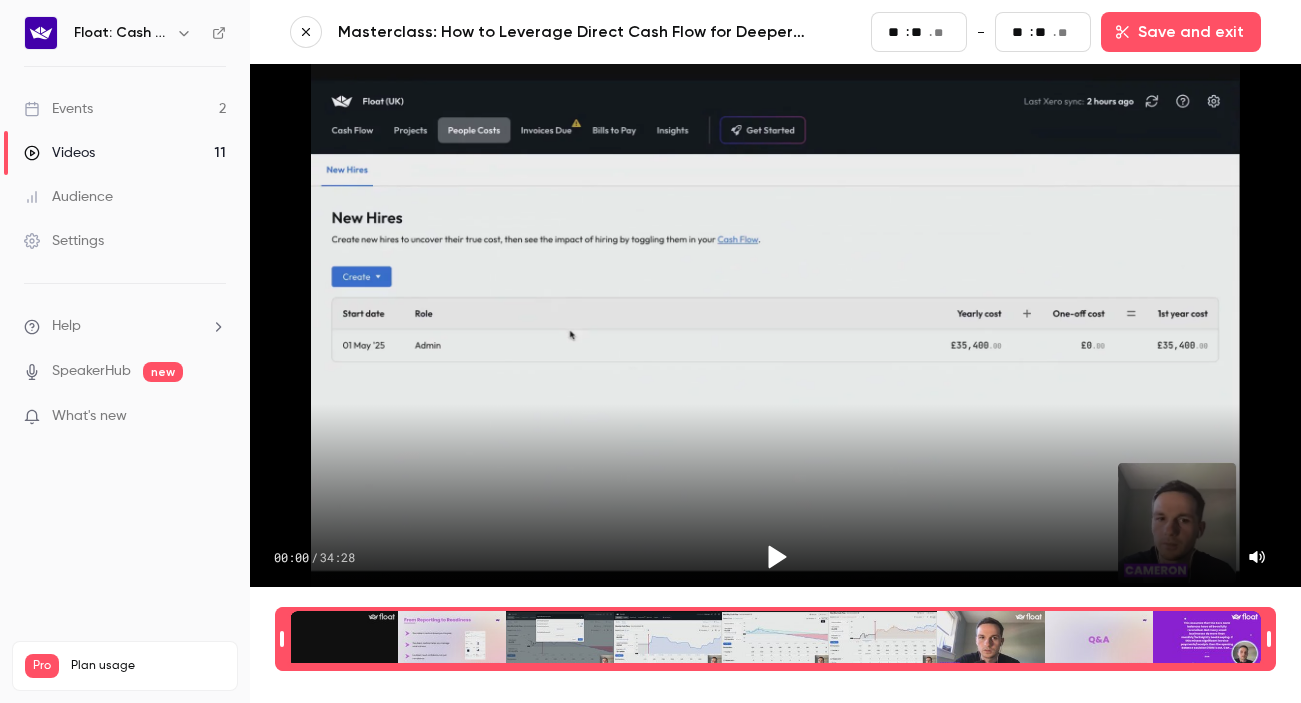 type on "**" 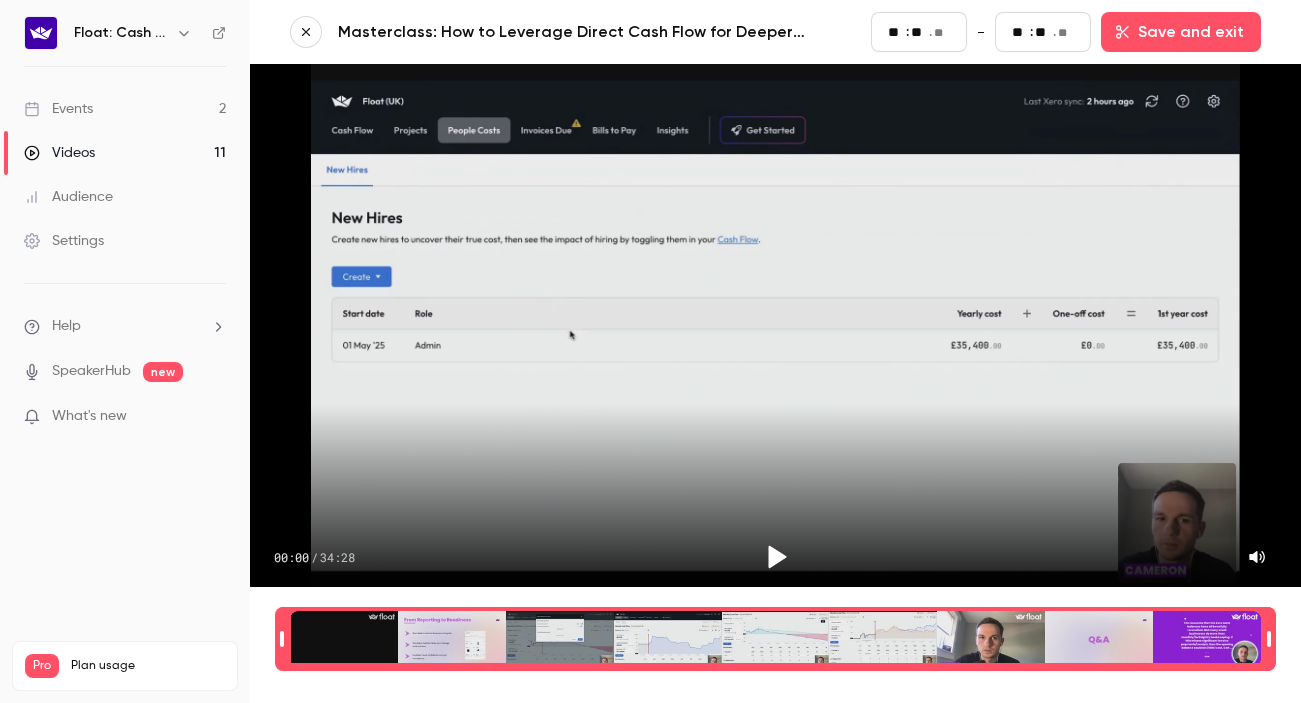 type on "**" 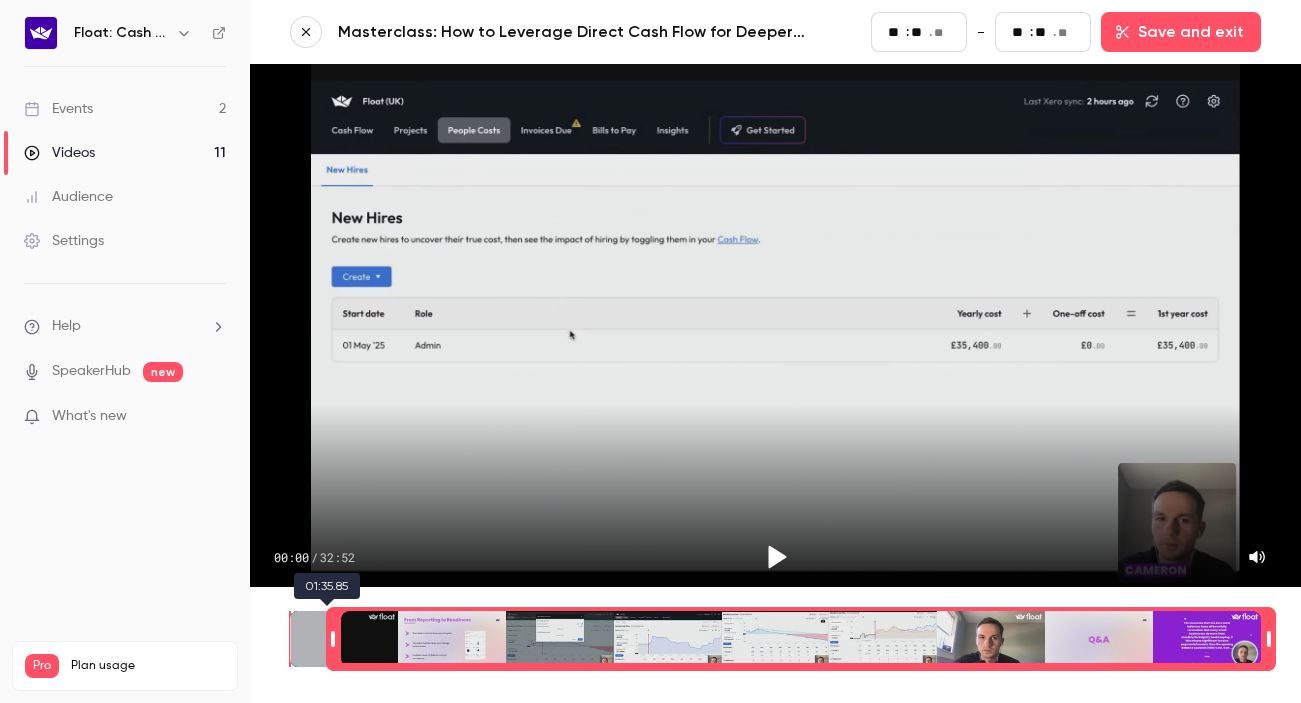type on "**" 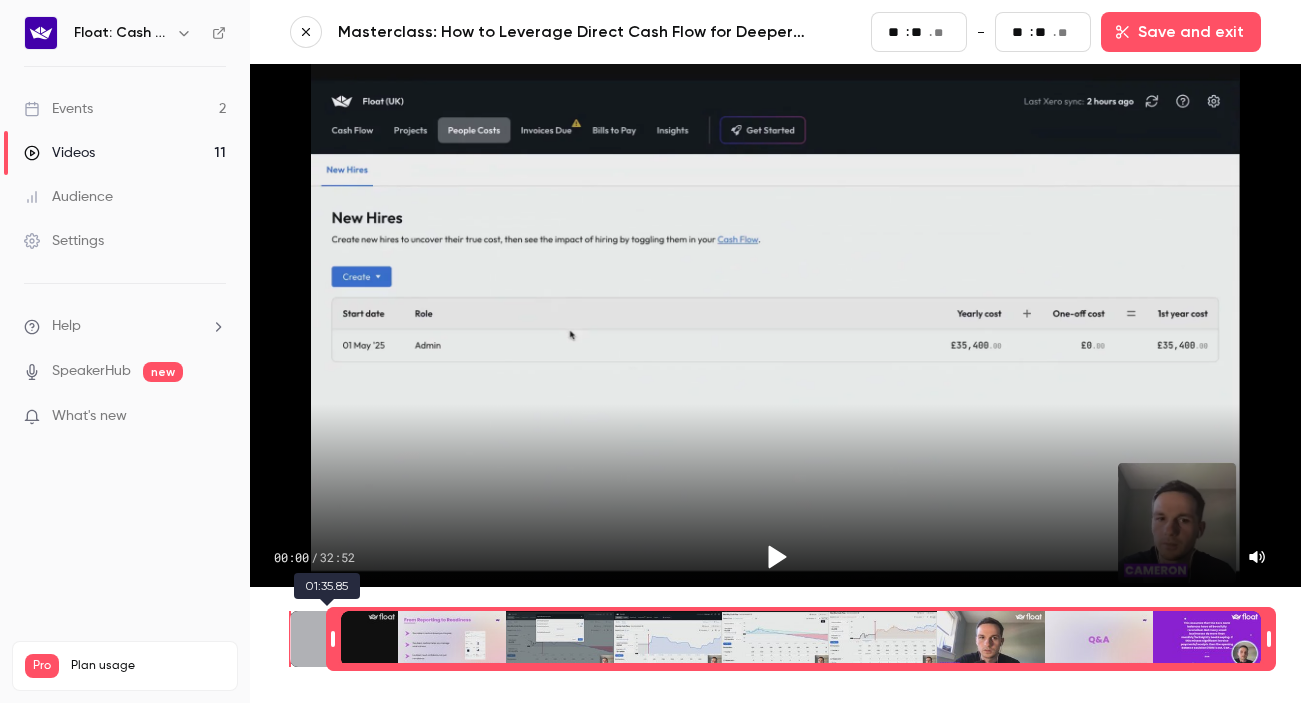 type on "**" 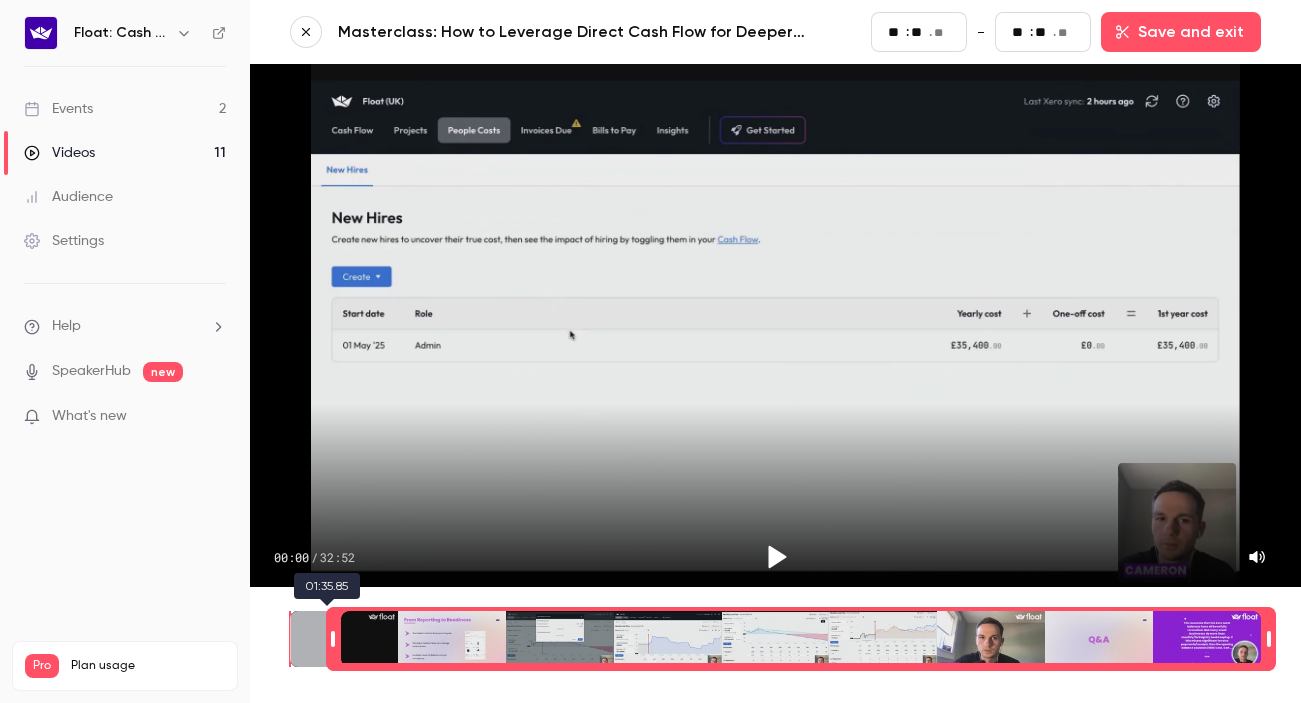 type on "**" 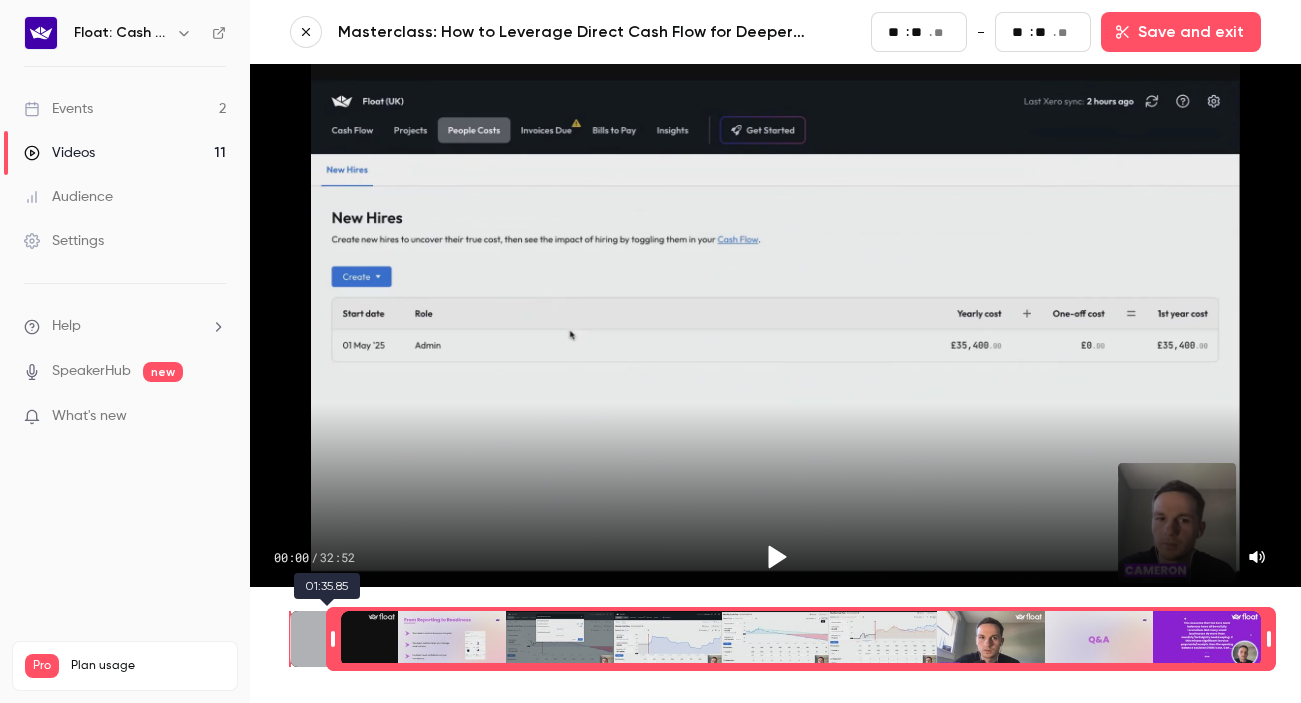 type on "**" 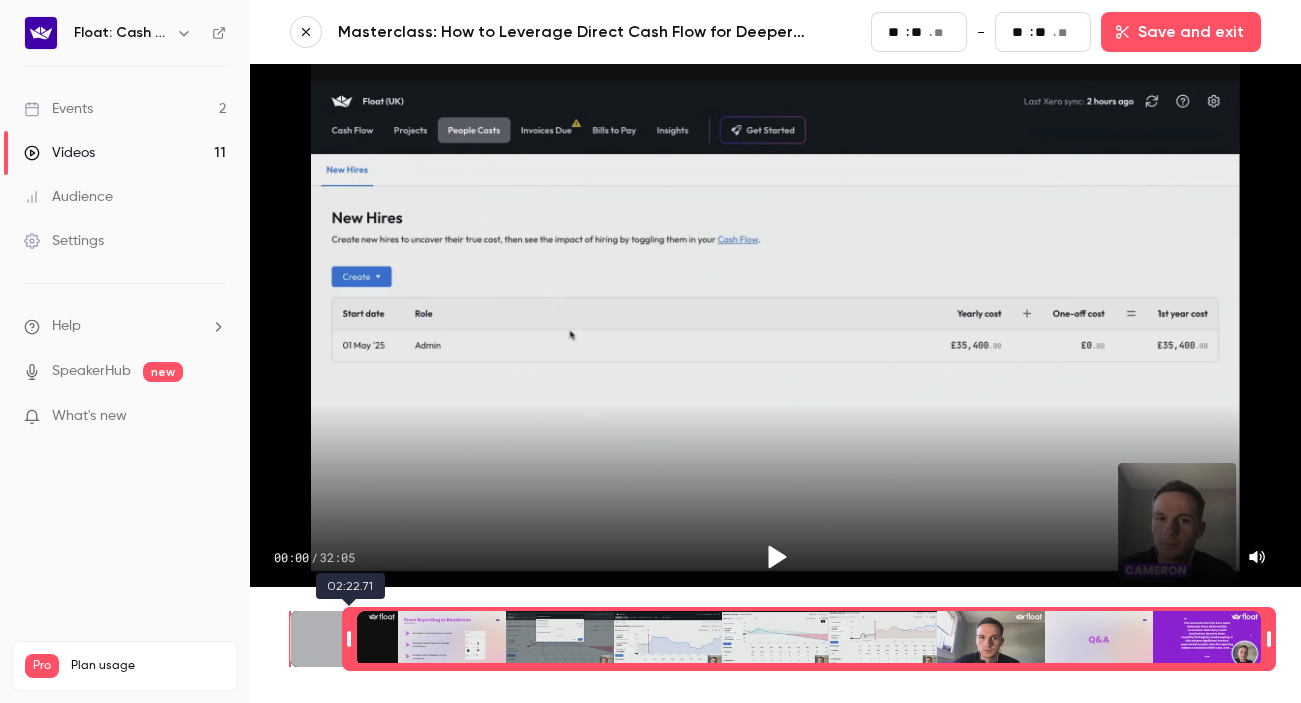type on "***" 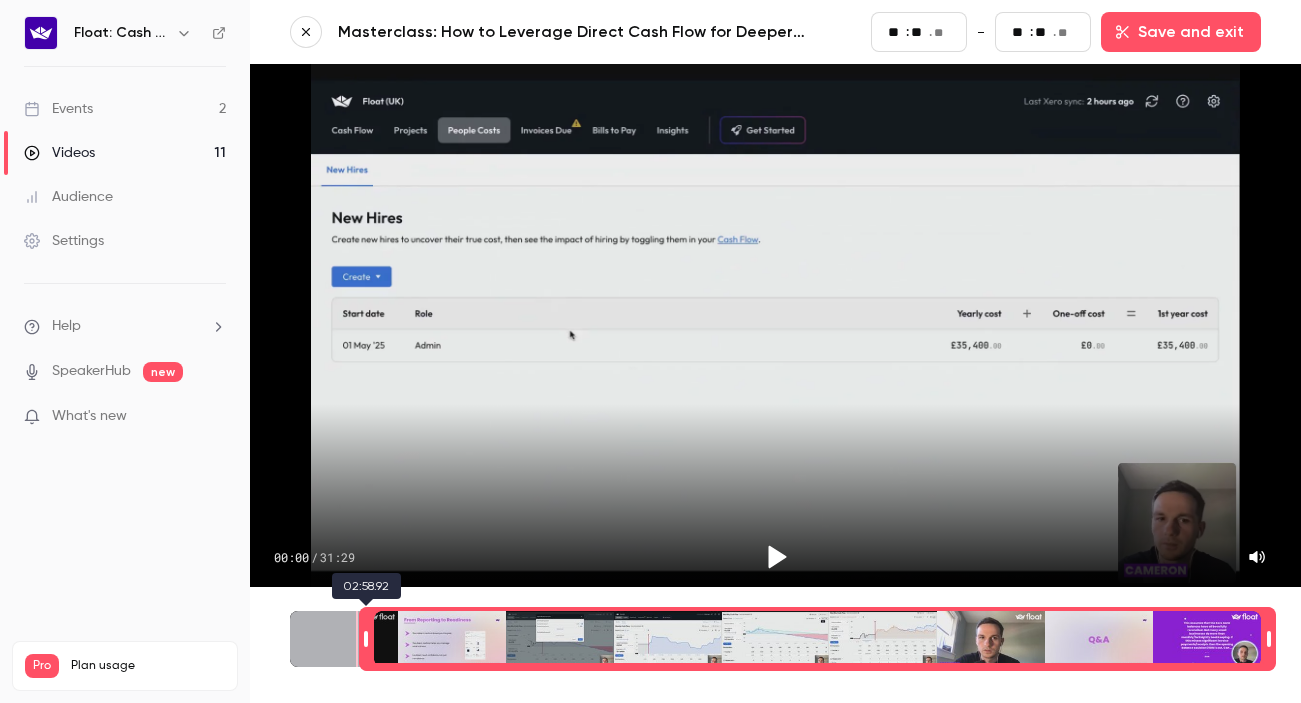 type on "**" 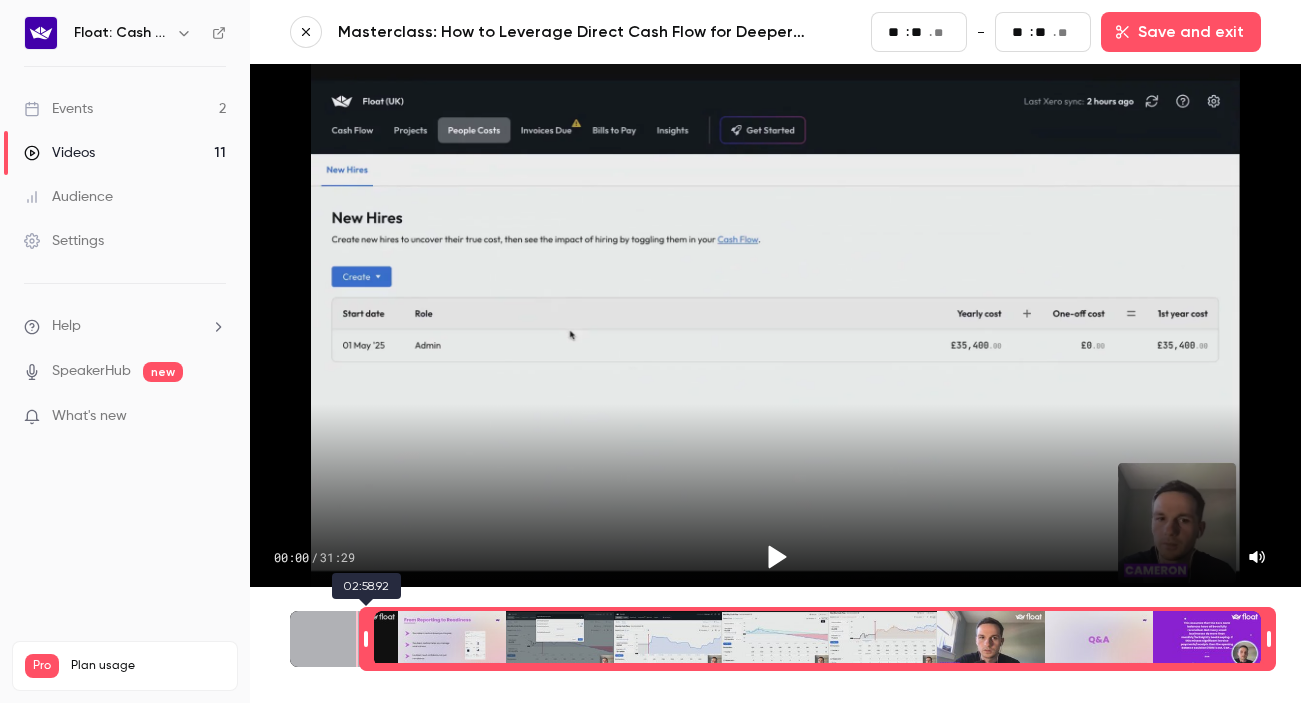 type on "**" 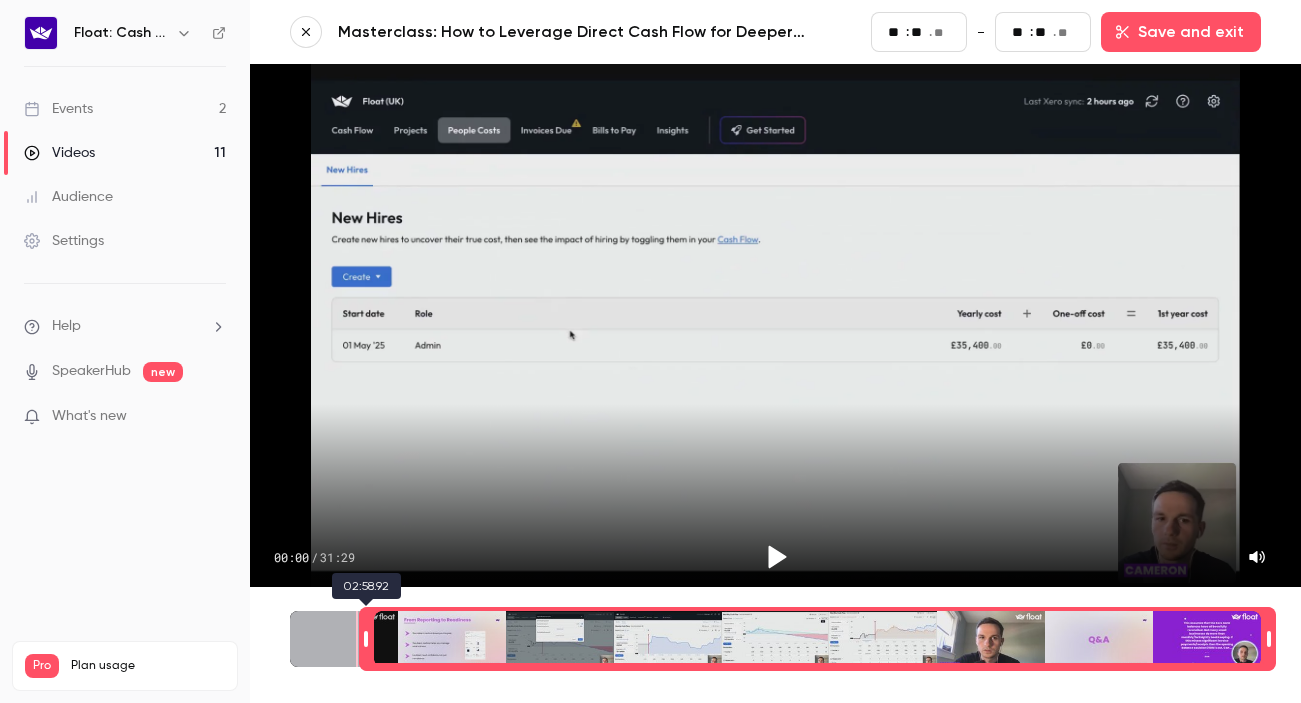 type on "**" 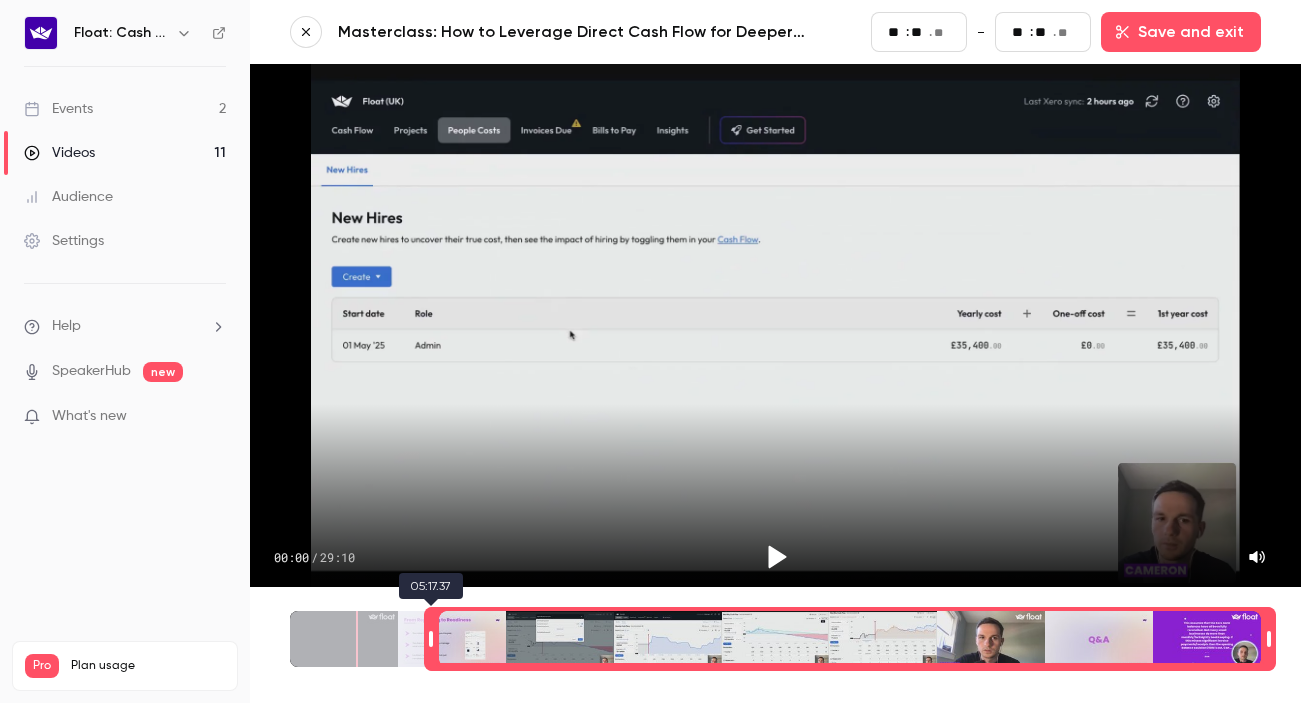 type on "***" 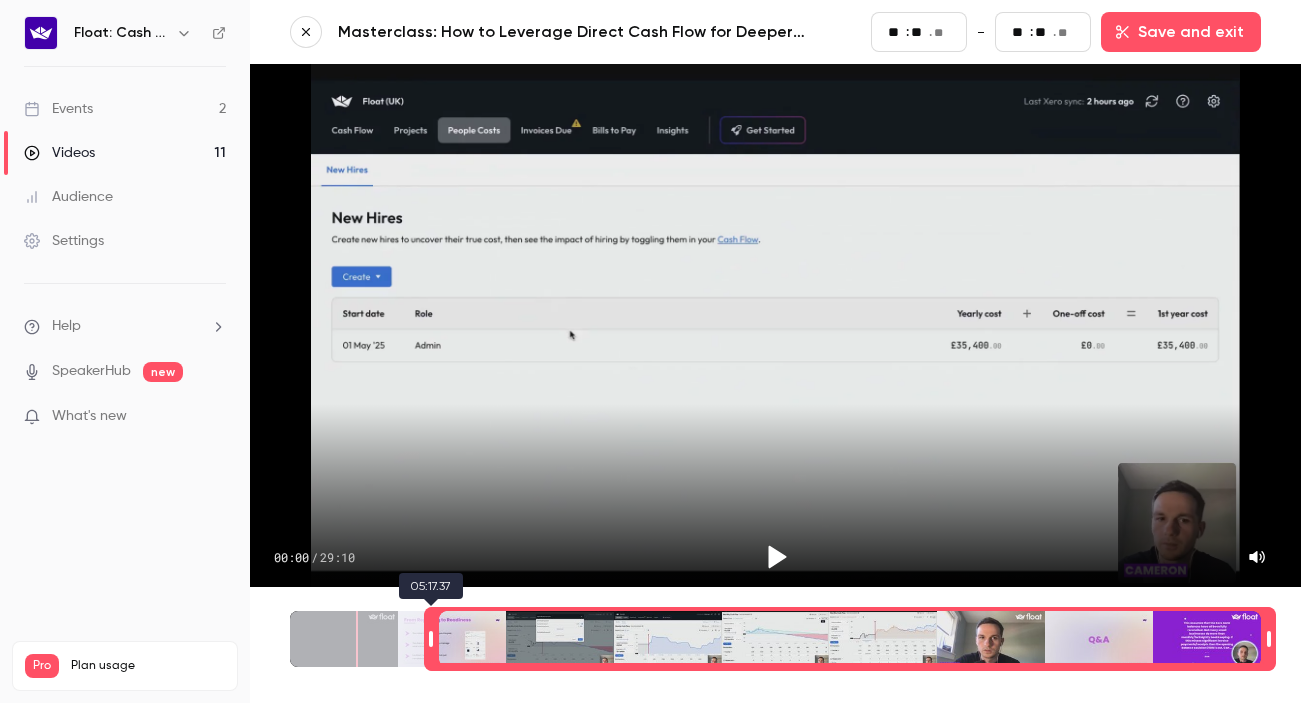 type on "**" 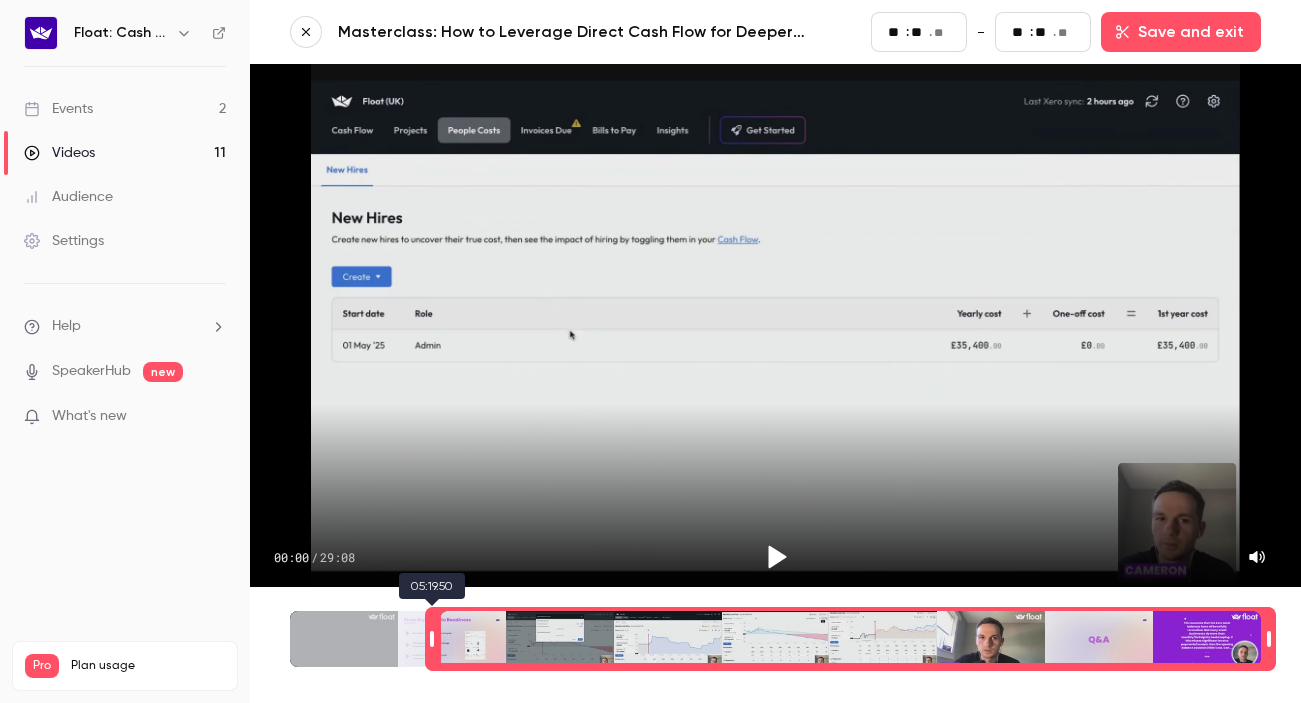 drag, startPoint x: 283, startPoint y: 637, endPoint x: 433, endPoint y: 630, distance: 150.16324 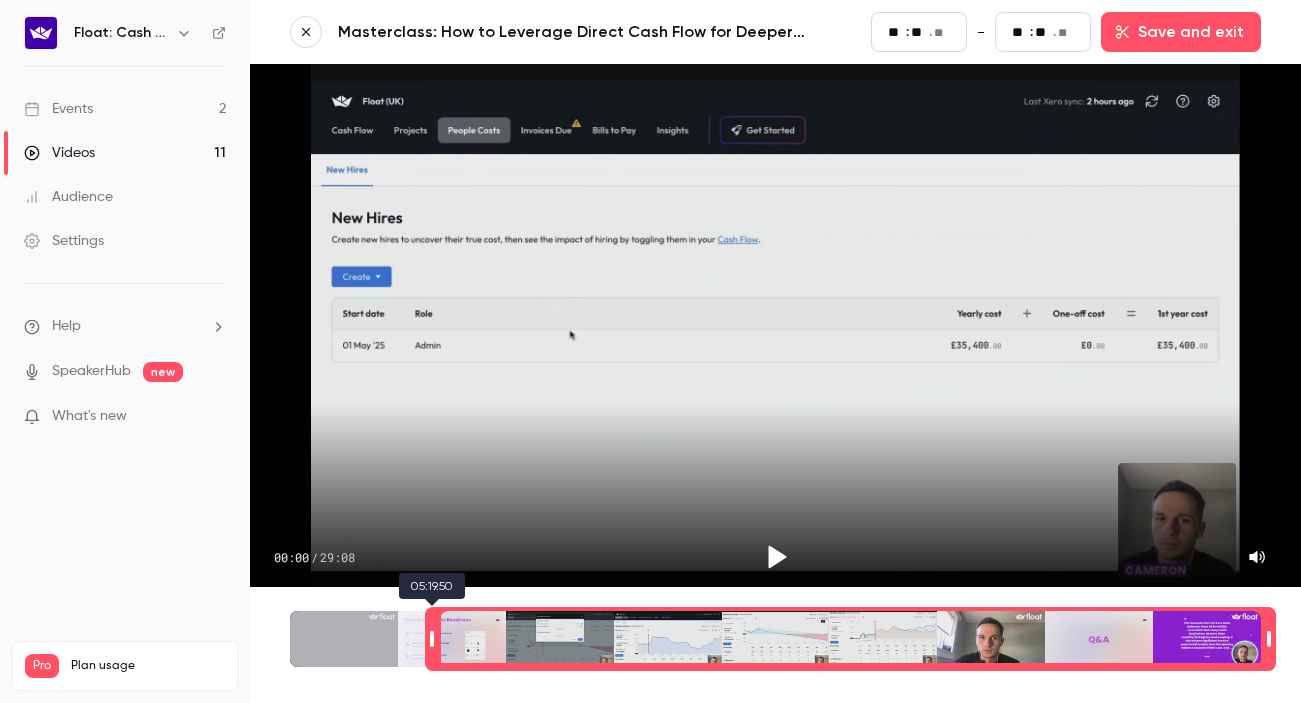 click at bounding box center [432, 639] 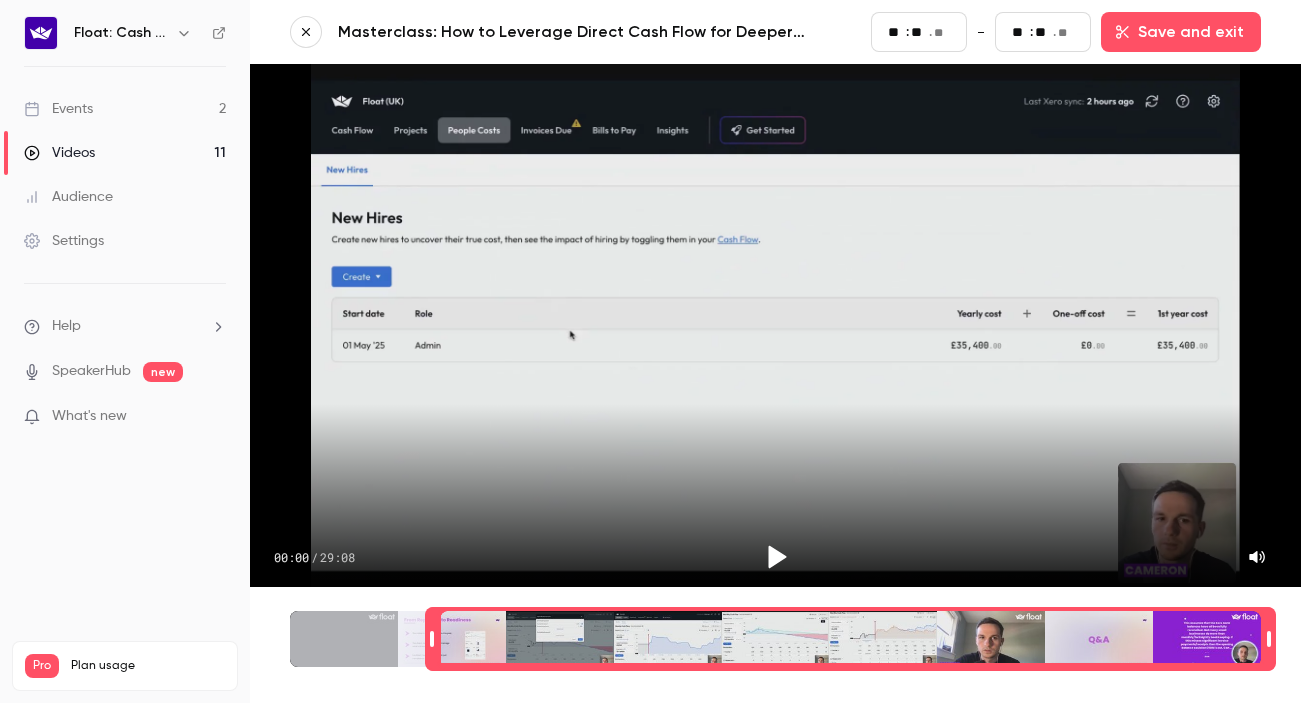 type on "***" 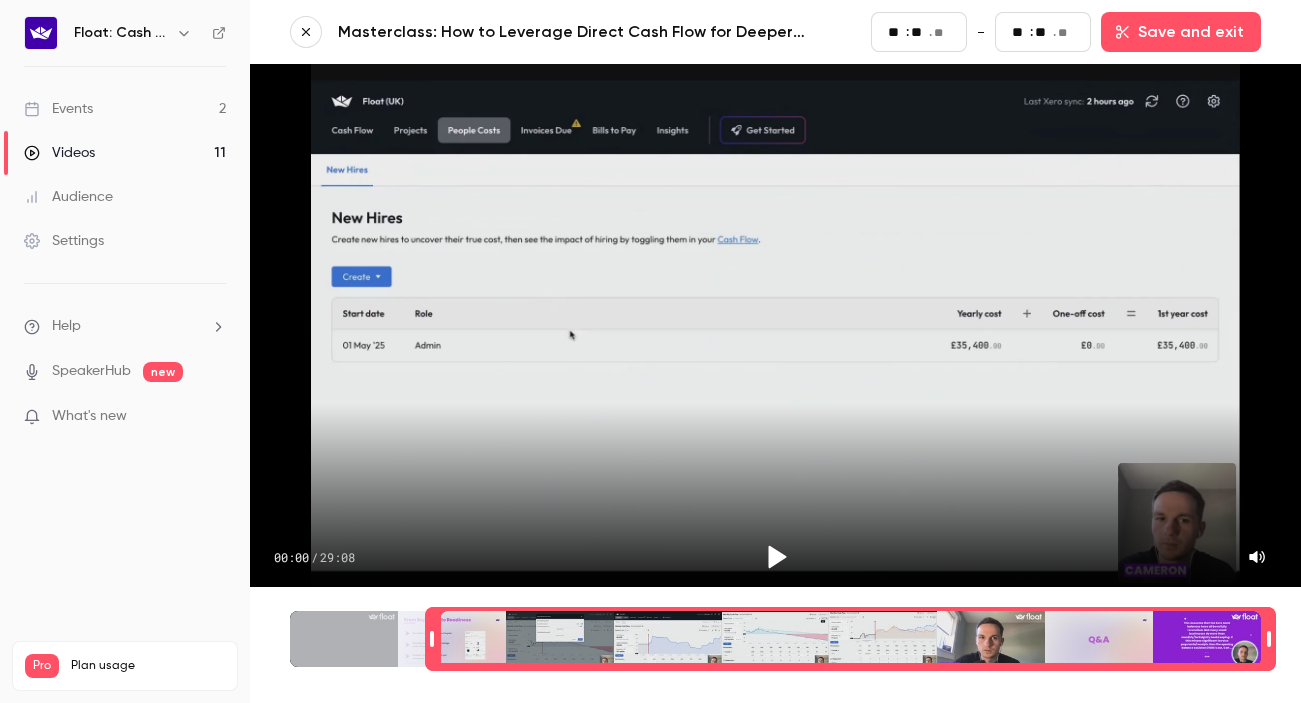type on "**" 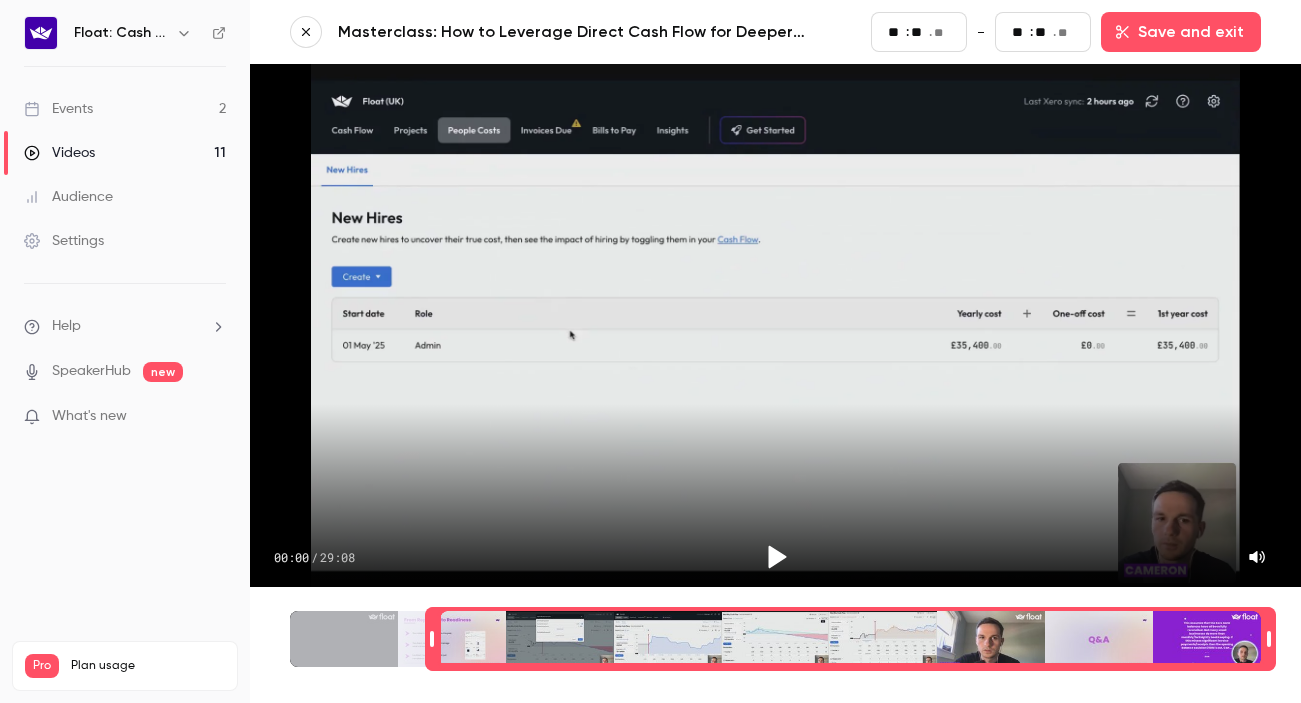 type on "***" 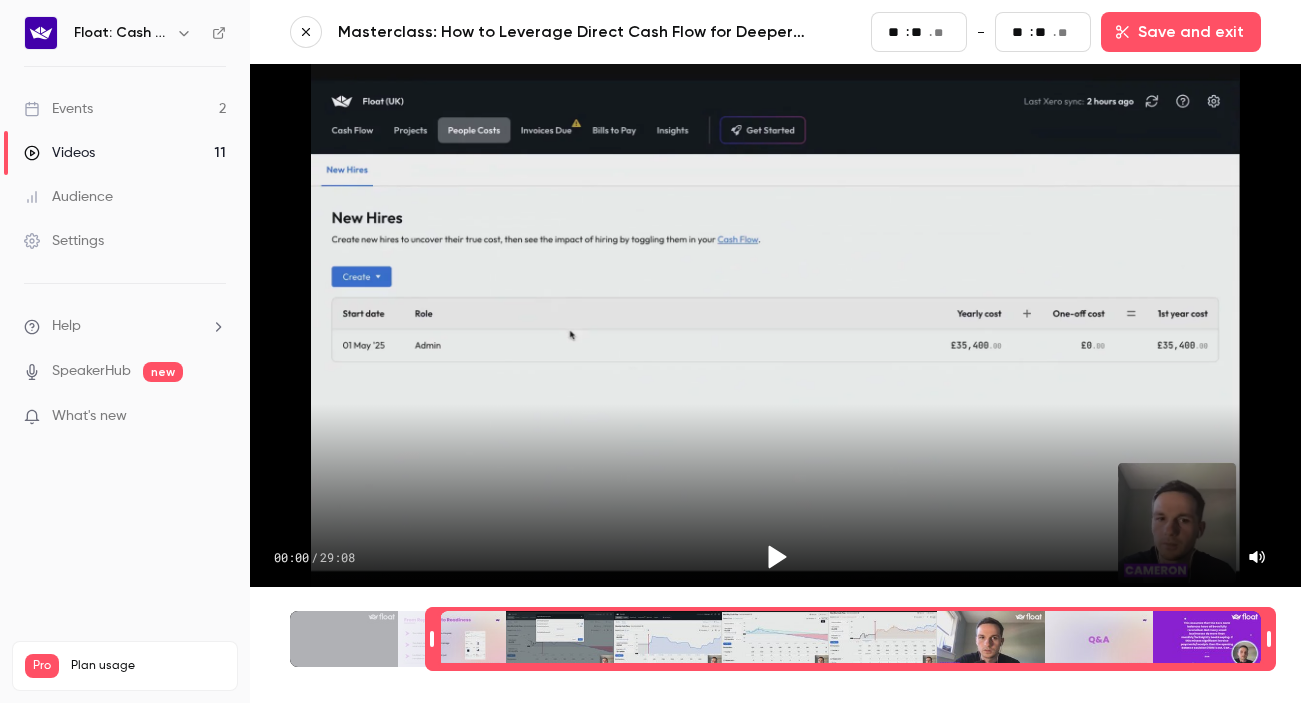 type on "**" 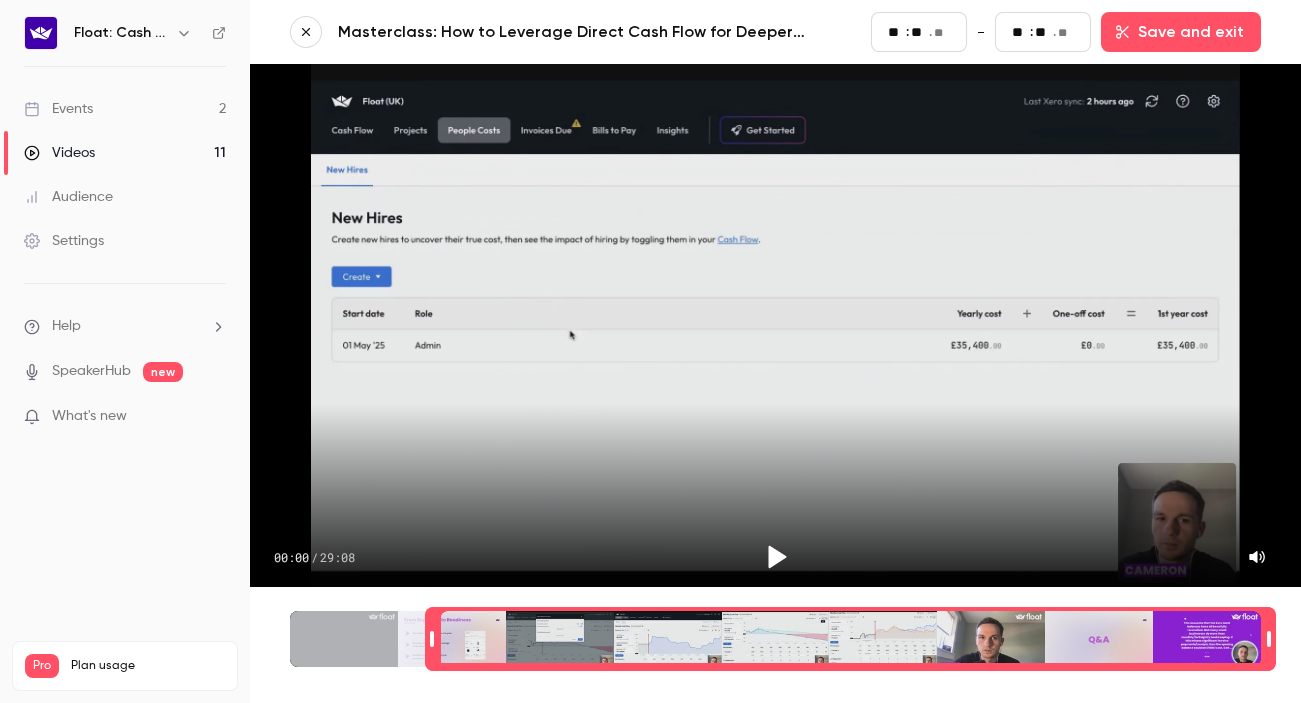 type on "***" 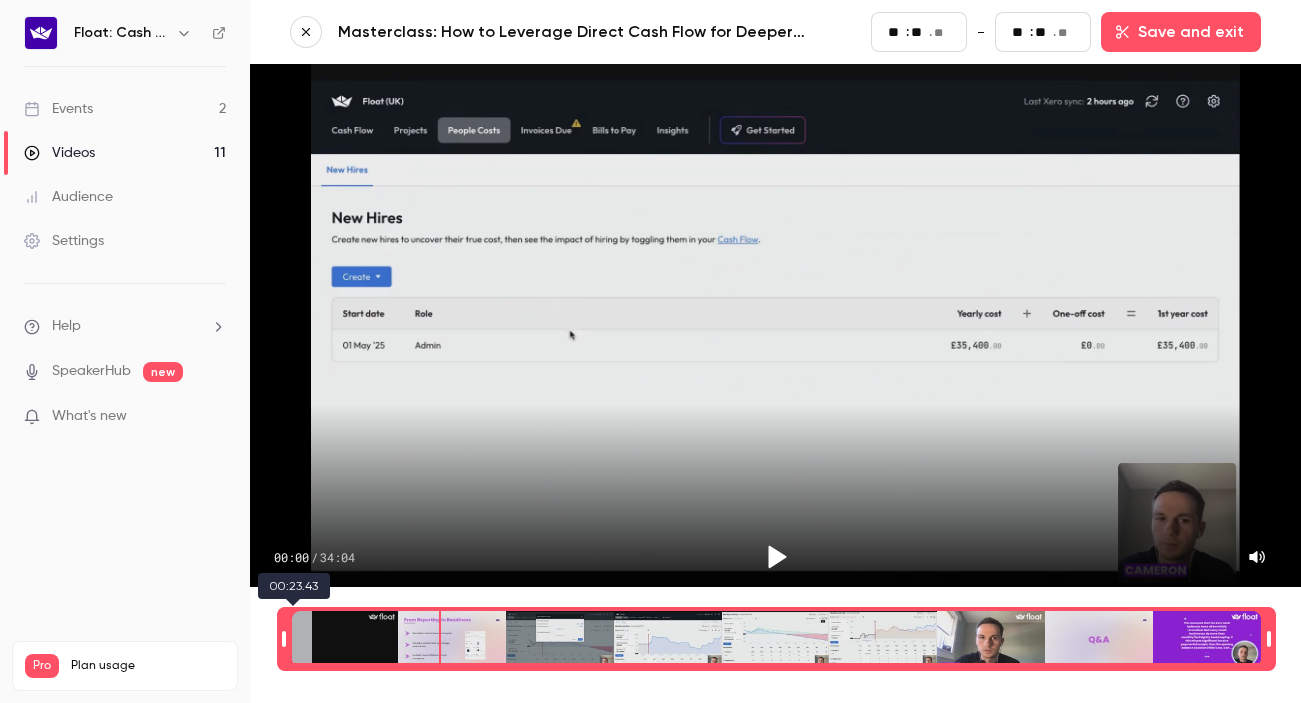 type on "**" 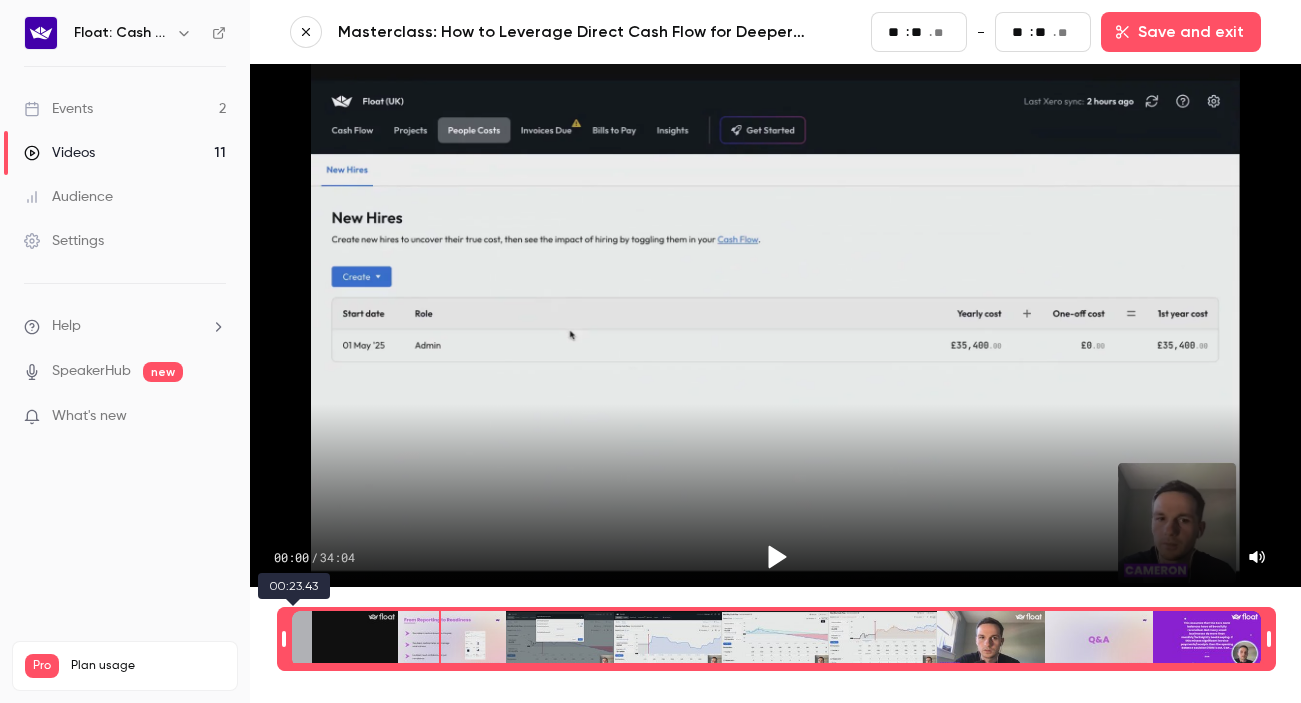 type on "**" 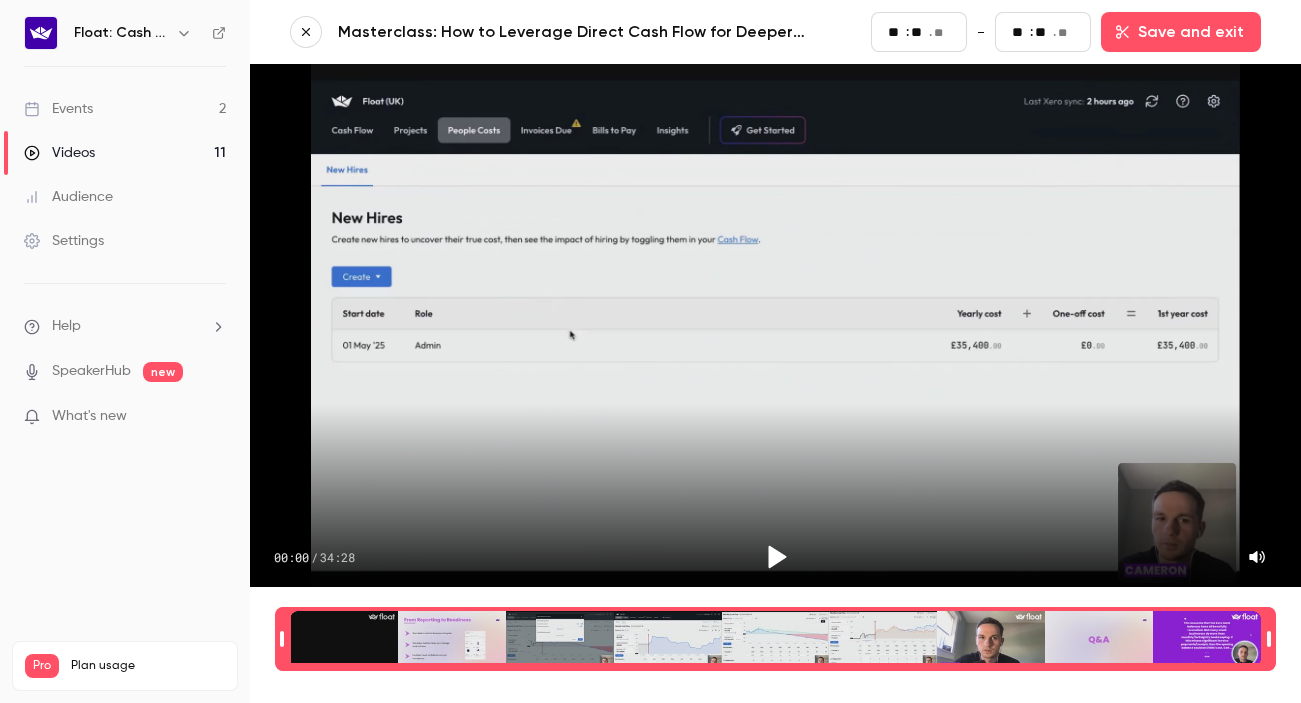 click 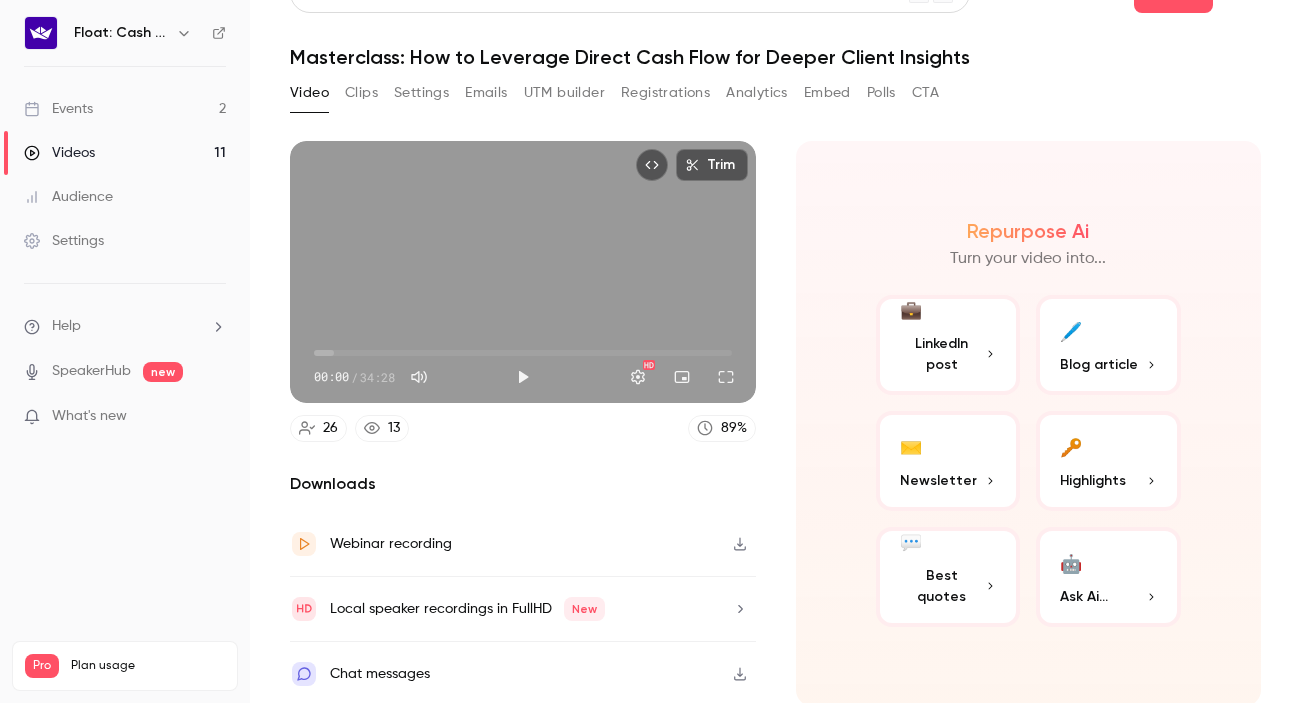 scroll, scrollTop: 42, scrollLeft: 0, axis: vertical 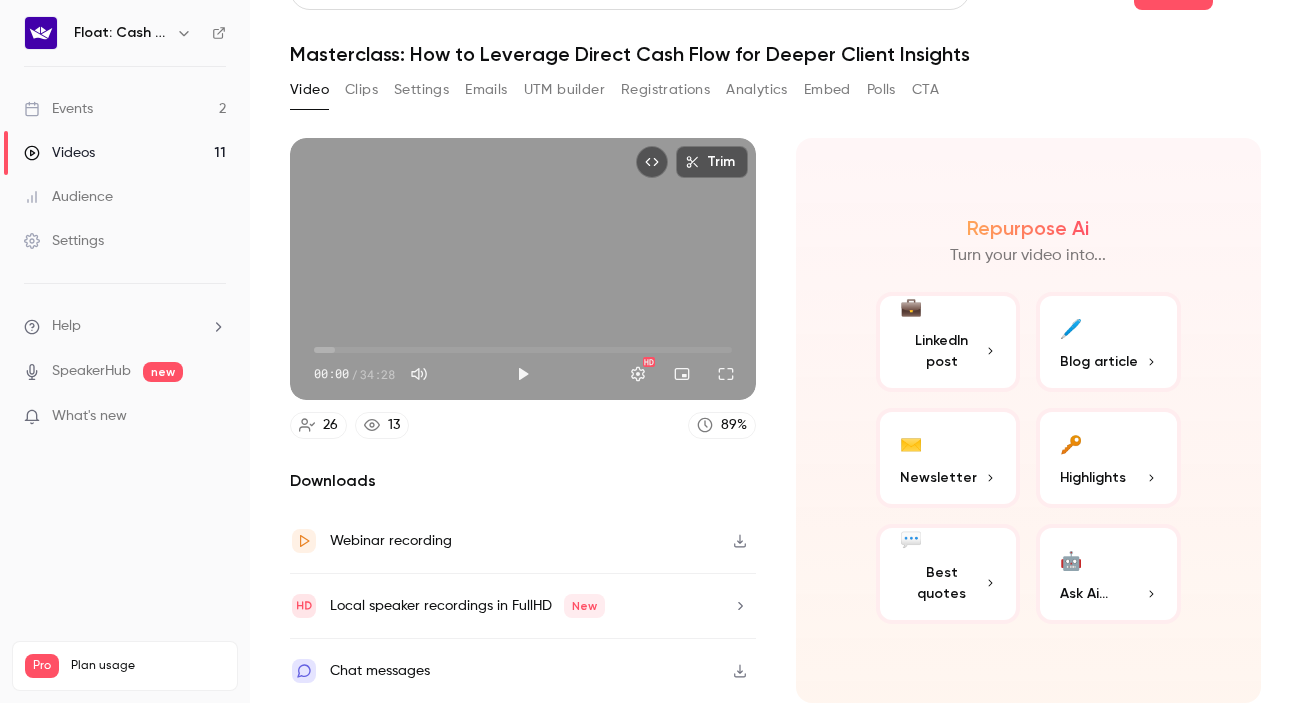 click 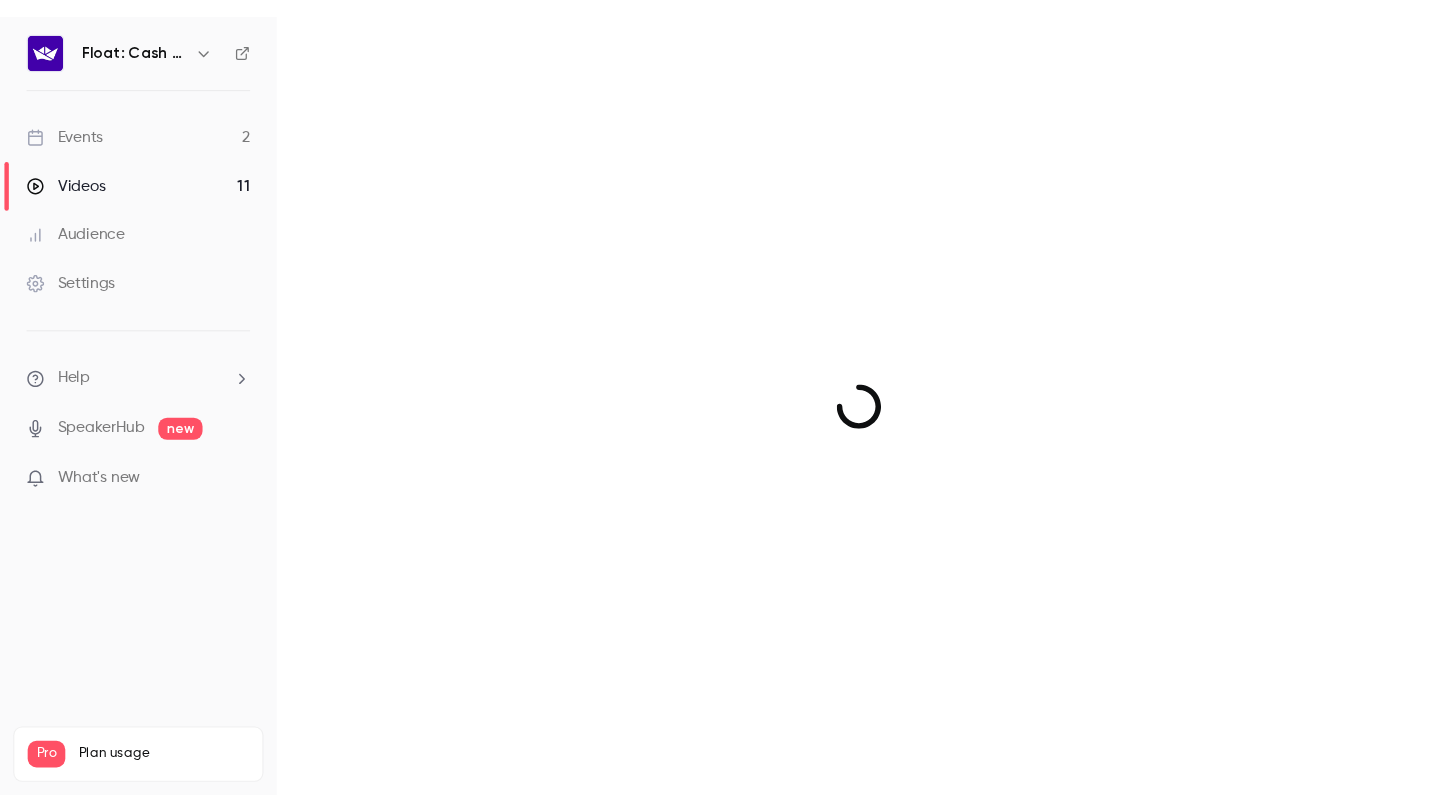 scroll, scrollTop: 0, scrollLeft: 0, axis: both 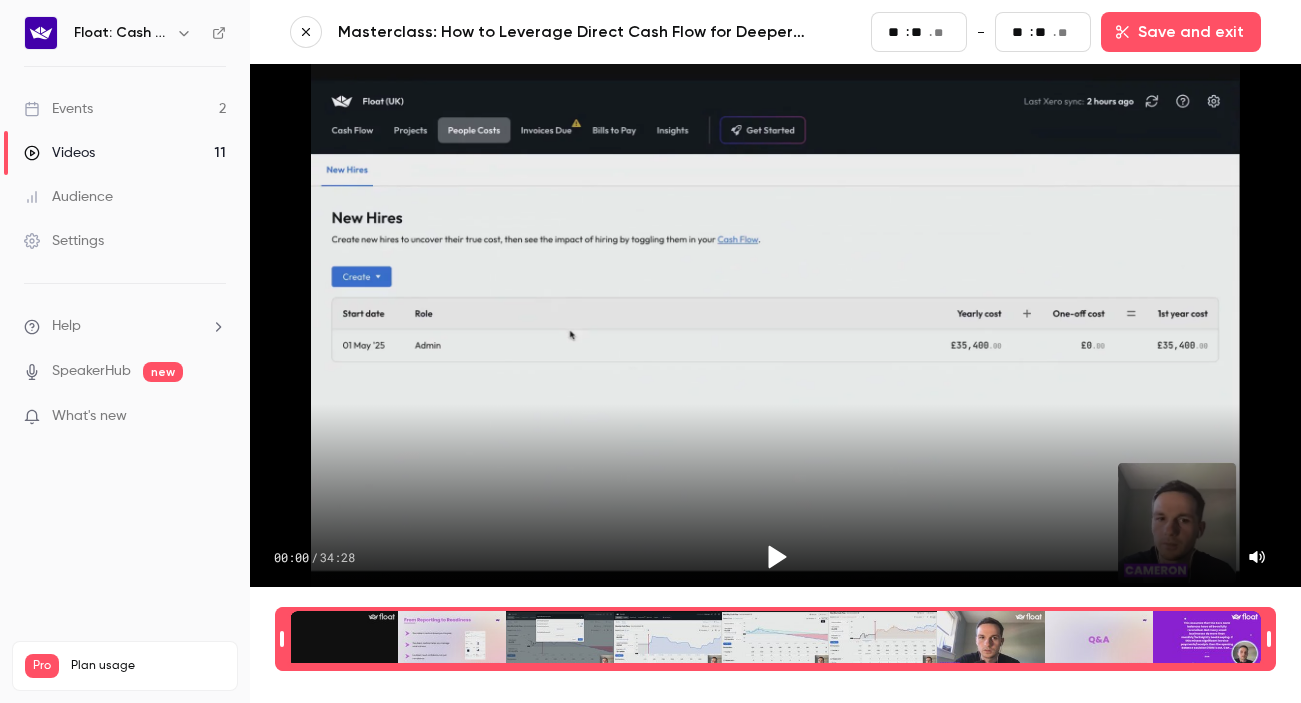 type on "**" 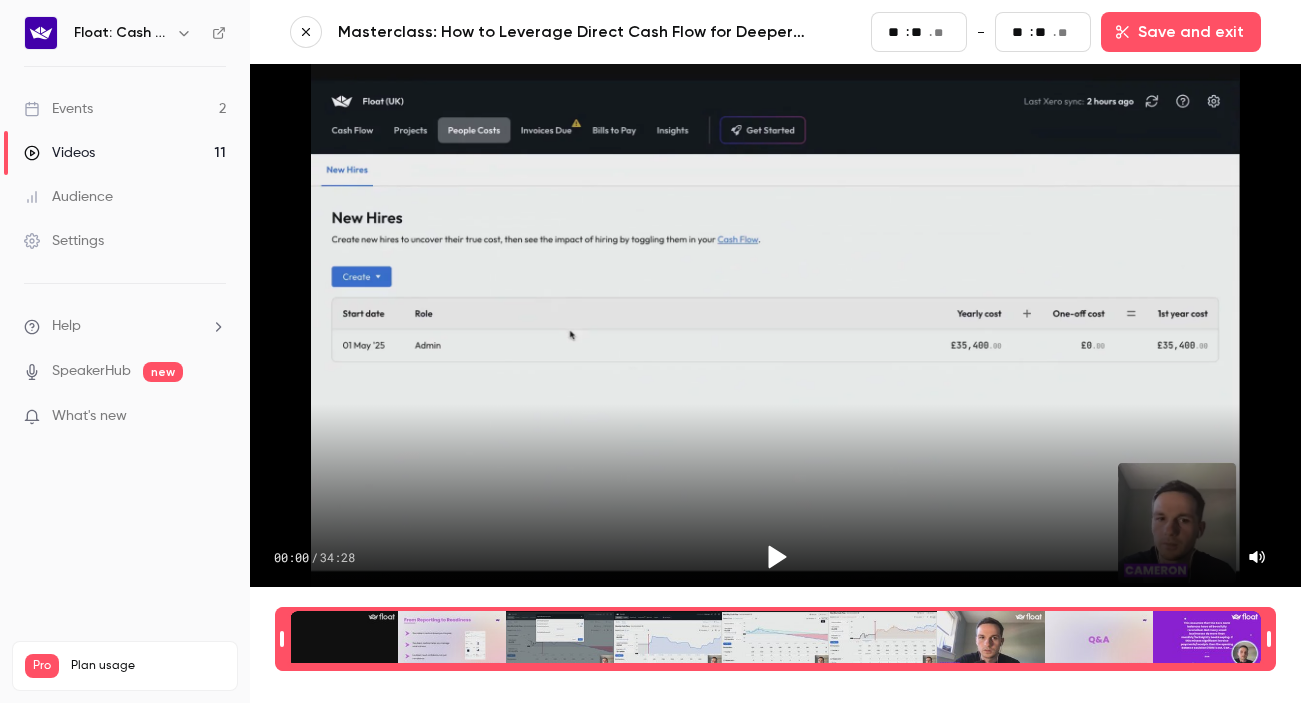 type on "**" 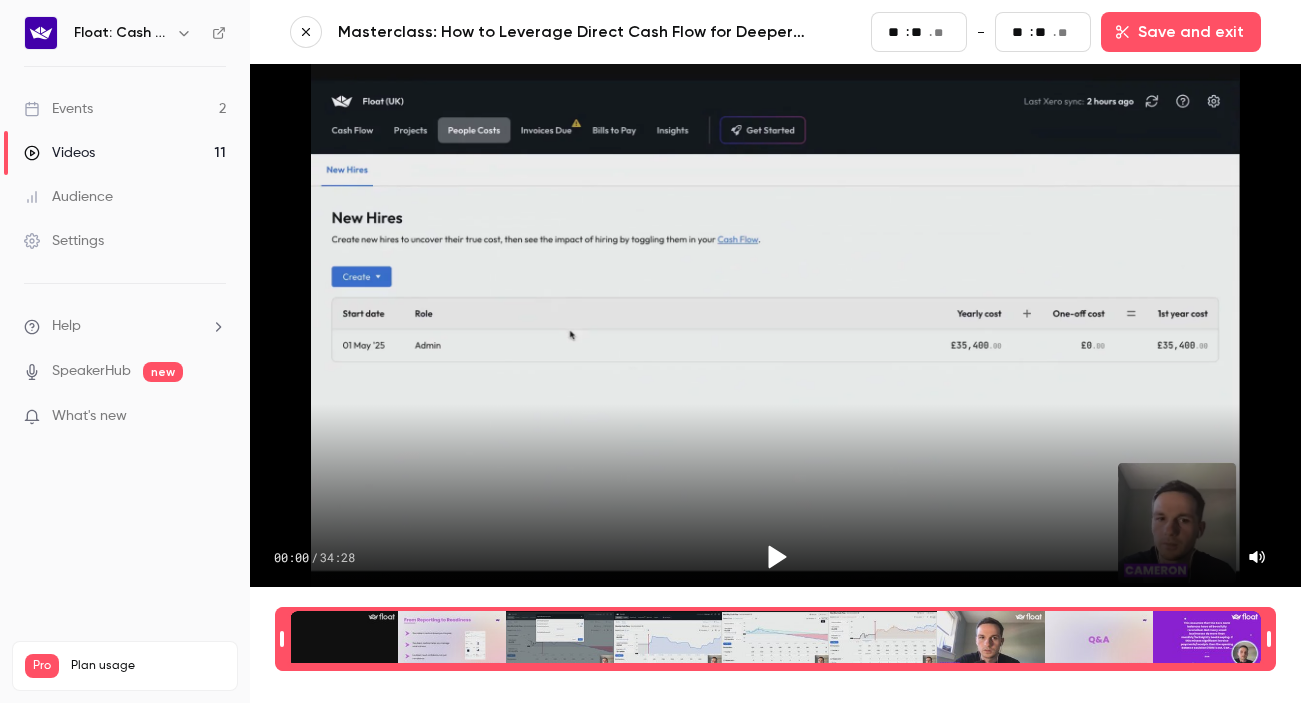 type on "**" 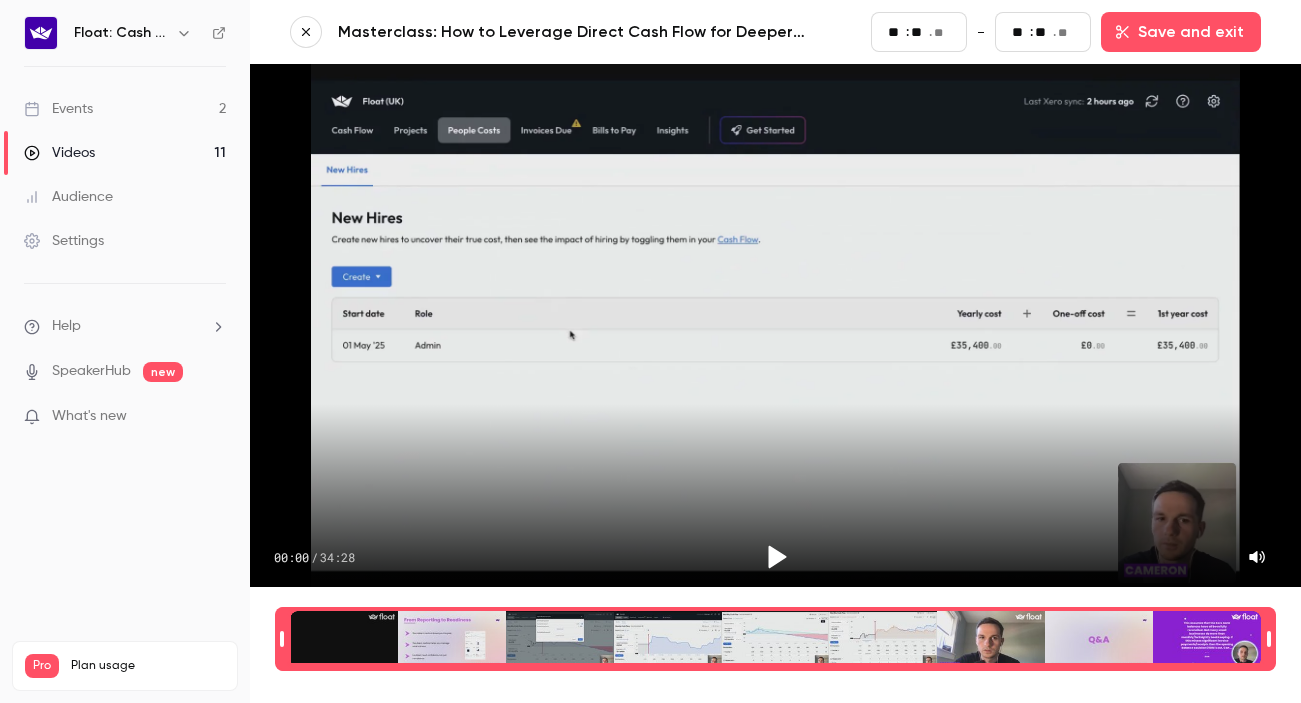 type on "**" 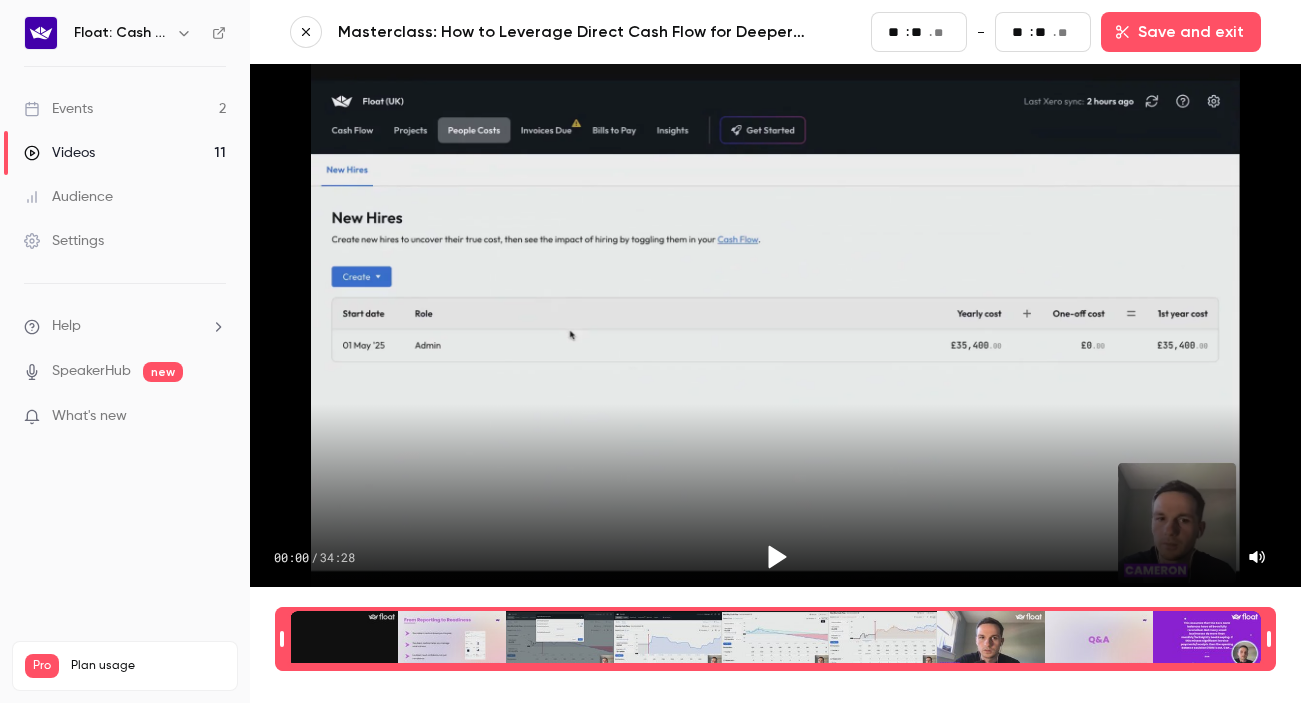 type on "**" 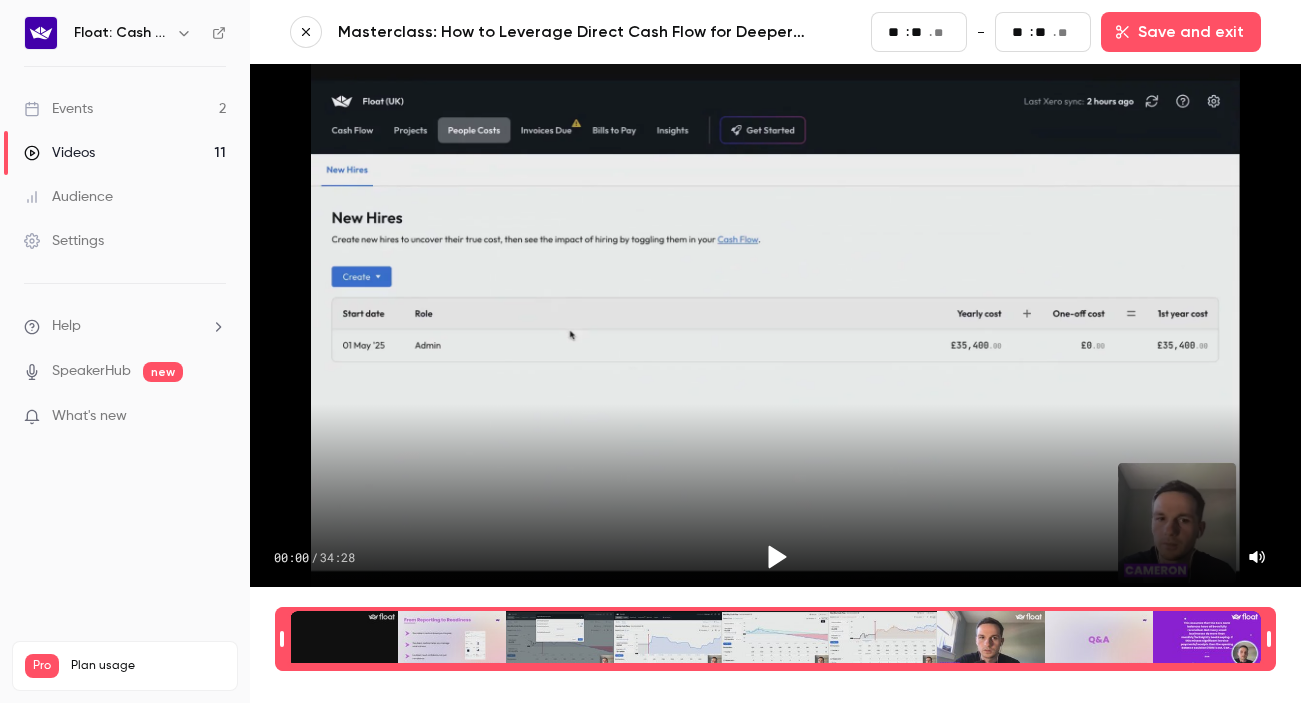 type on "**" 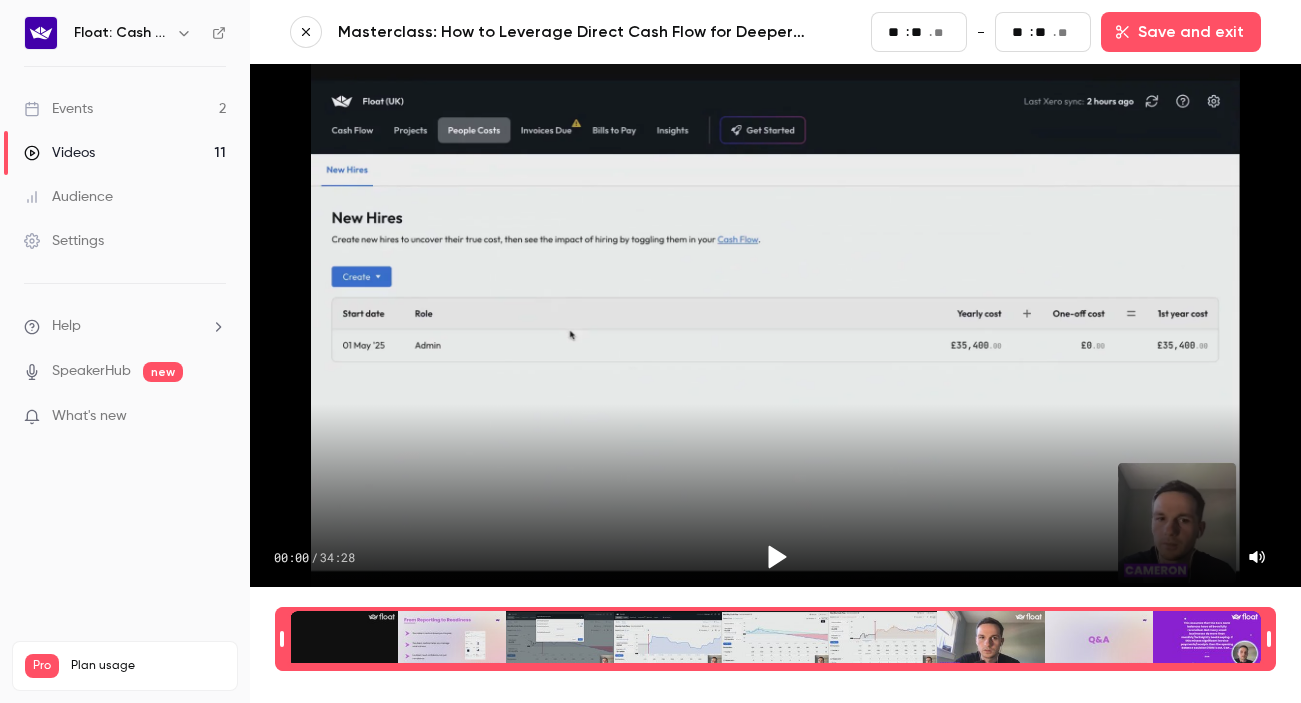 type on "**" 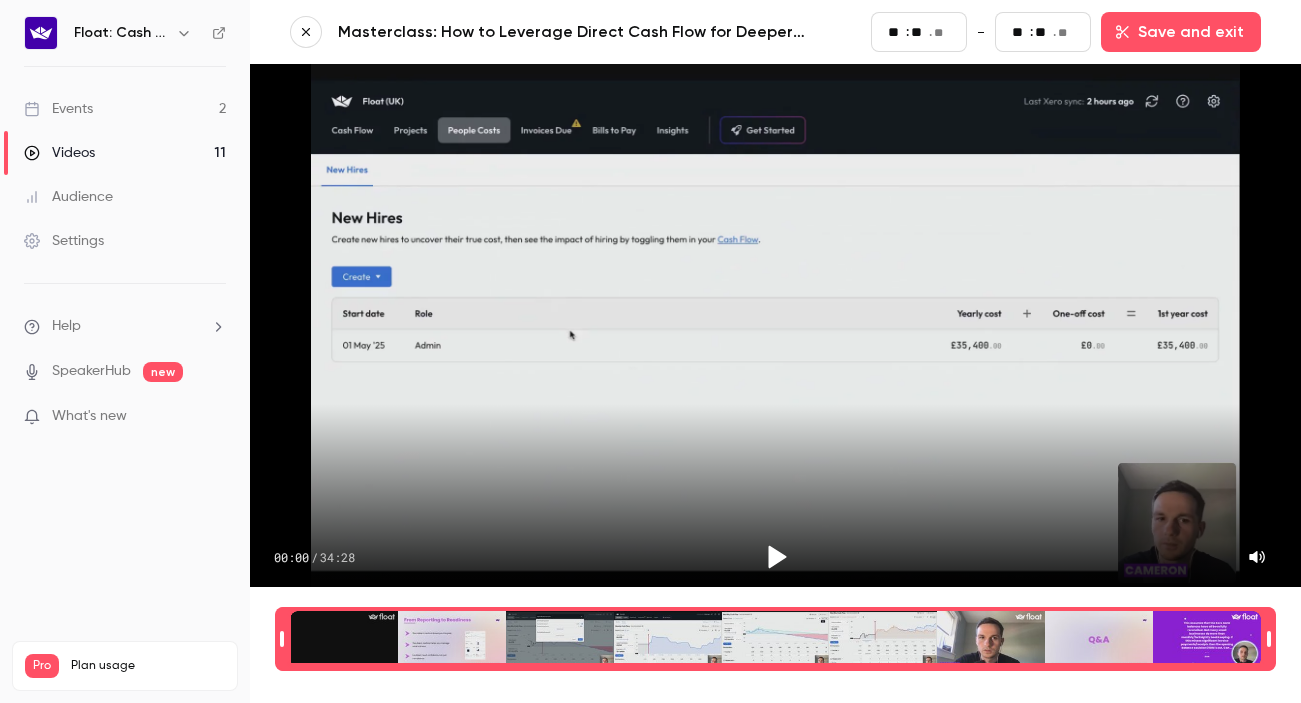 type on "**" 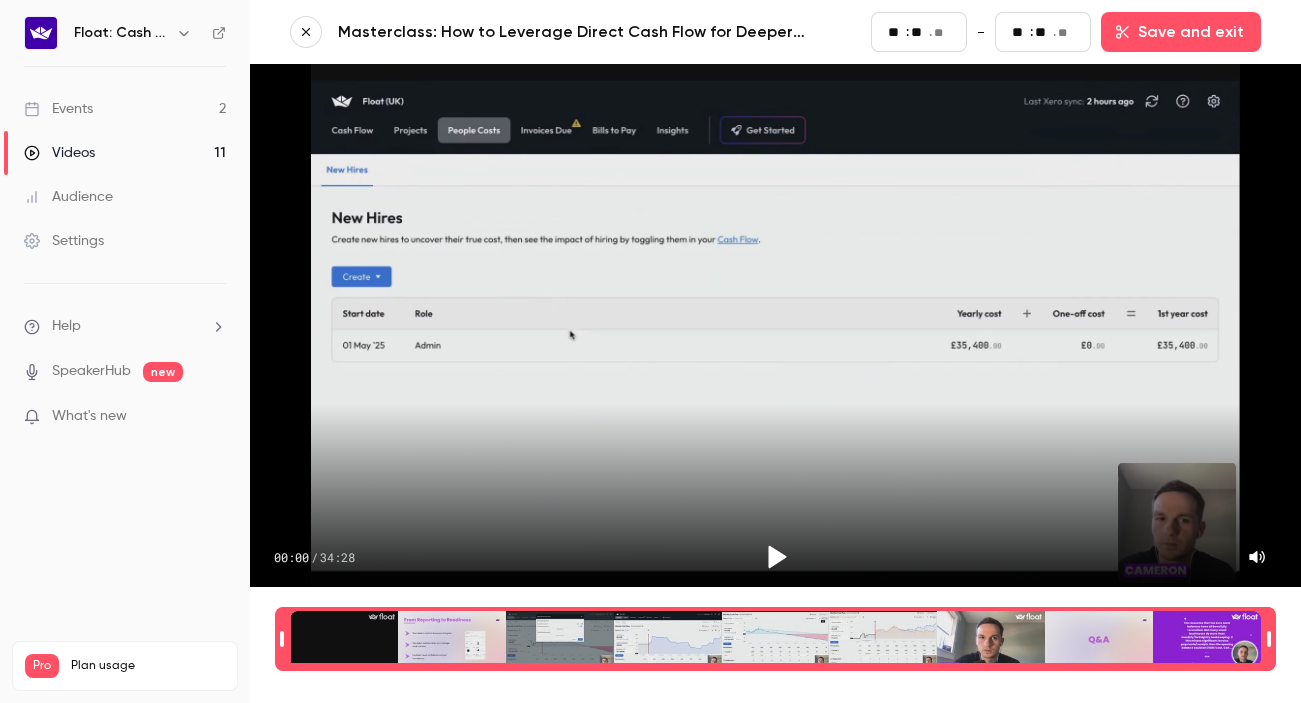 type on "**" 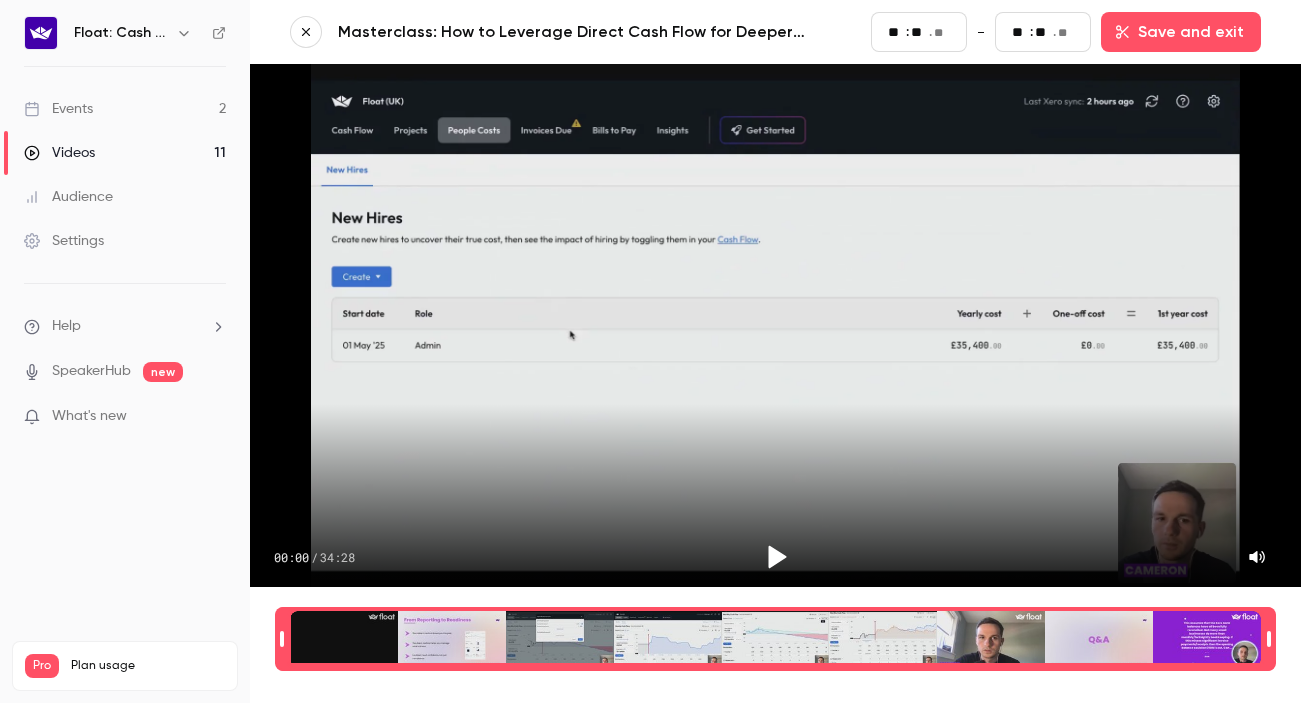 type on "**" 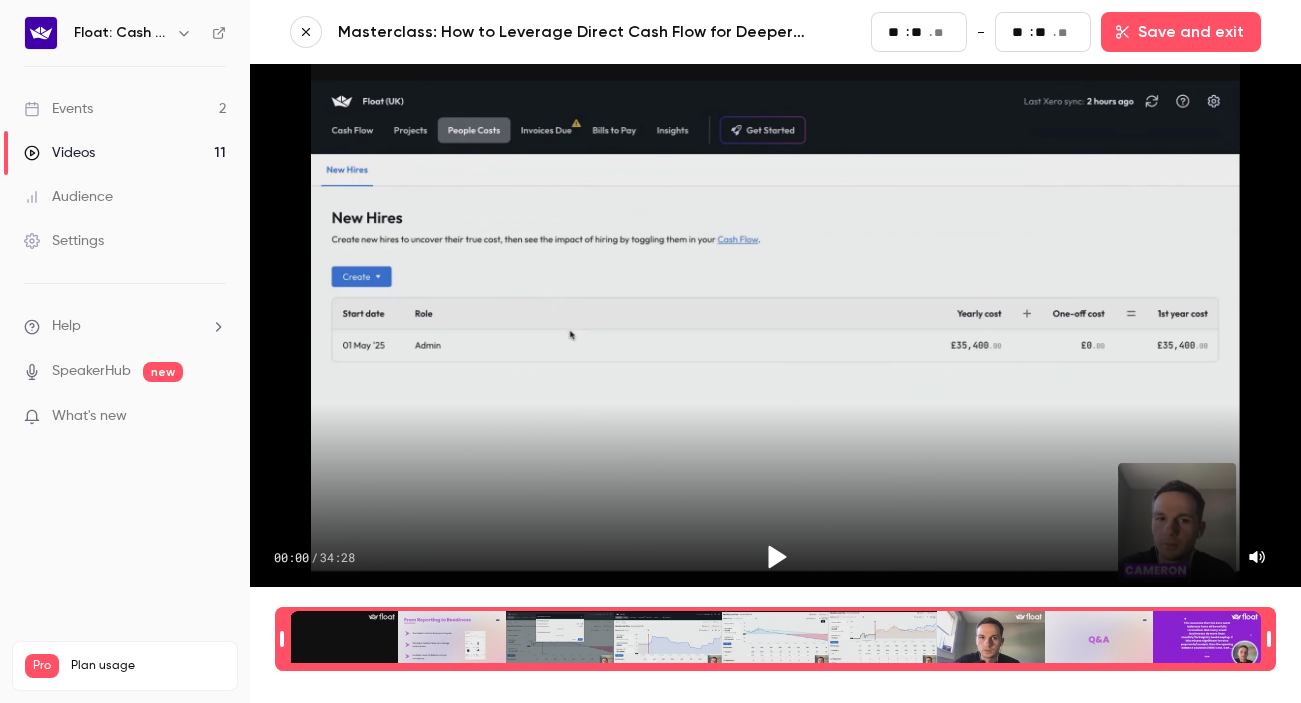 type on "**" 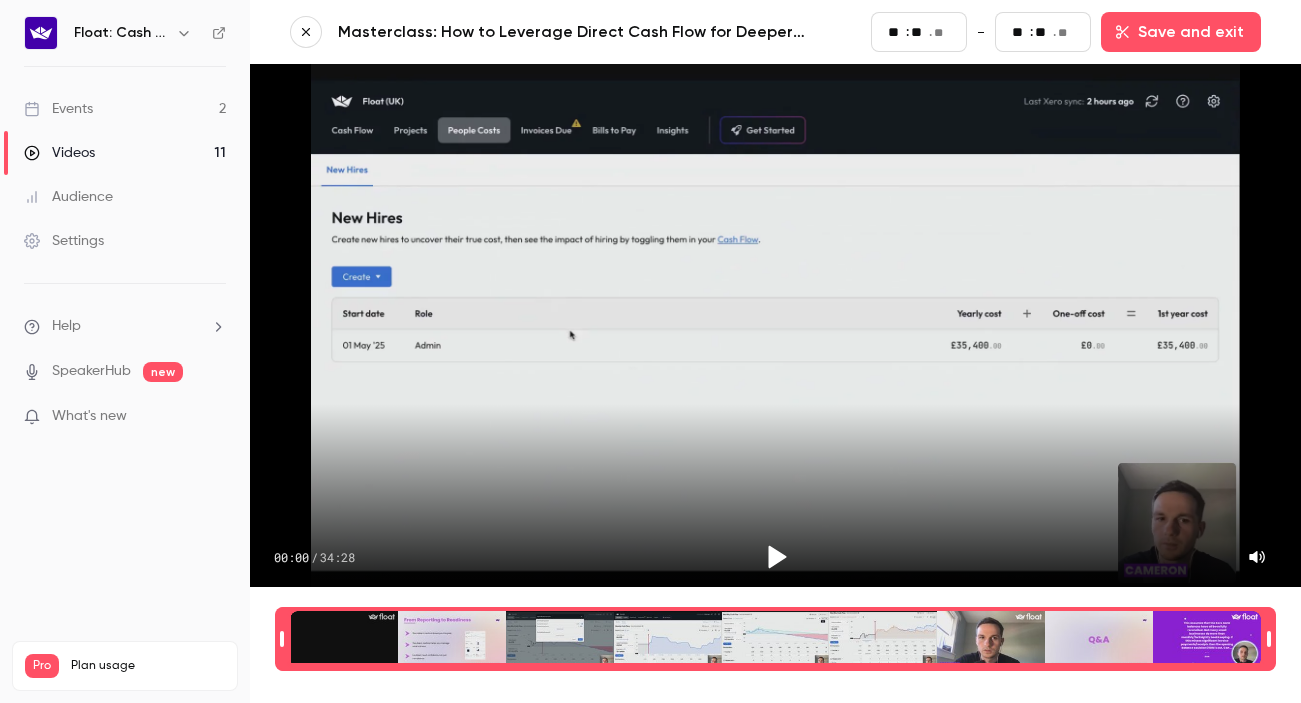 type on "**" 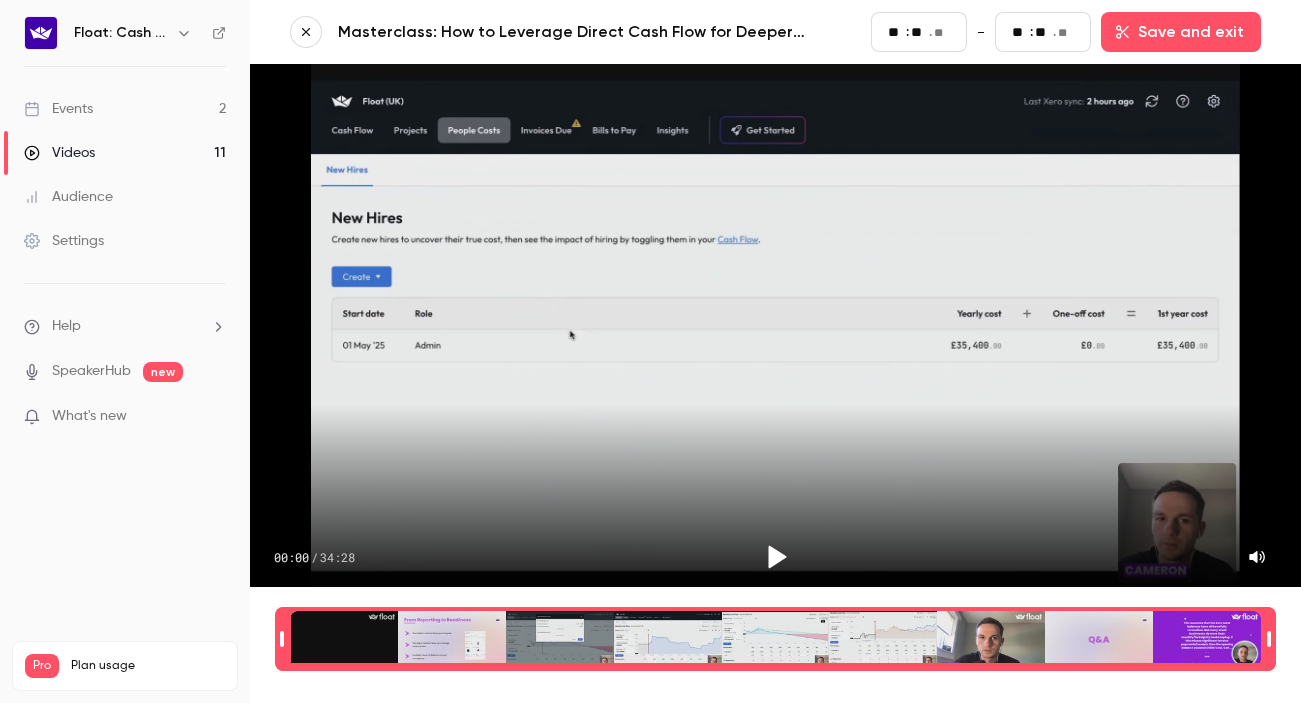 type on "**" 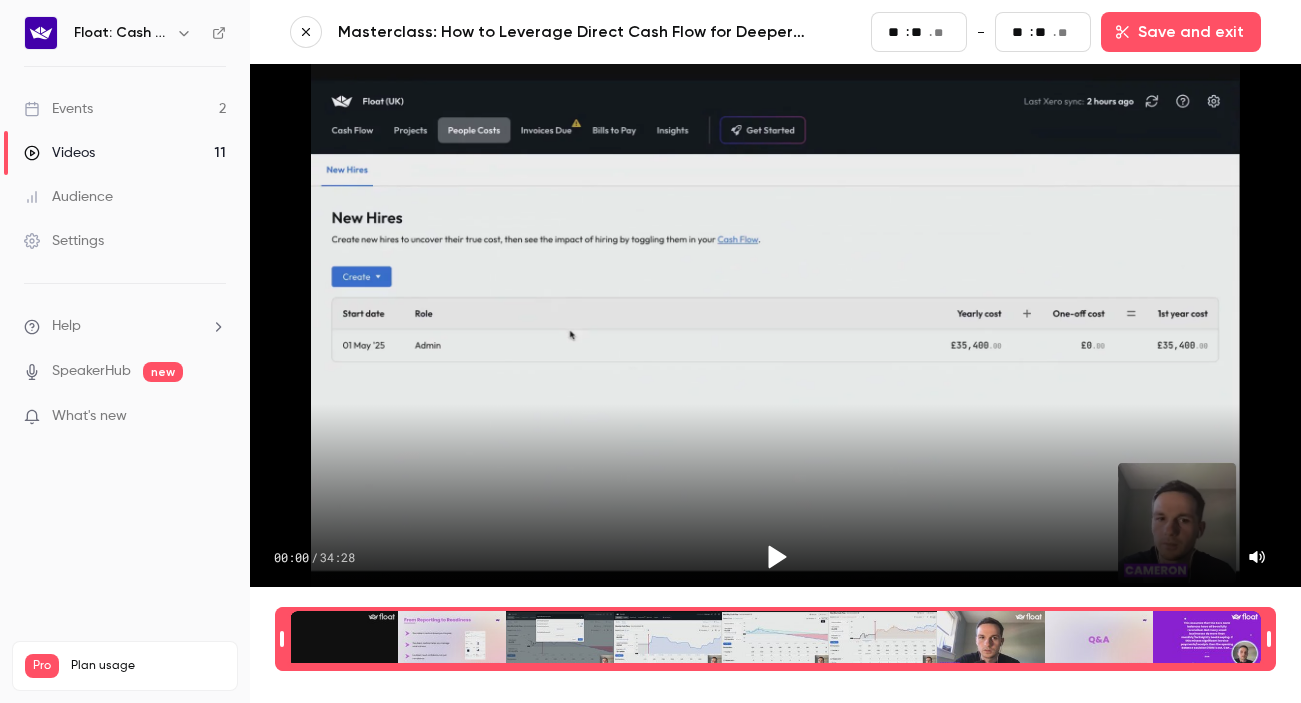 type on "**" 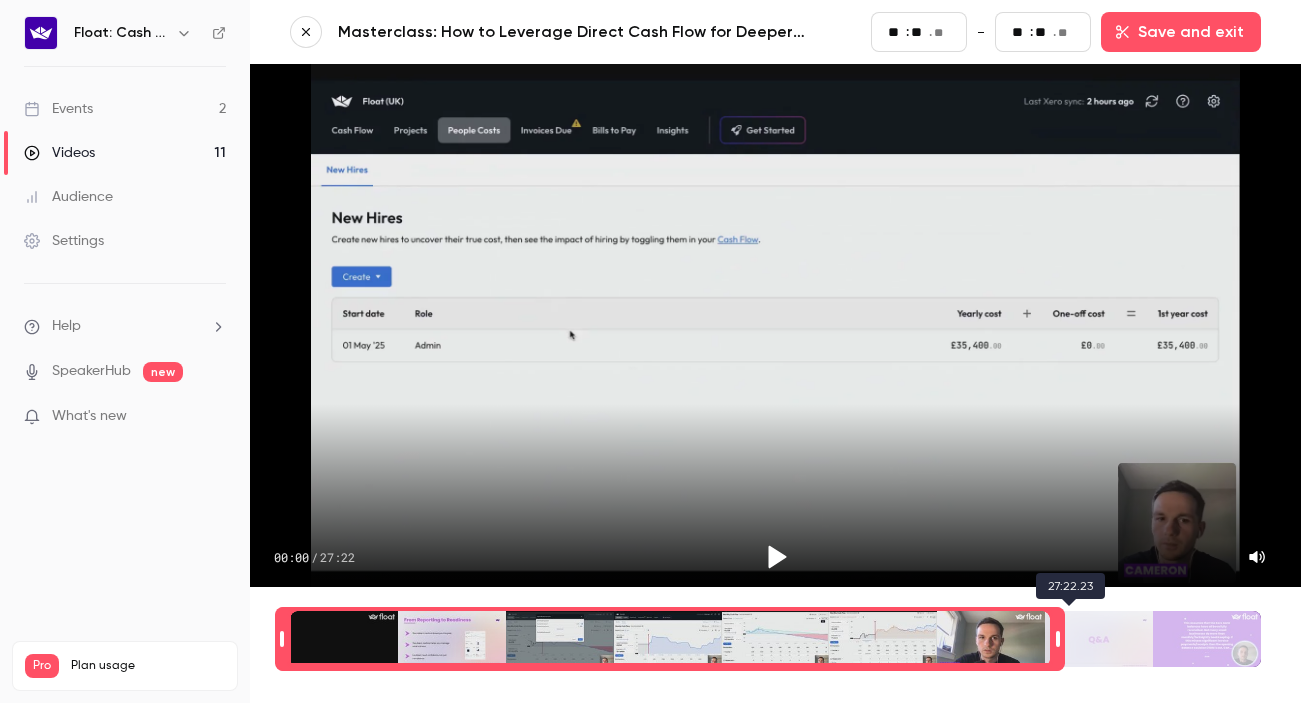 type on "**" 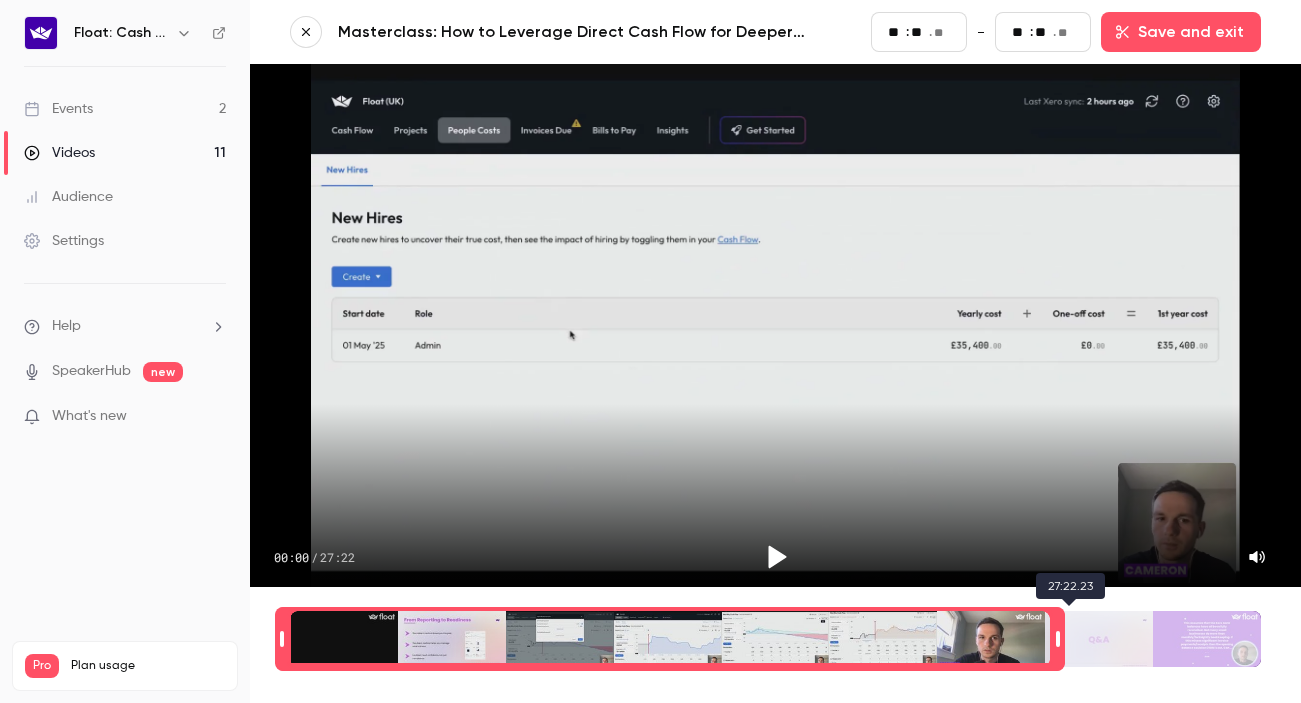 type on "**" 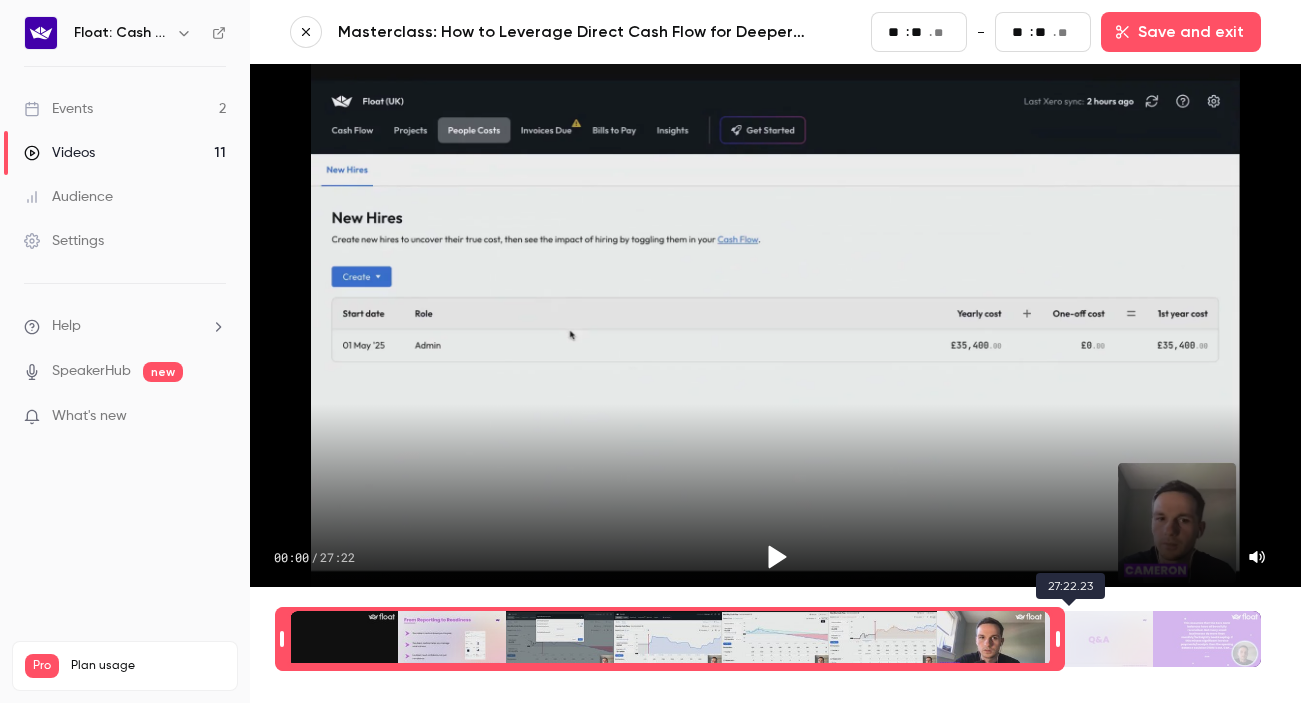 type on "**" 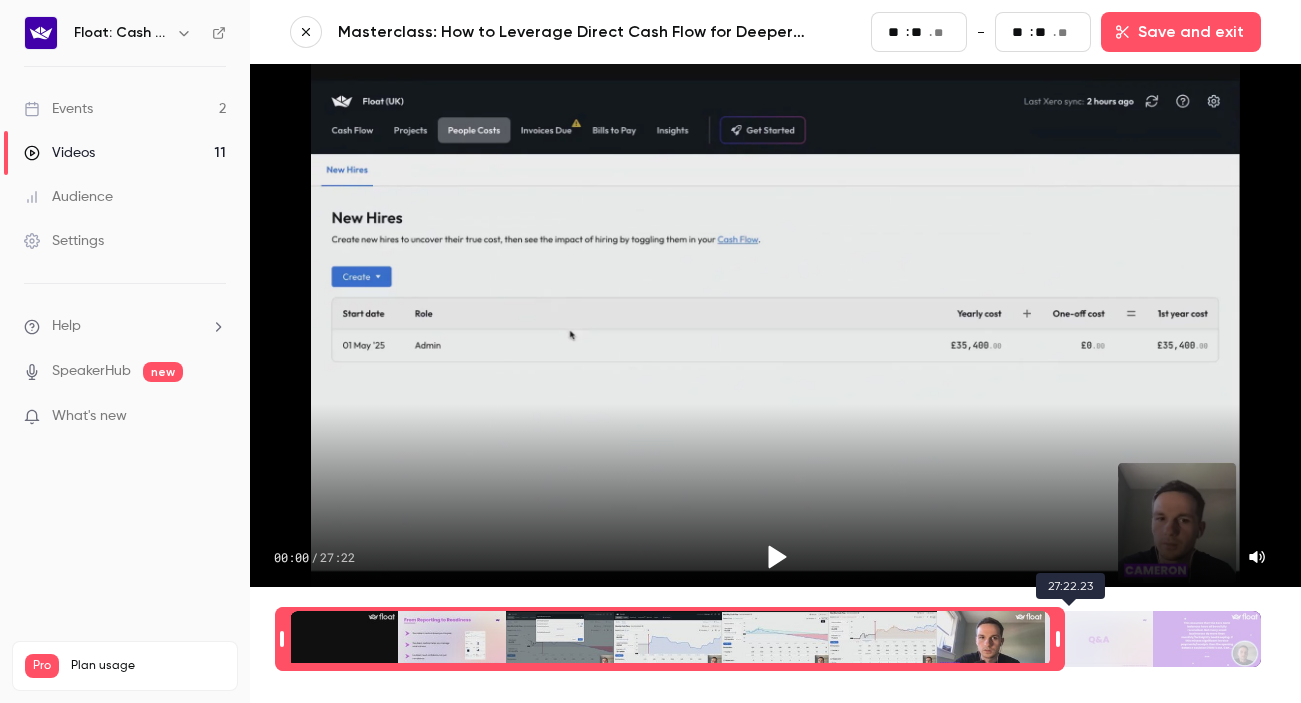 type on "**" 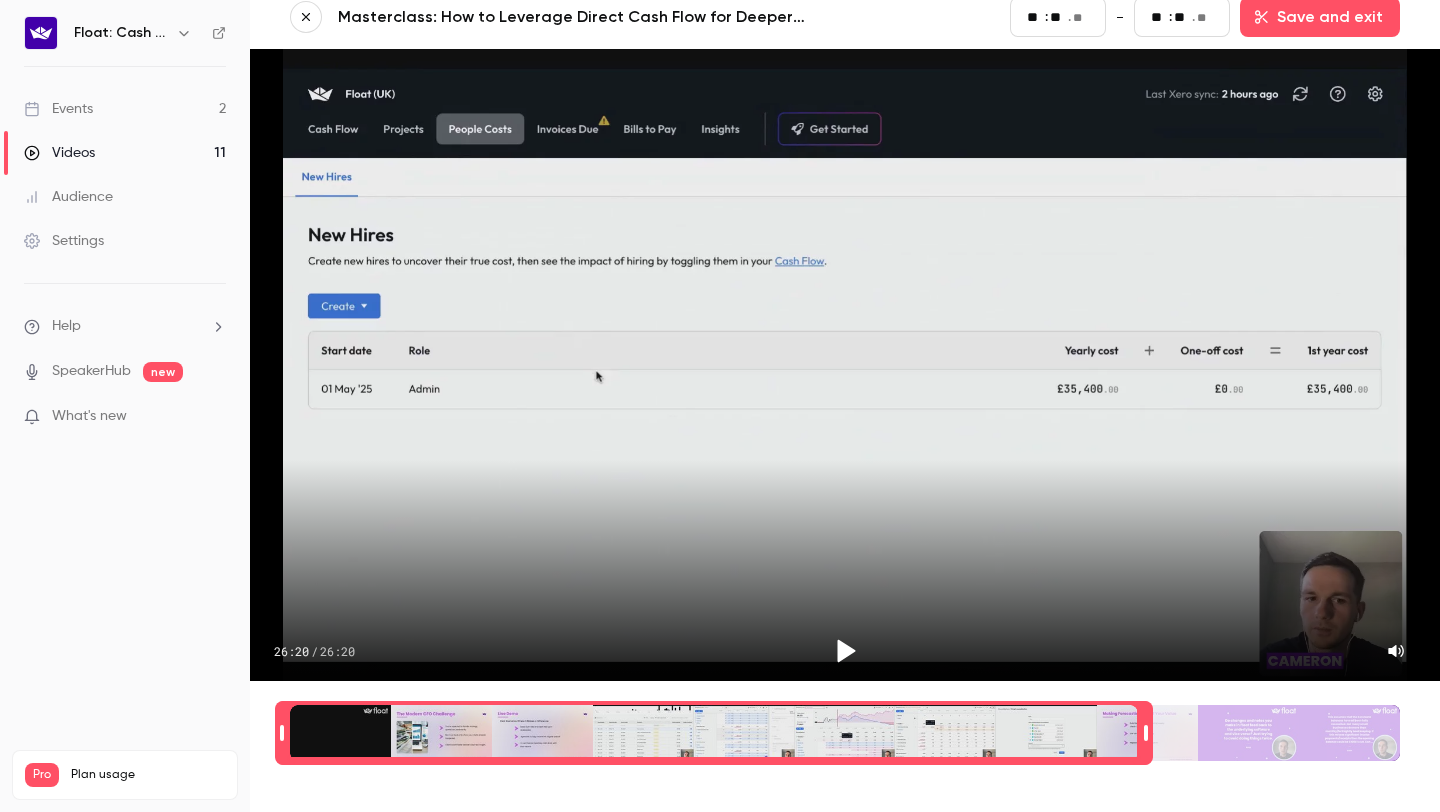 scroll, scrollTop: 20, scrollLeft: 0, axis: vertical 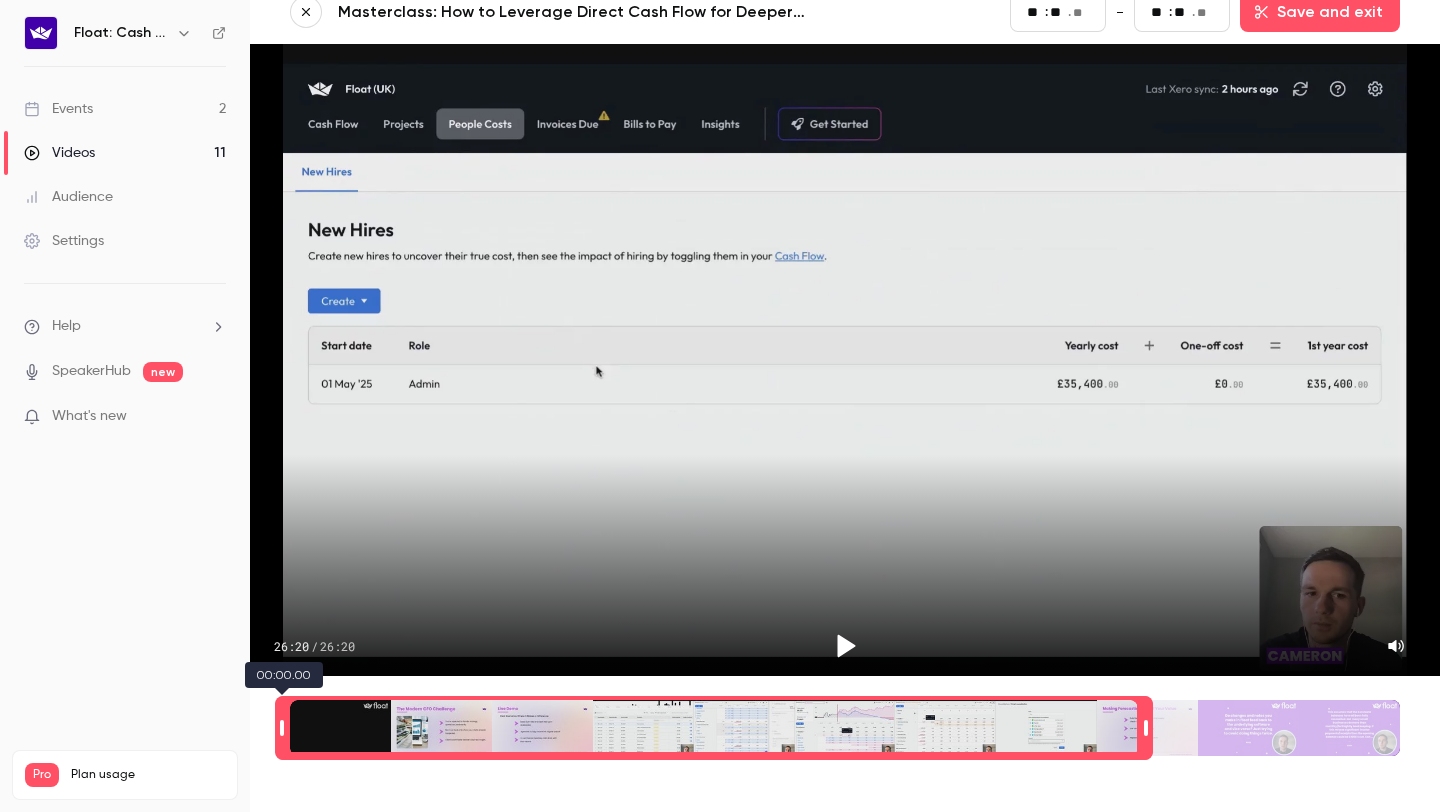 type on "****" 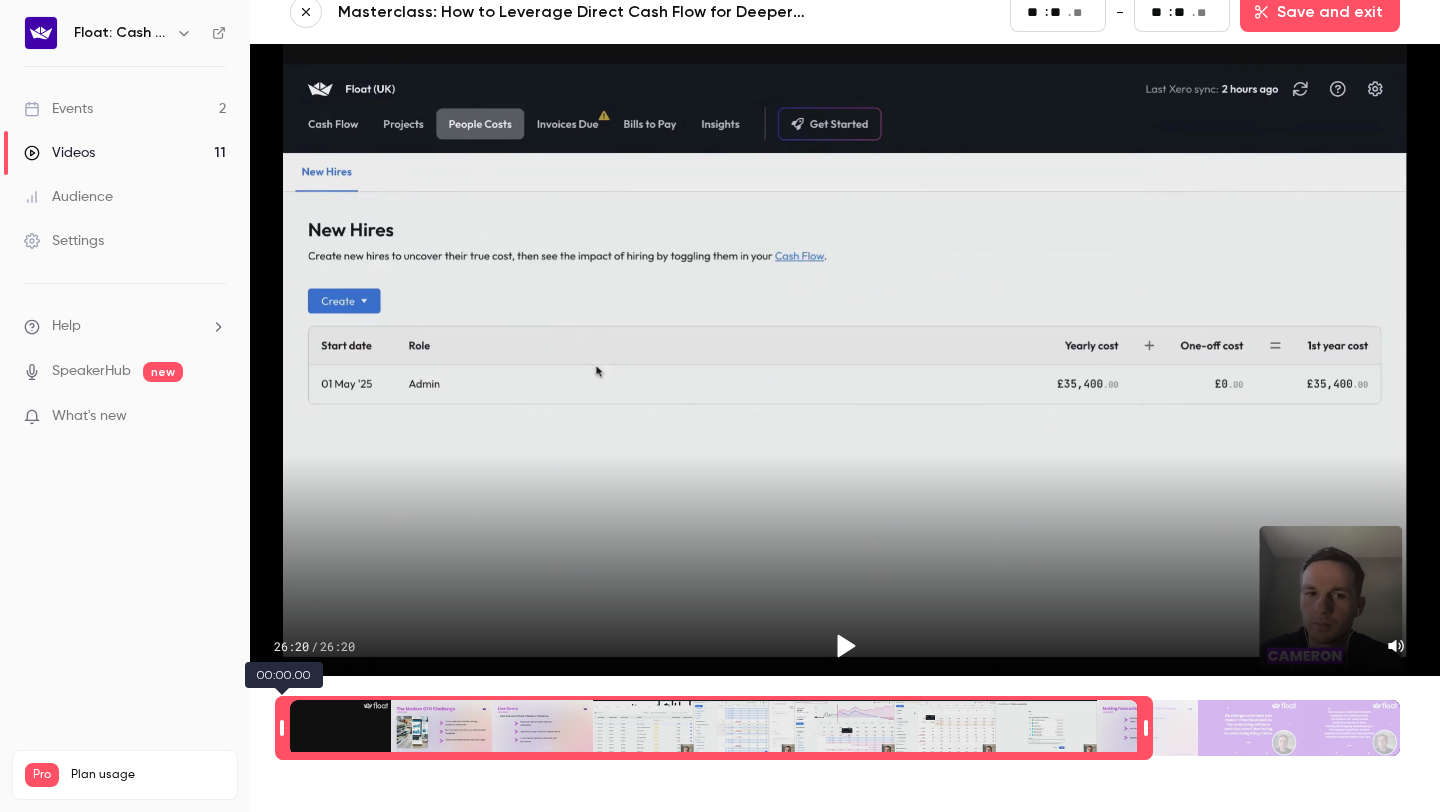 type on "**" 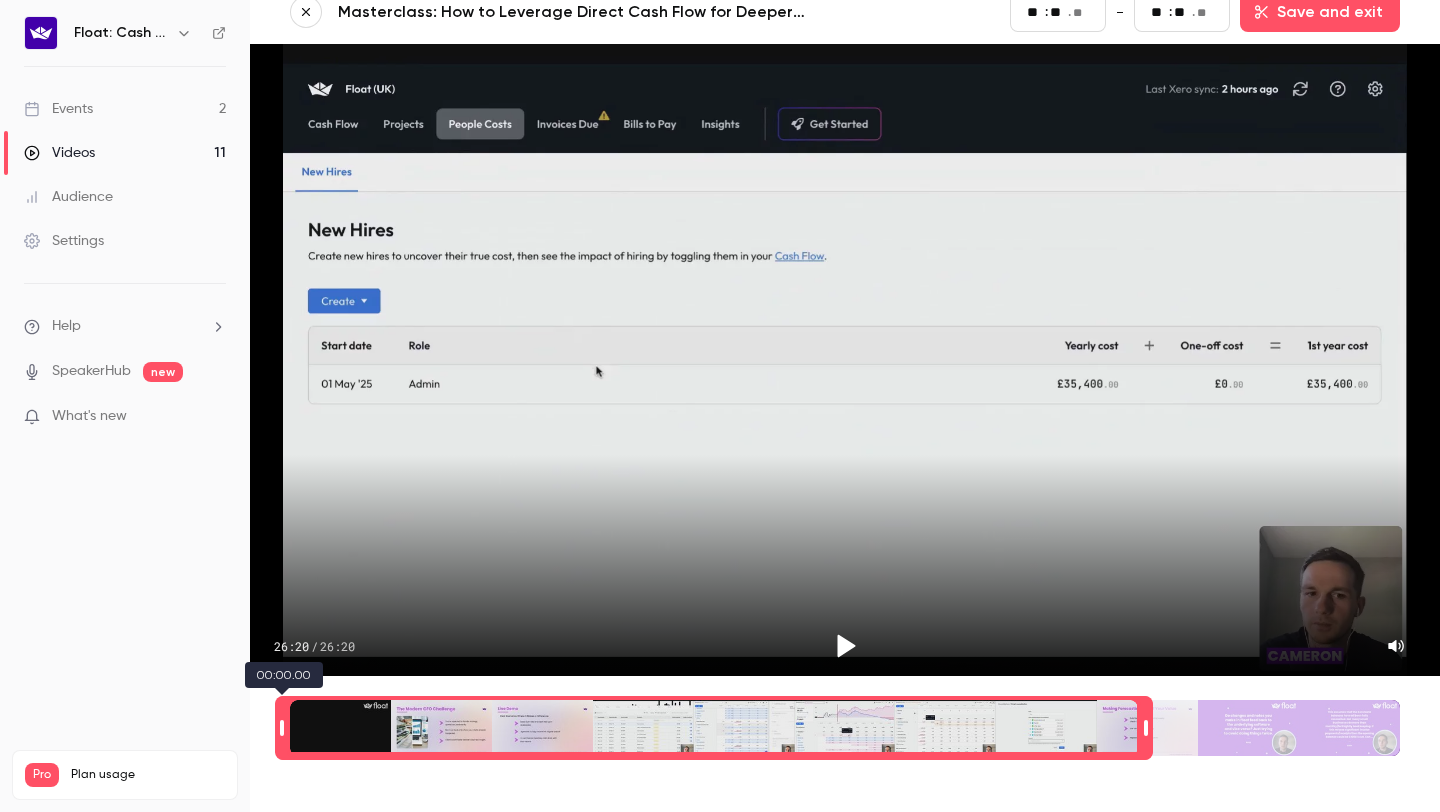 type on "****" 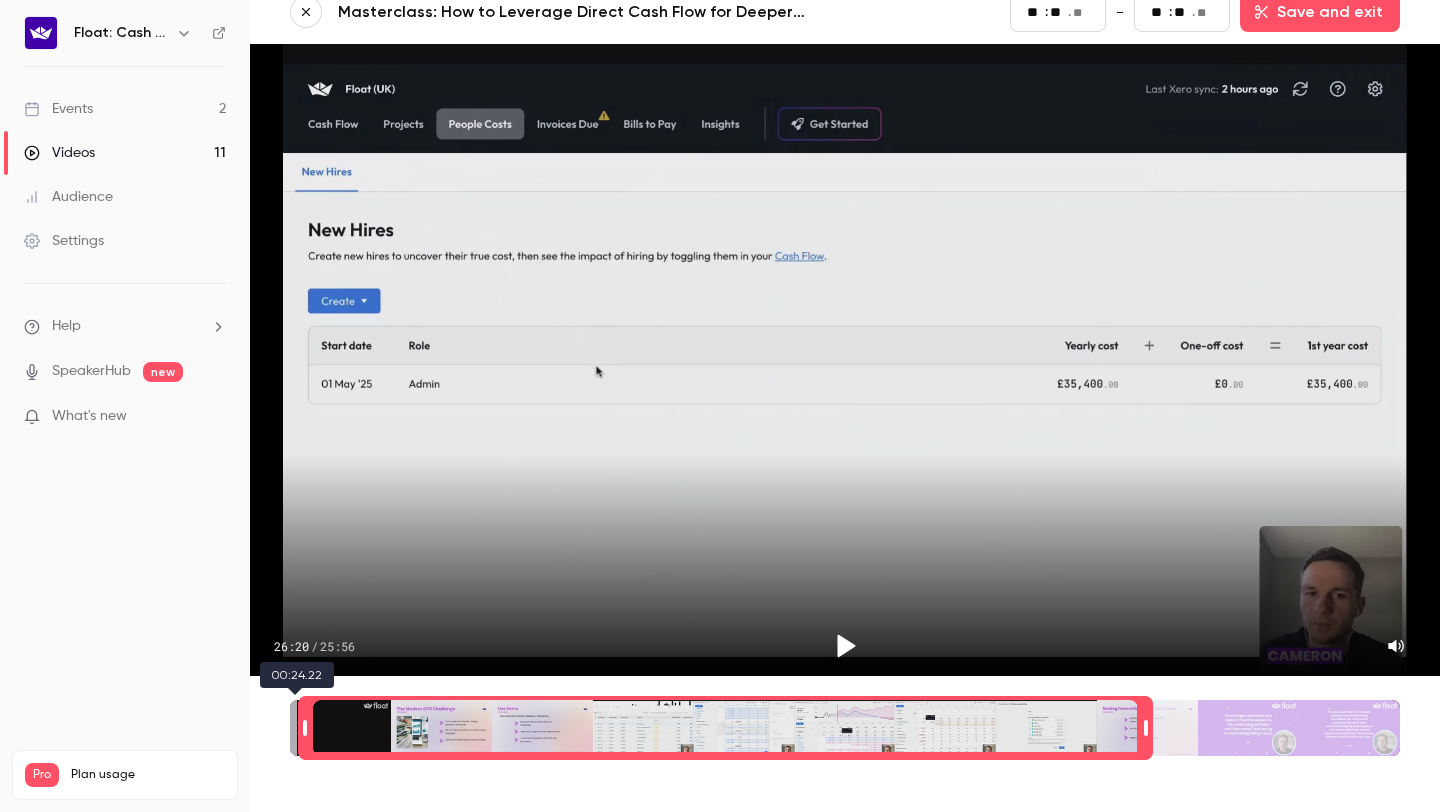 type on "****" 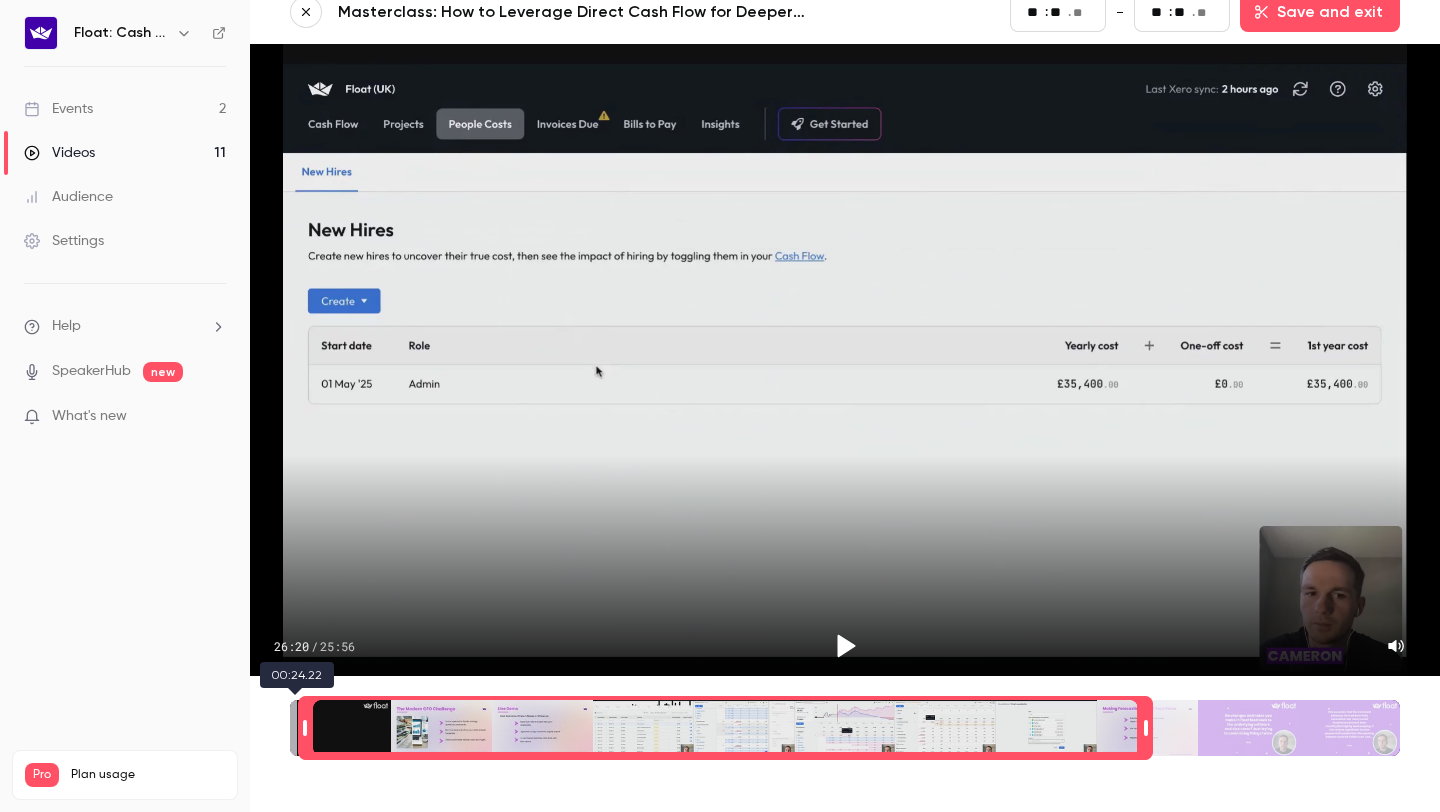 type on "**" 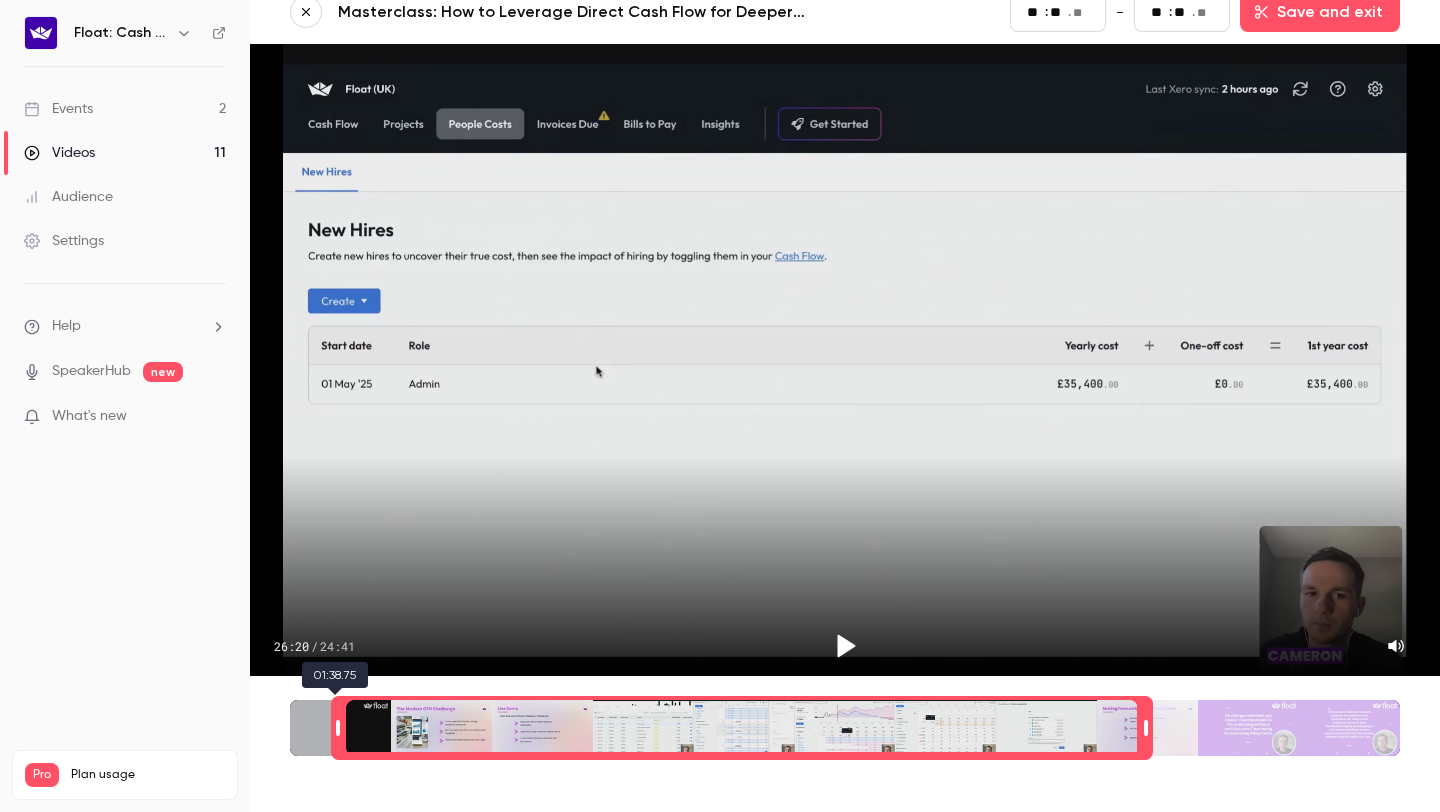 type on "**" 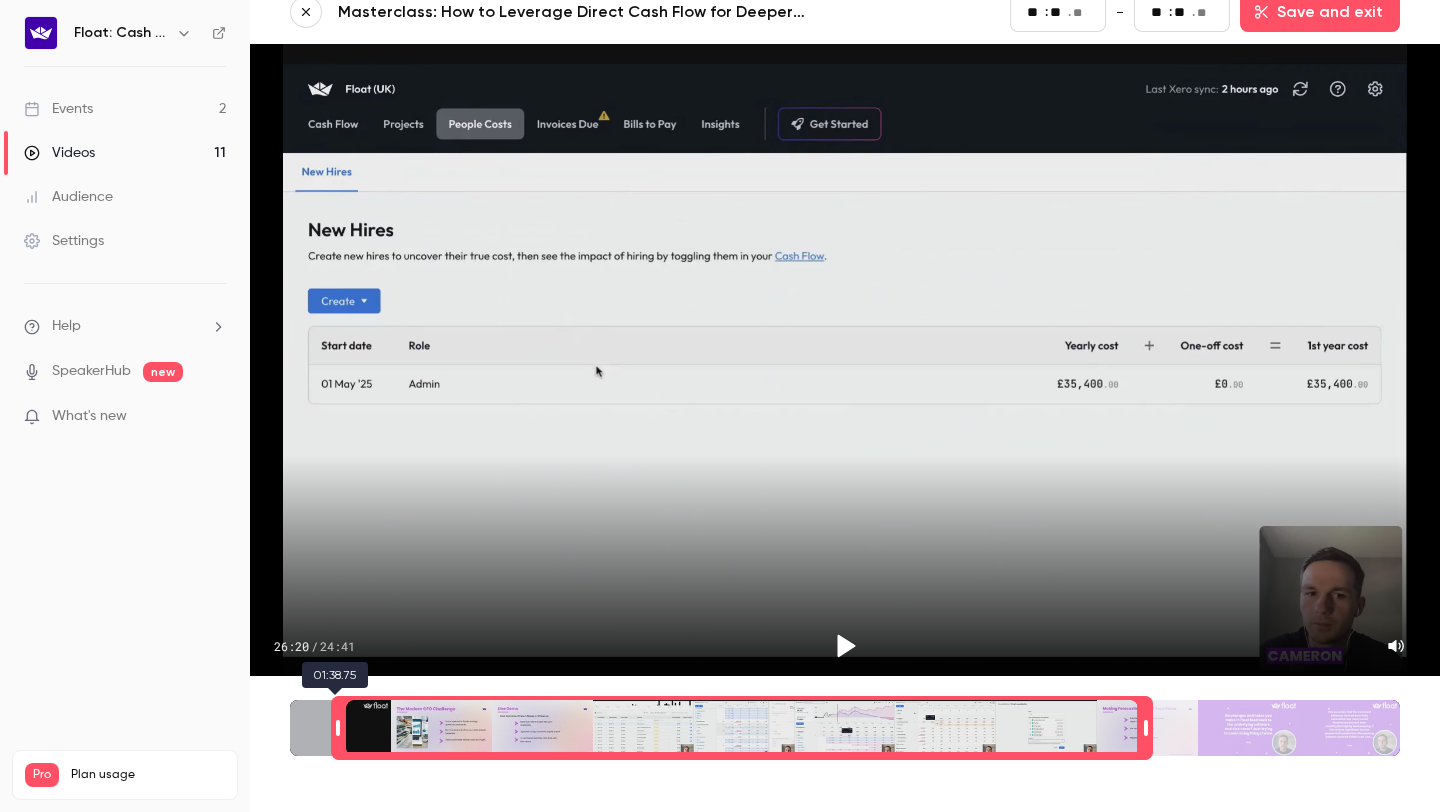 type on "**" 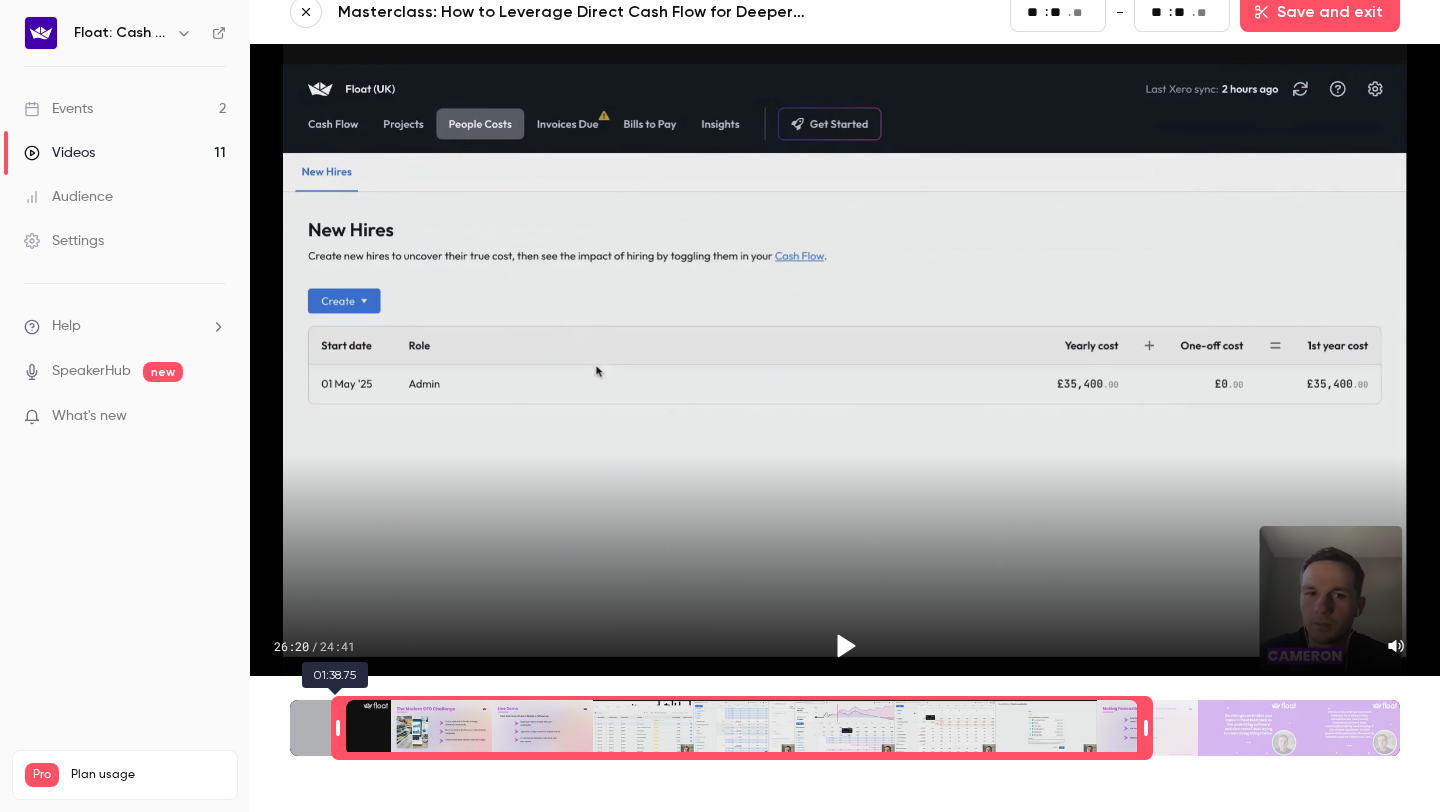 type on "****" 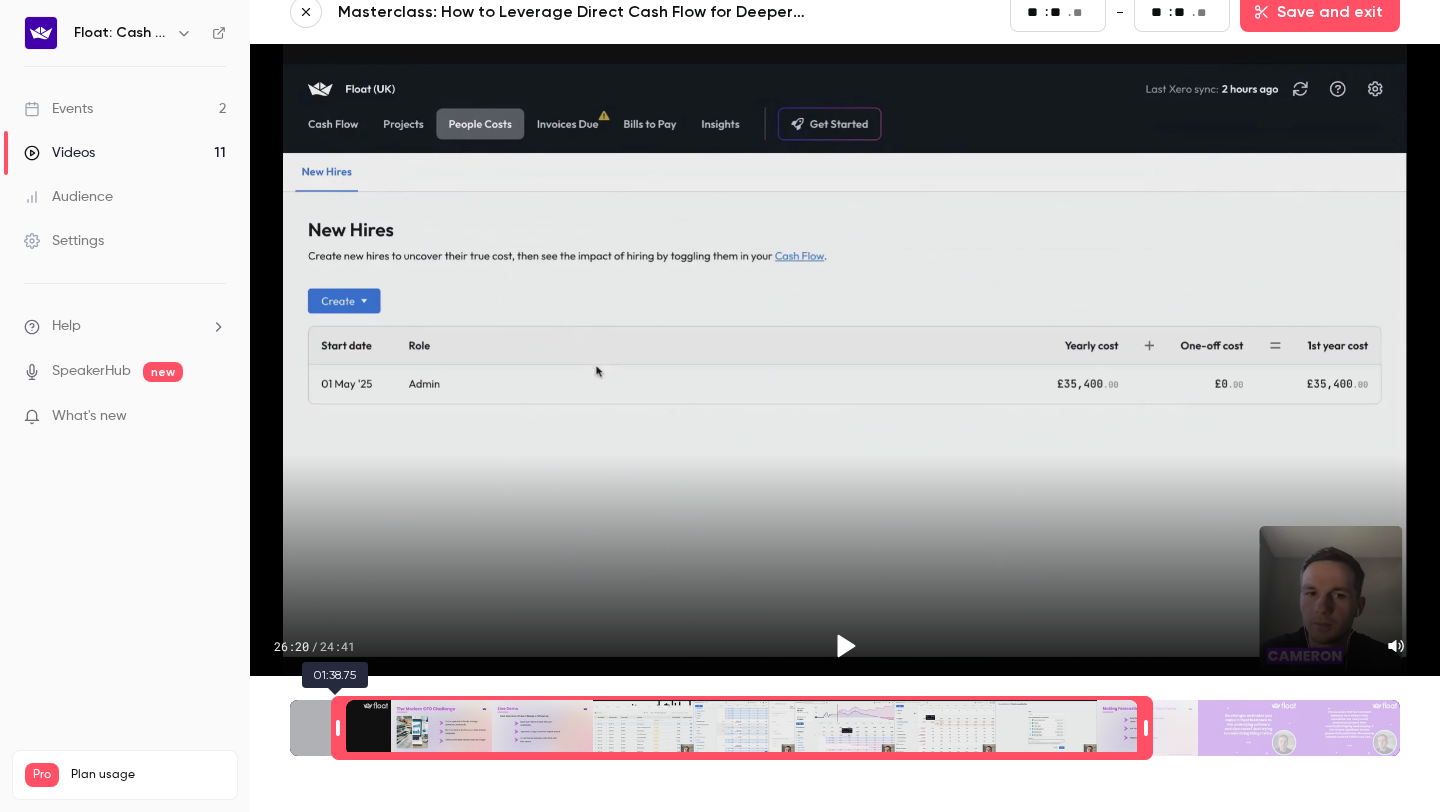 type 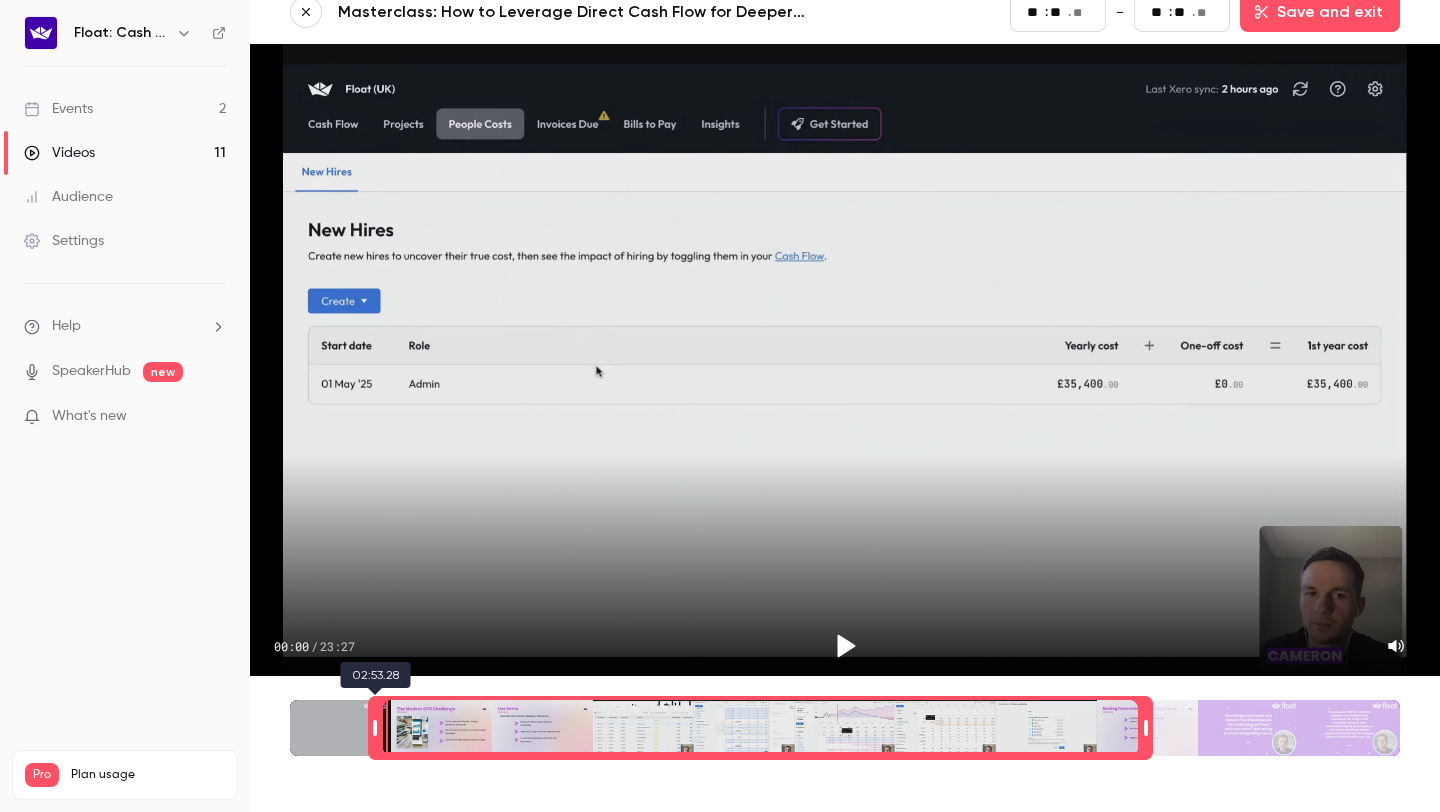 drag, startPoint x: 283, startPoint y: 722, endPoint x: 376, endPoint y: 722, distance: 93 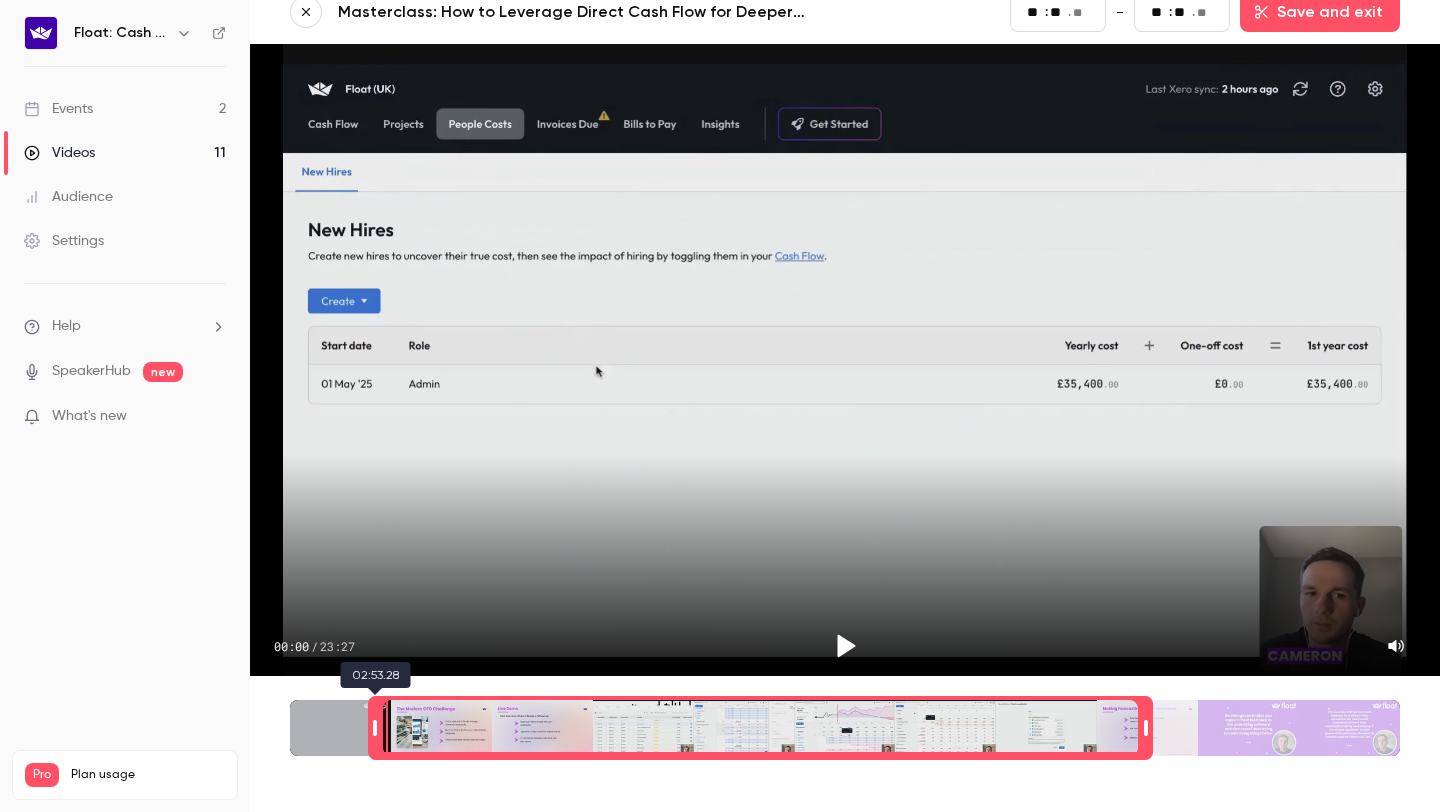 click at bounding box center (375, 728) 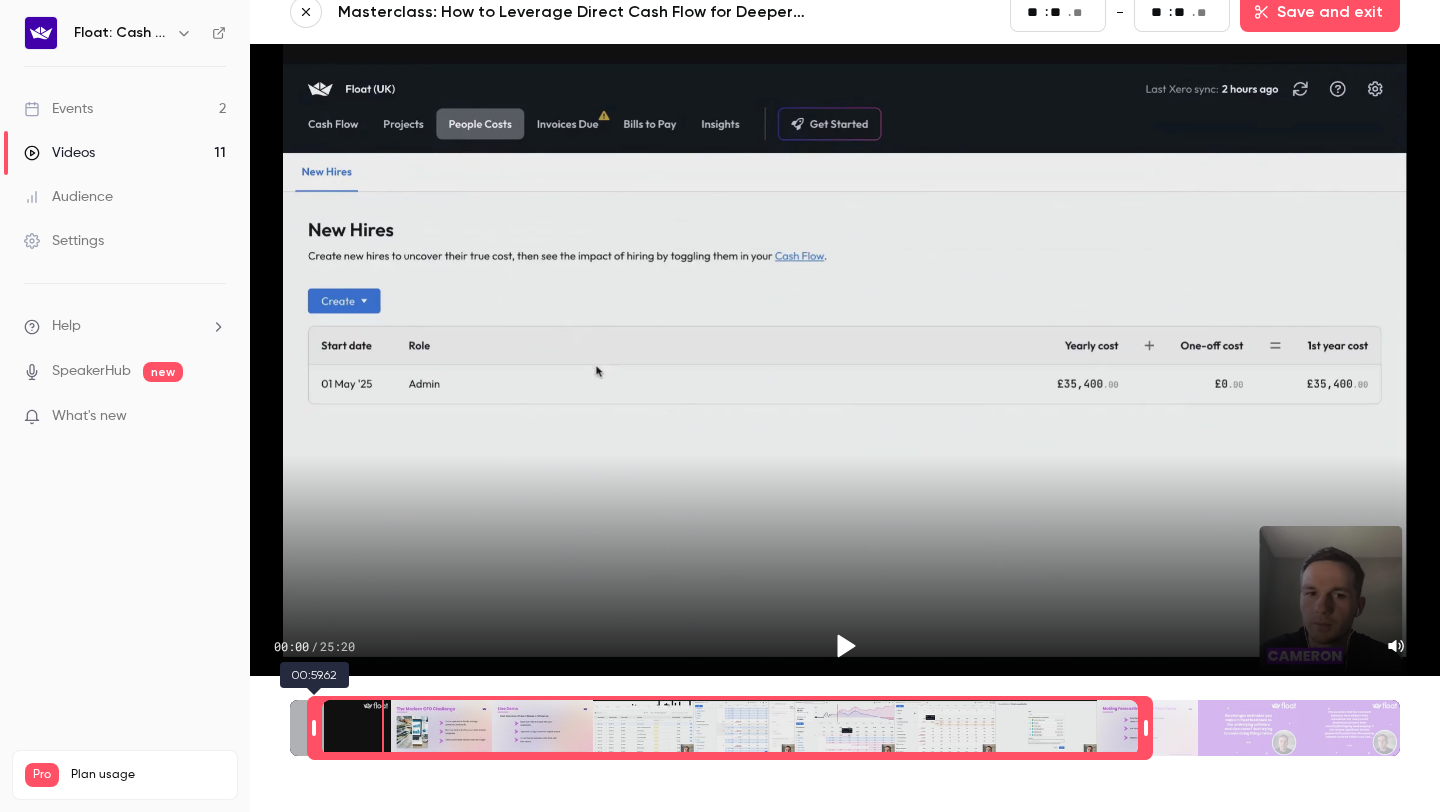 drag, startPoint x: 376, startPoint y: 722, endPoint x: 310, endPoint y: 718, distance: 66.1211 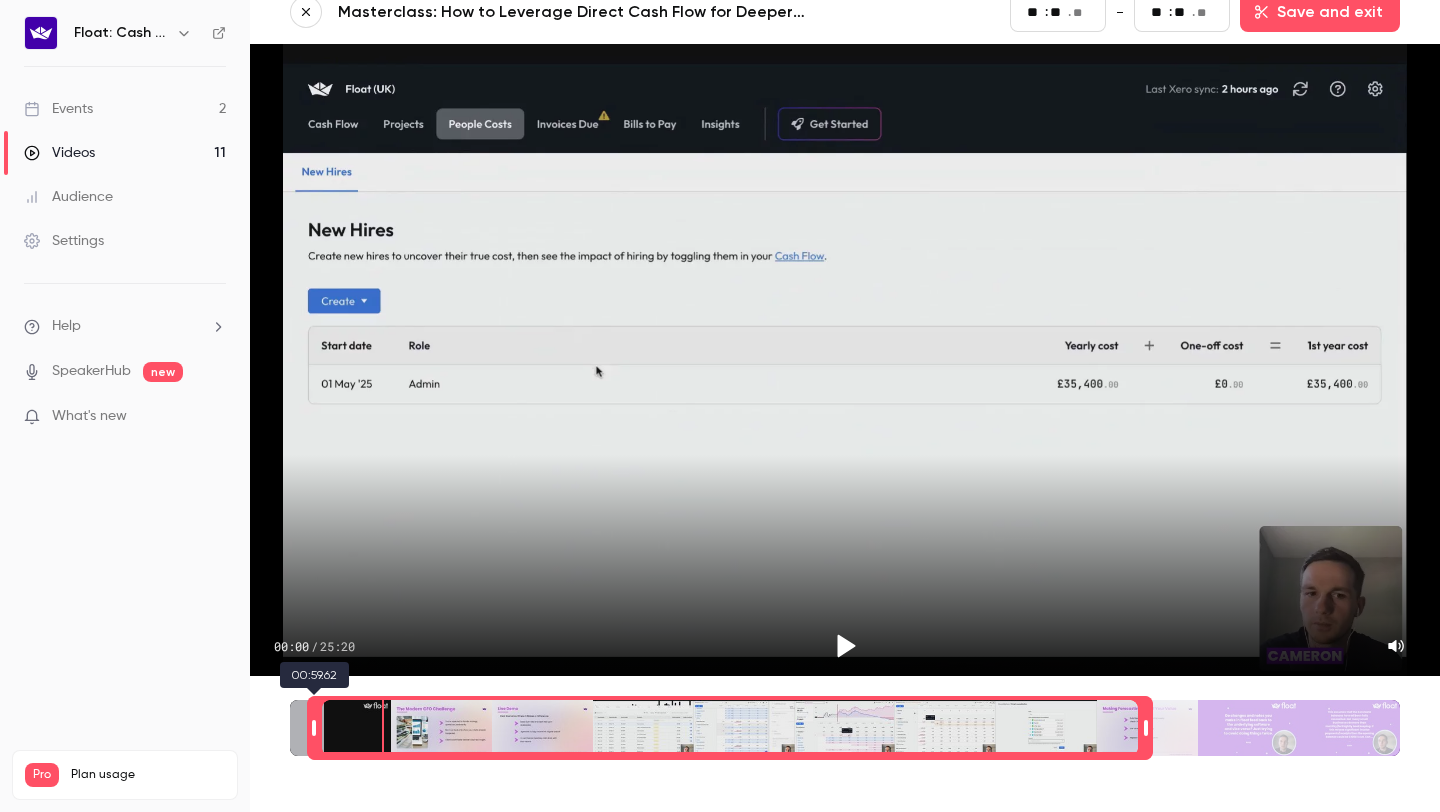 click at bounding box center [314, 728] 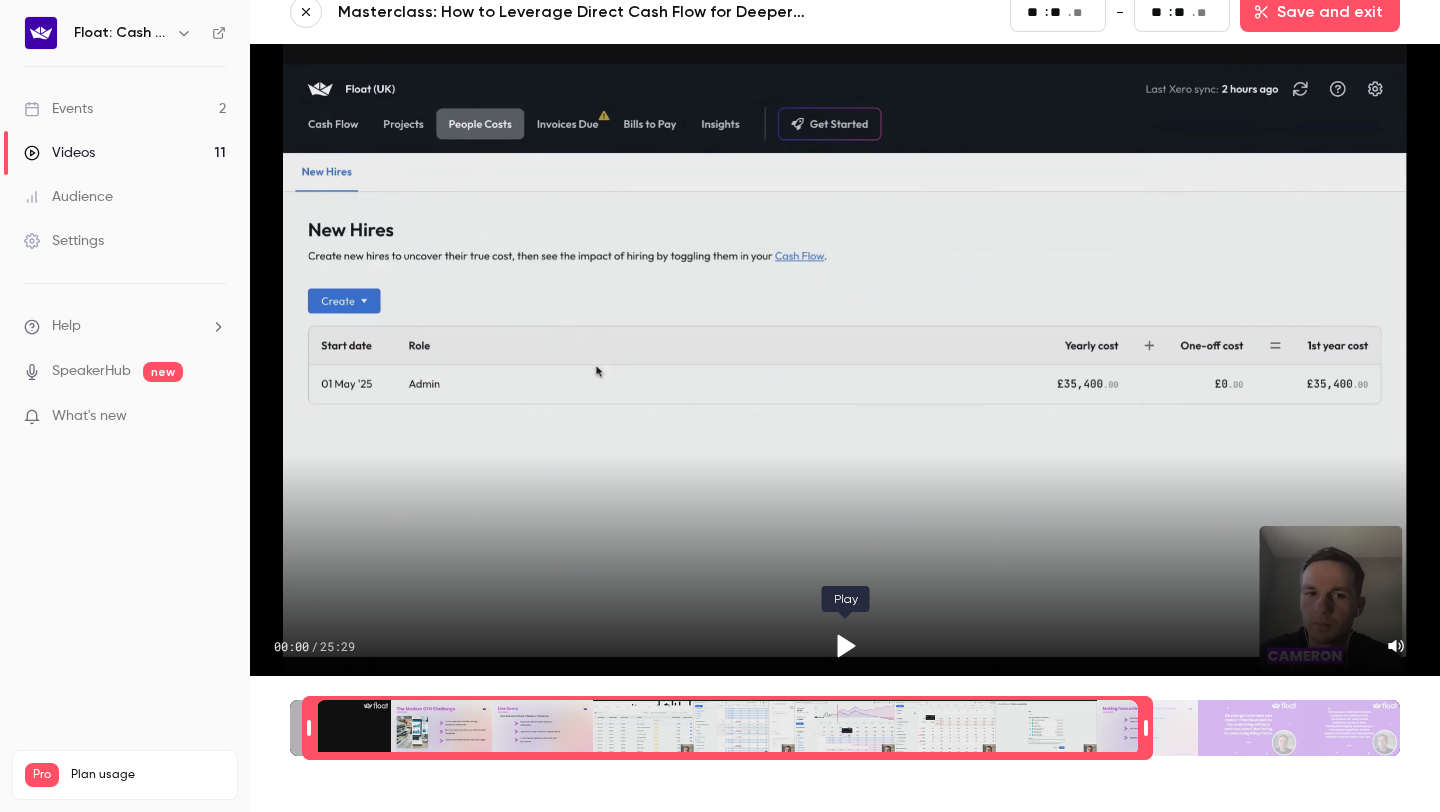 click 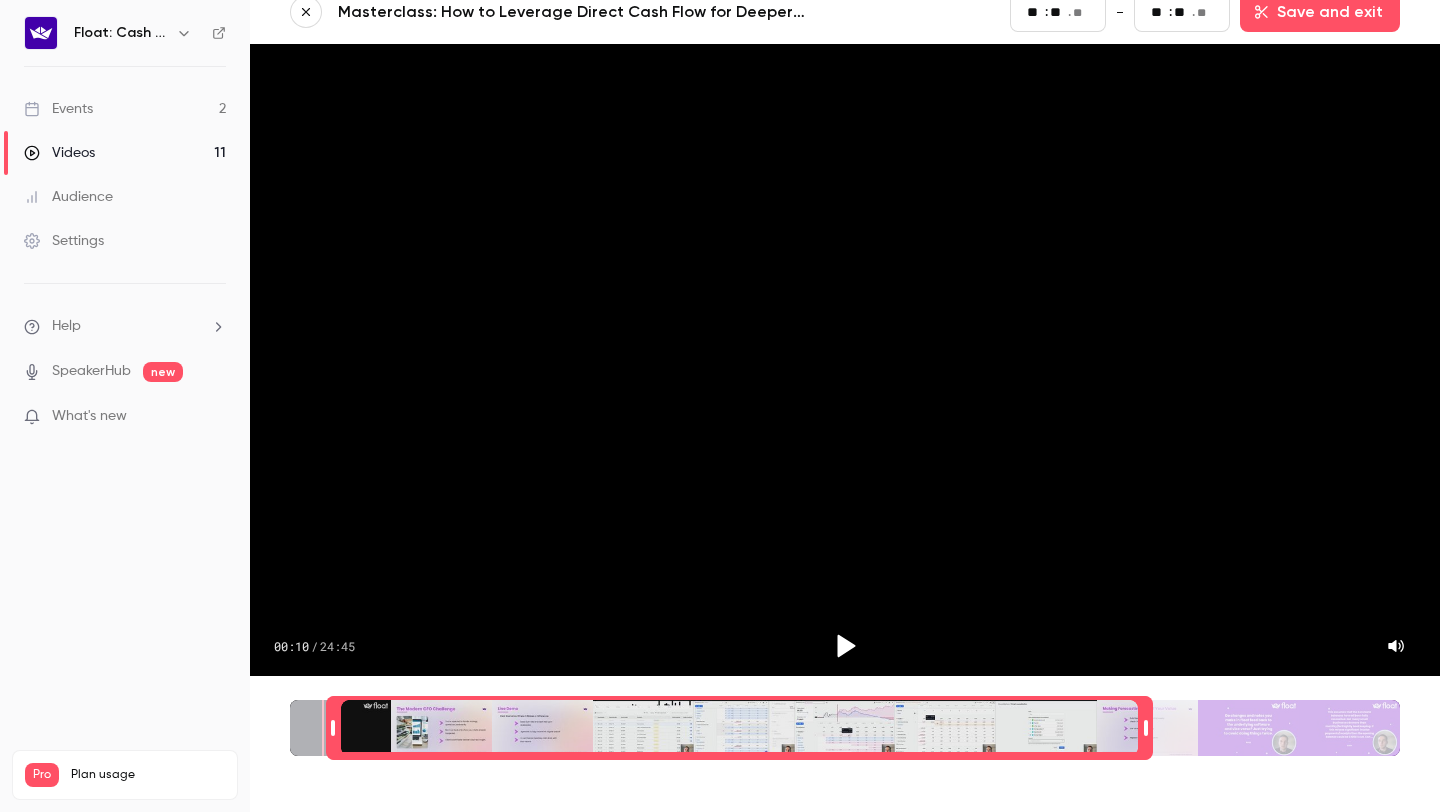 drag, startPoint x: 306, startPoint y: 727, endPoint x: 331, endPoint y: 727, distance: 25 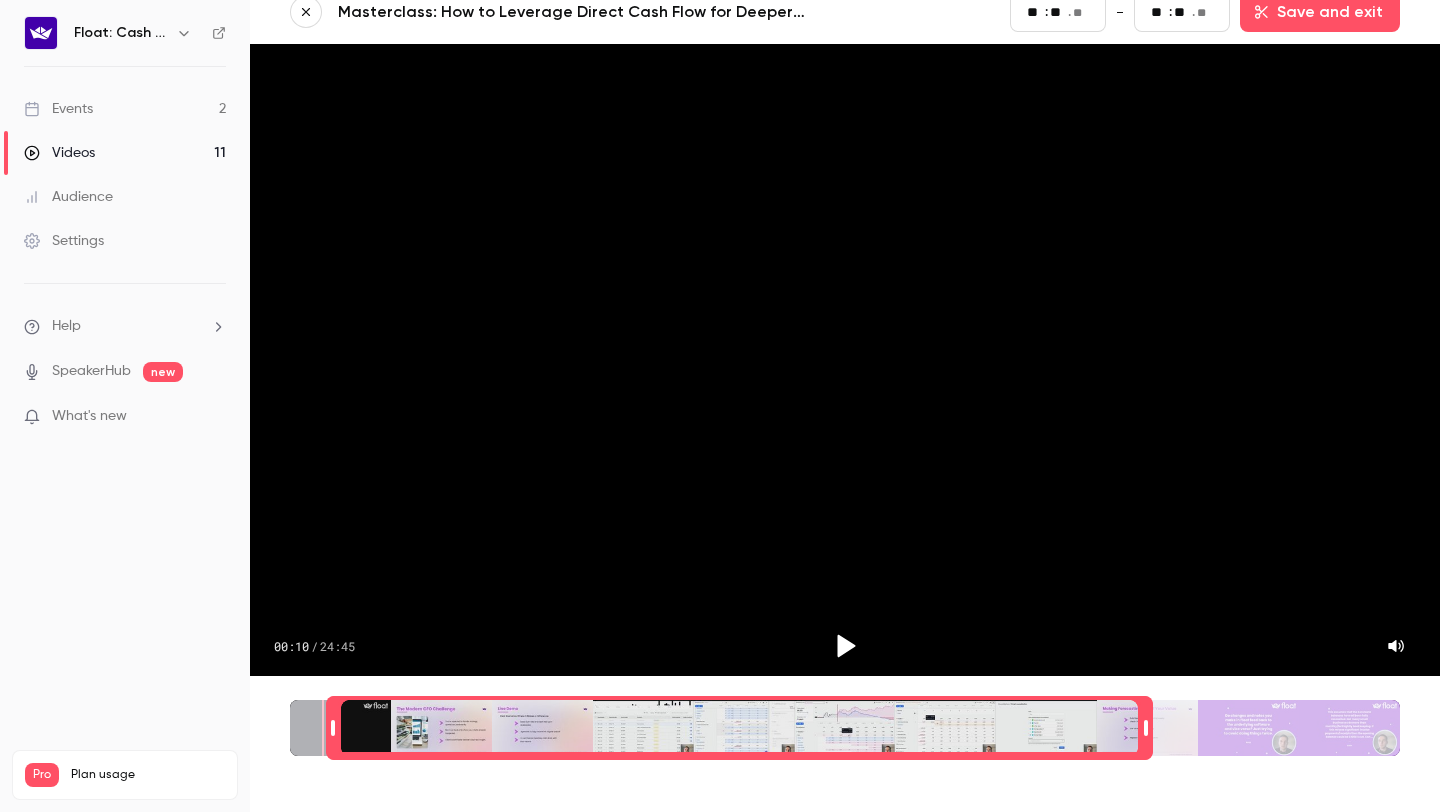 click at bounding box center [333, 728] 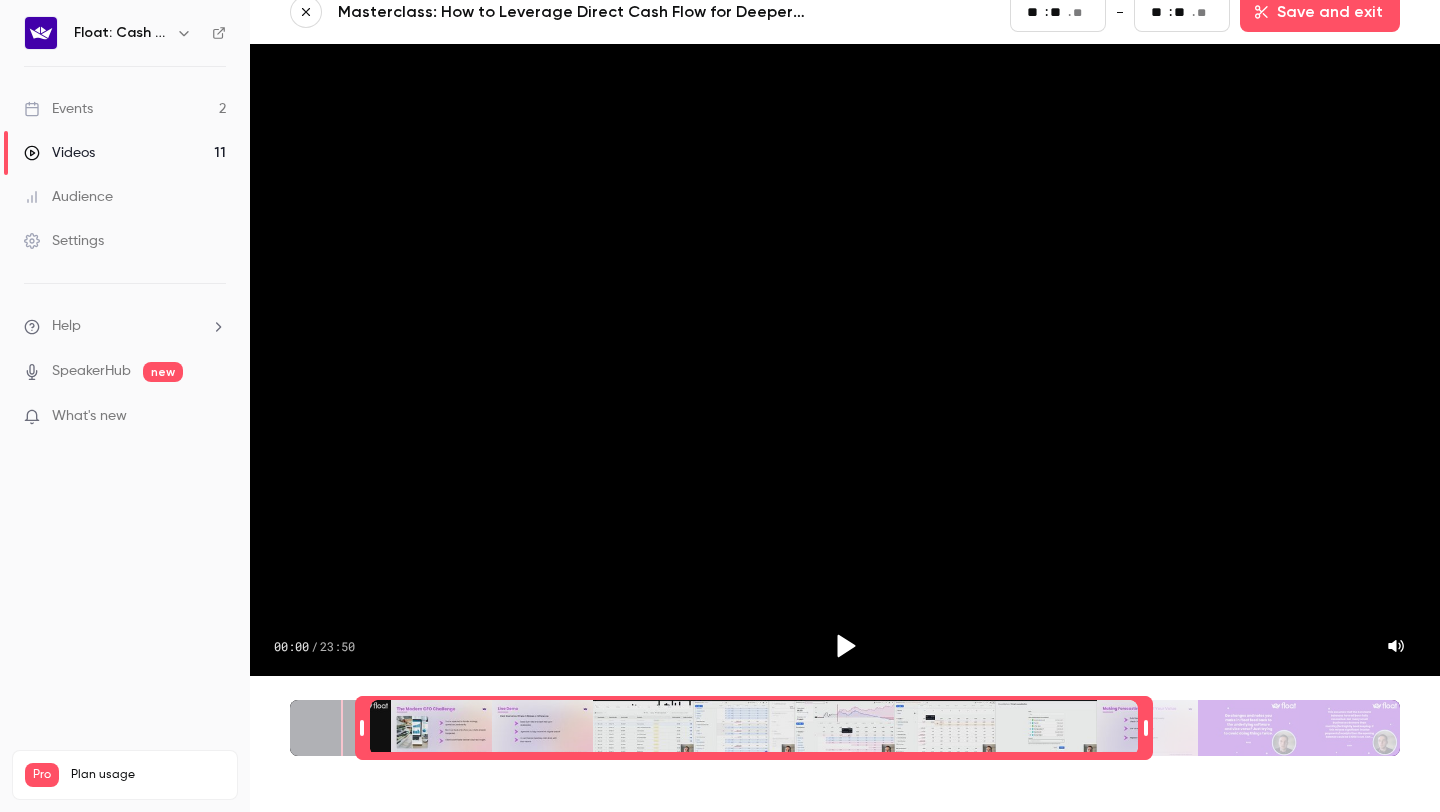 drag, startPoint x: 331, startPoint y: 727, endPoint x: 359, endPoint y: 727, distance: 28 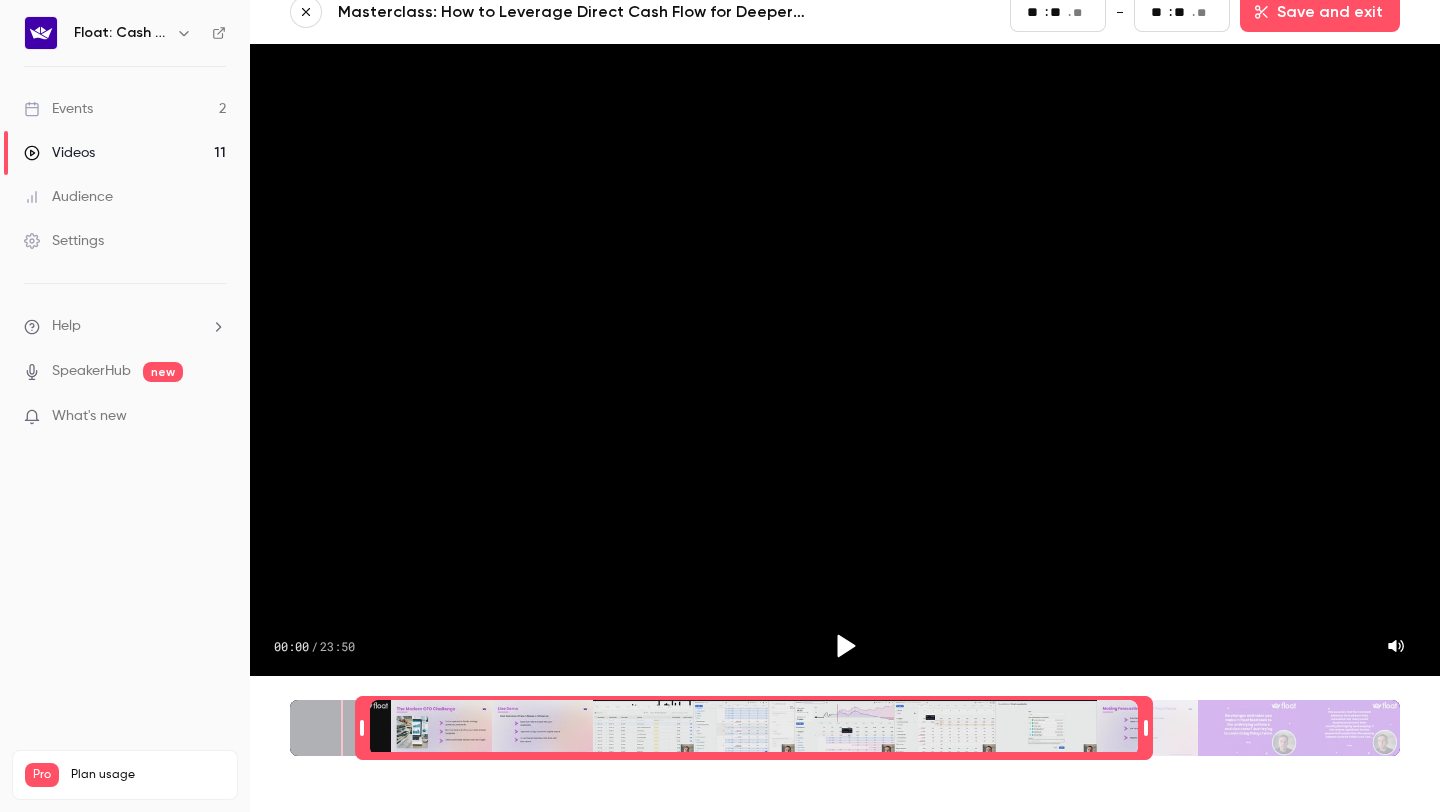 click at bounding box center (362, 728) 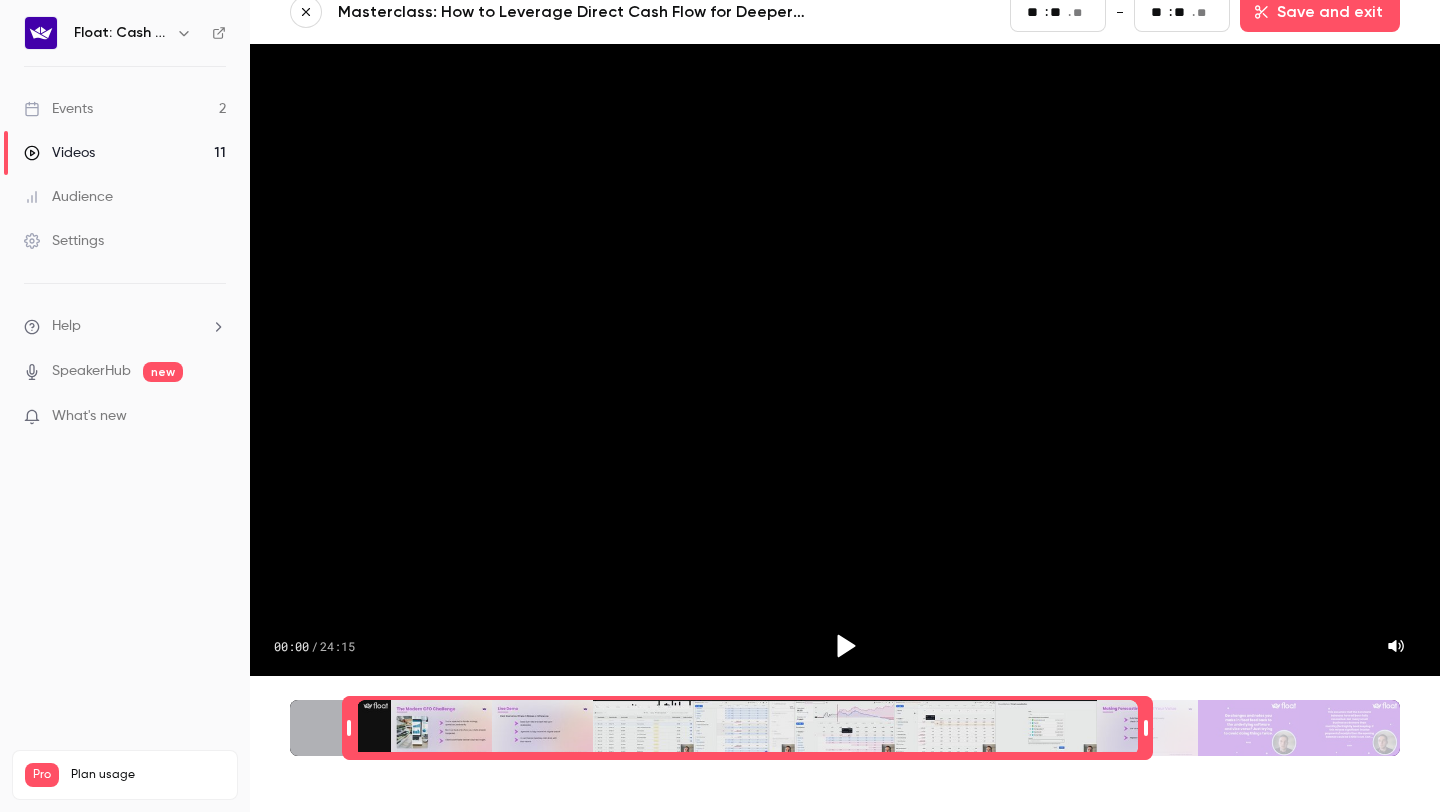 drag, startPoint x: 359, startPoint y: 727, endPoint x: 347, endPoint y: 727, distance: 12 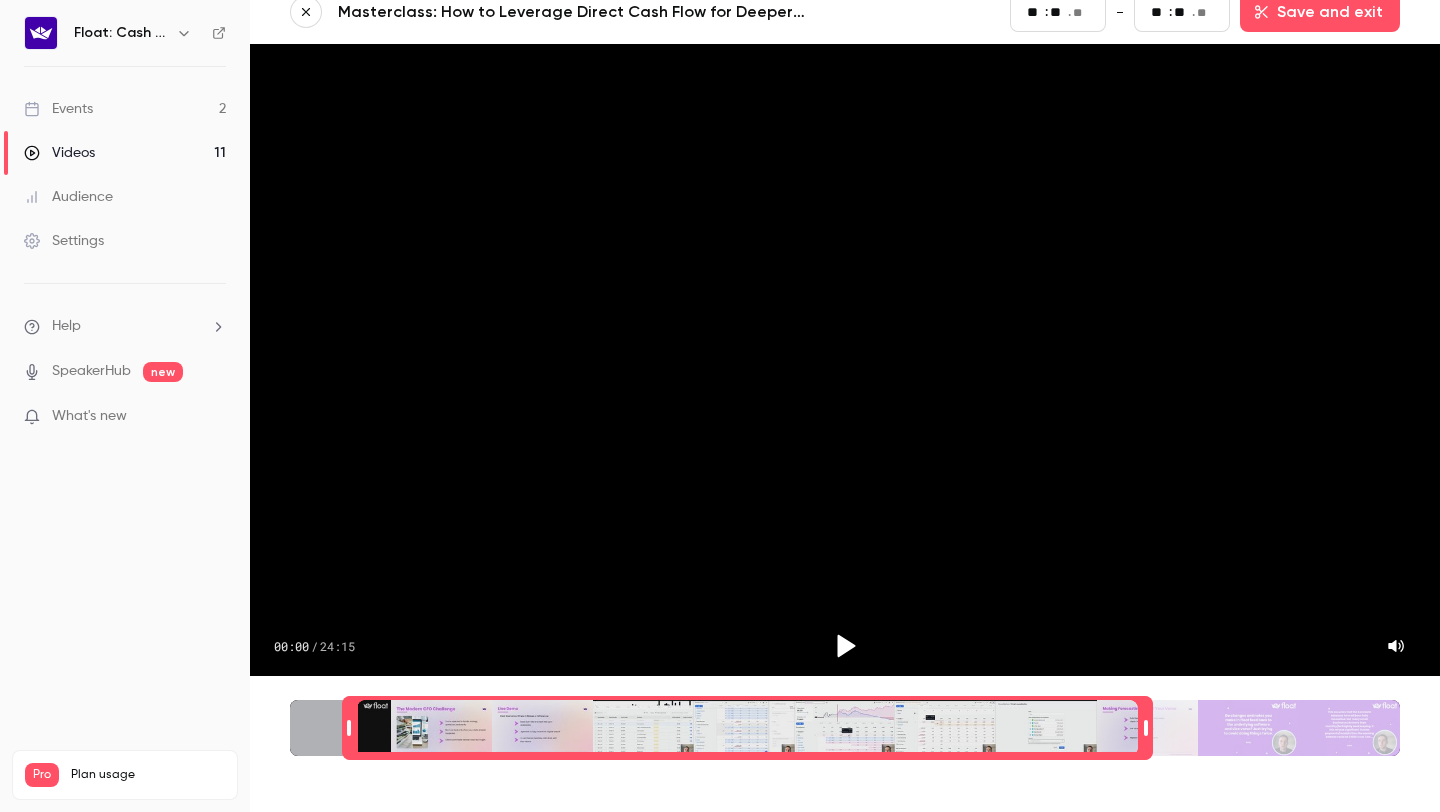 click at bounding box center [349, 728] 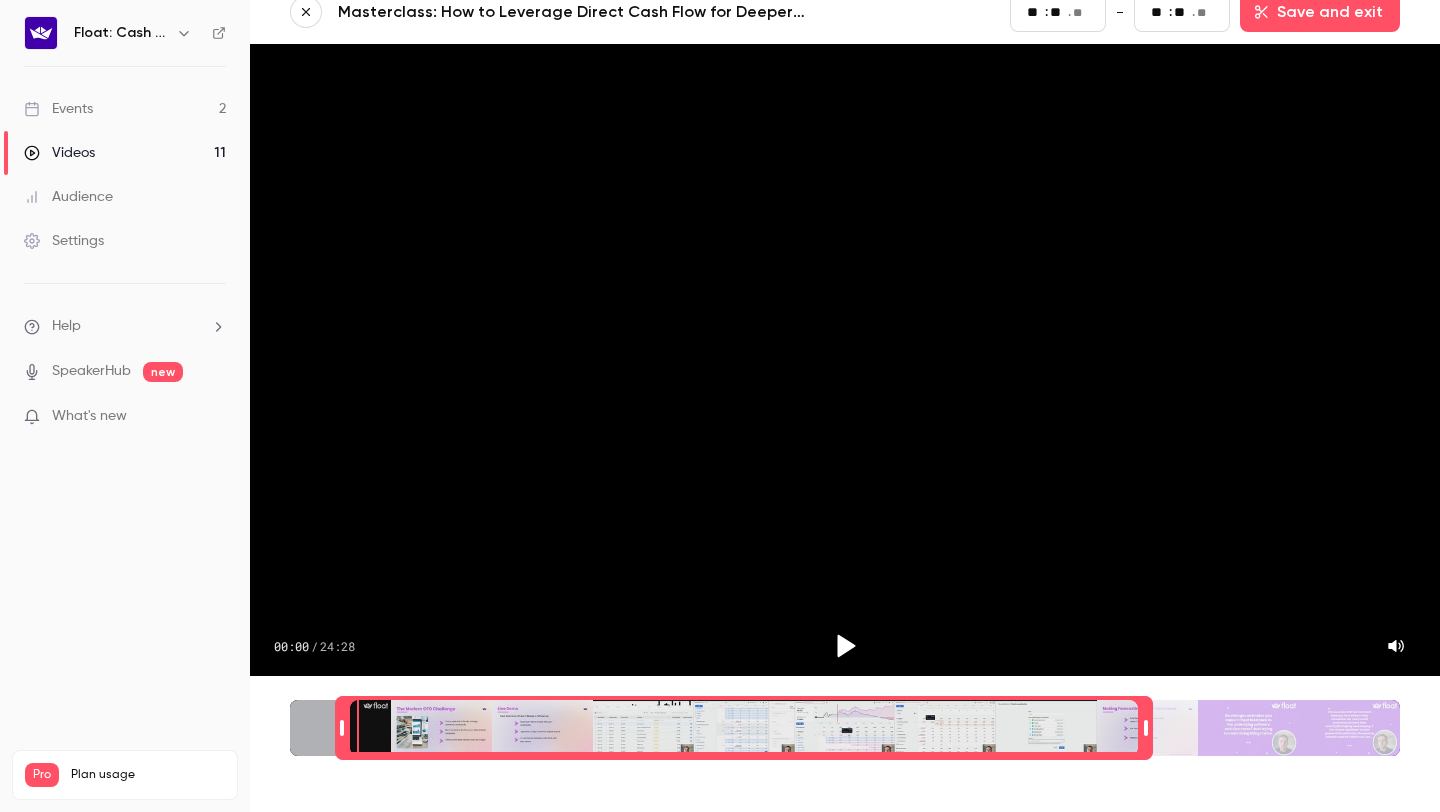 click at bounding box center (342, 728) 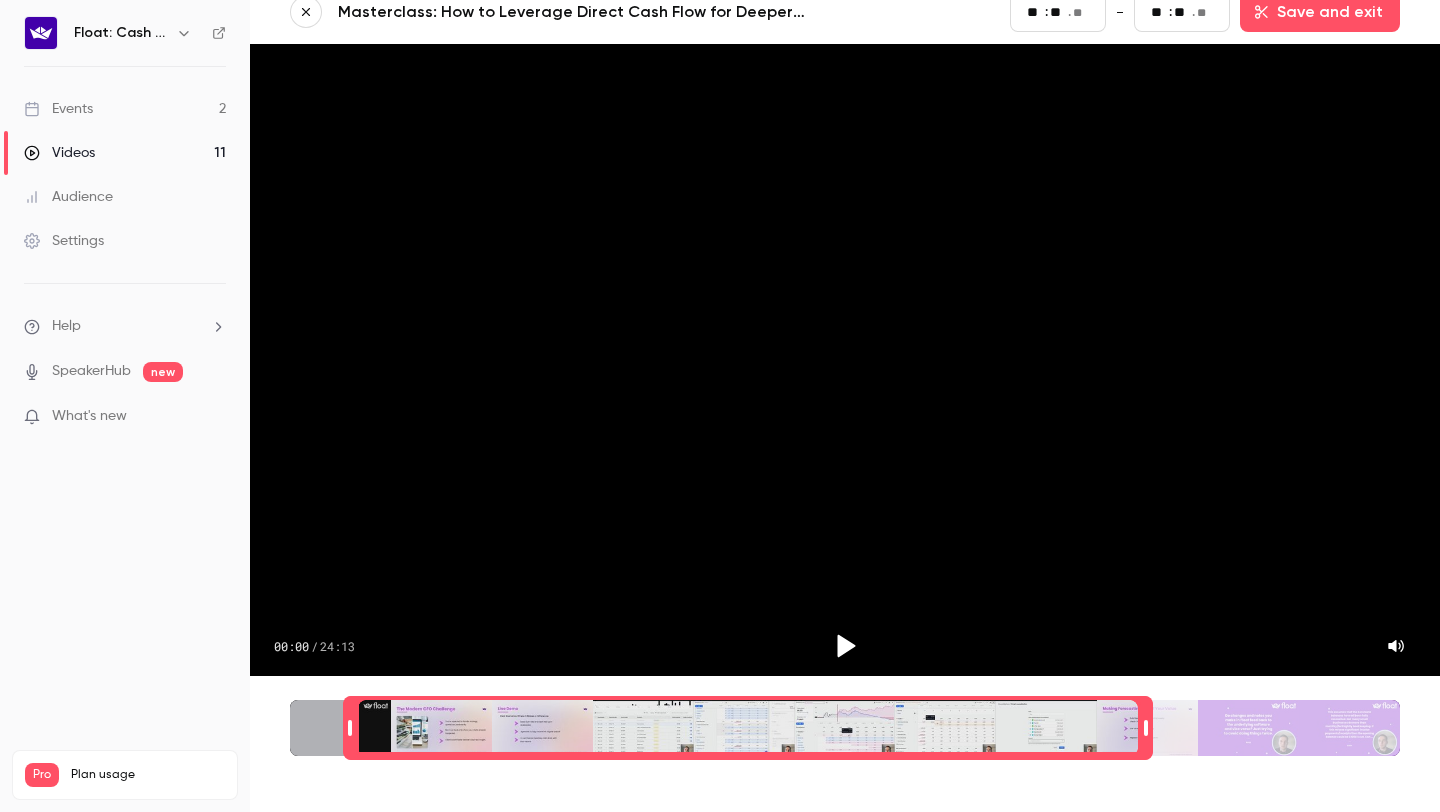 click at bounding box center (350, 728) 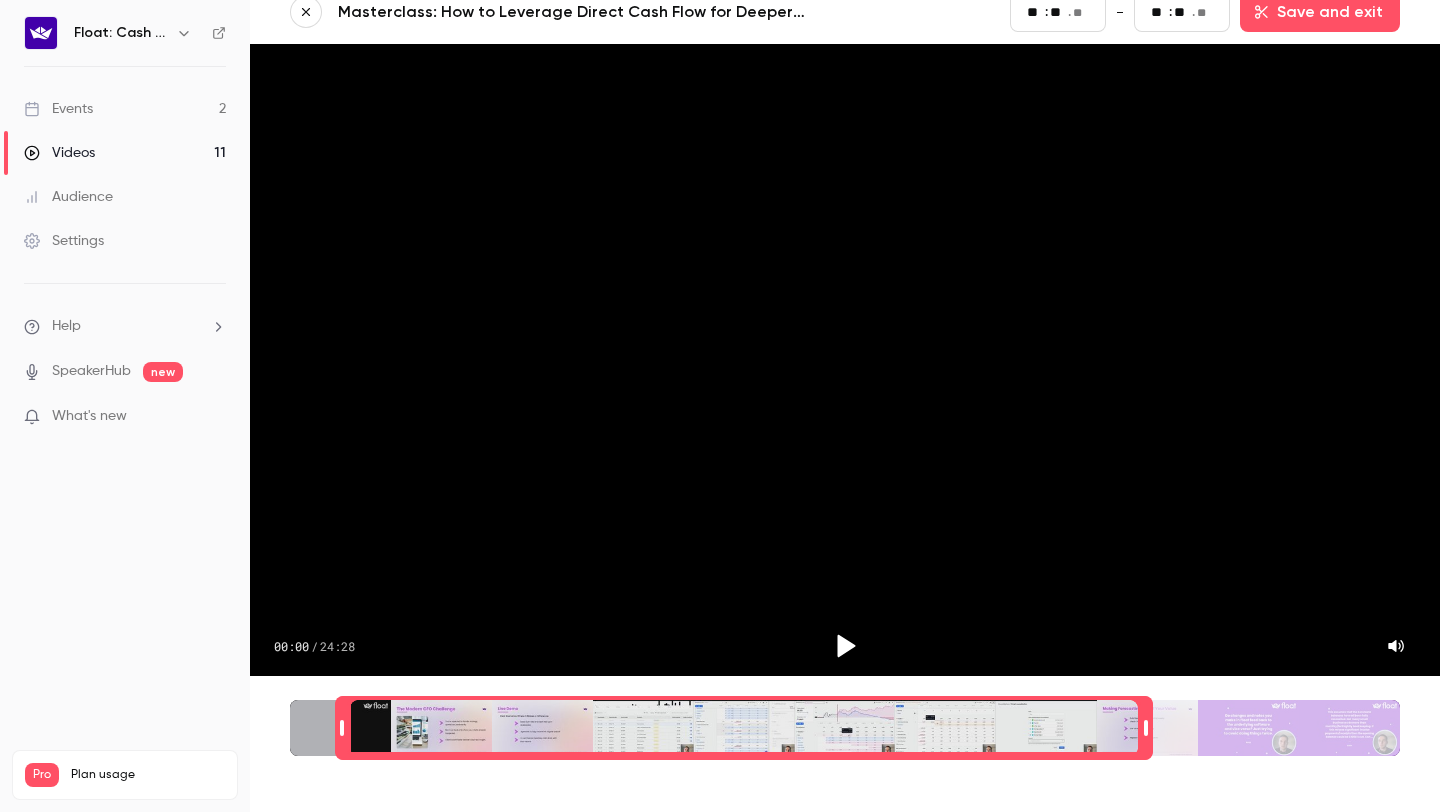 click at bounding box center [342, 728] 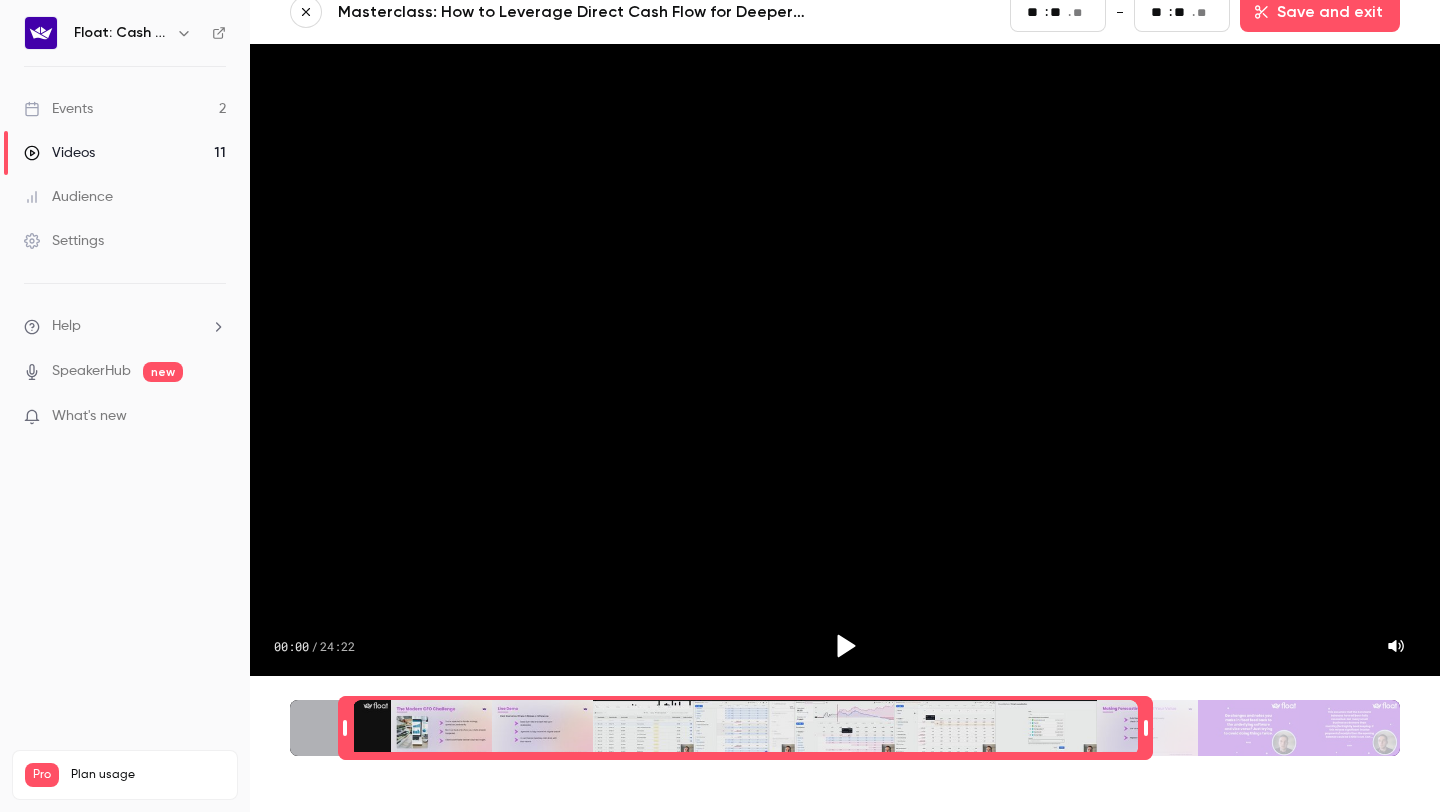 click at bounding box center (345, 728) 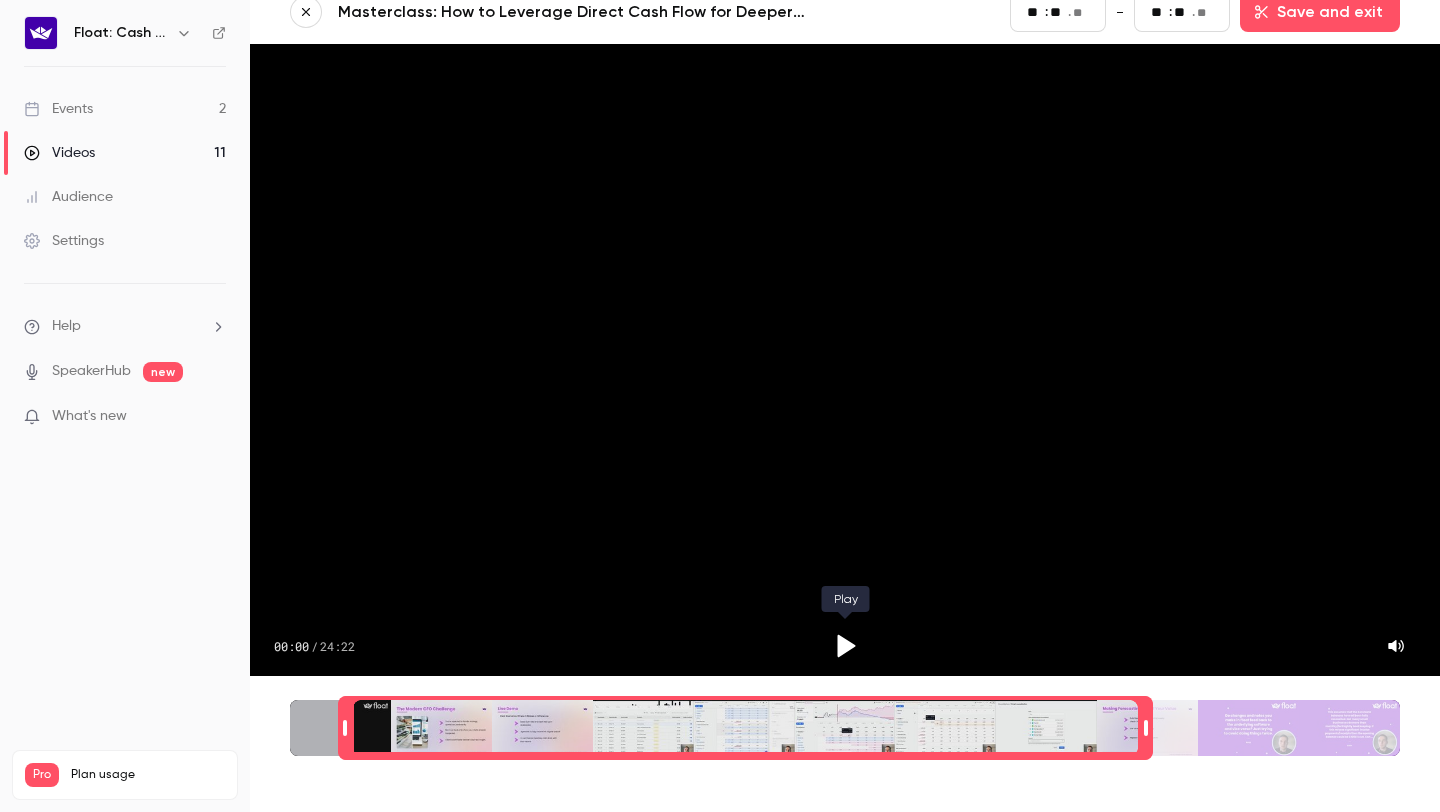 click 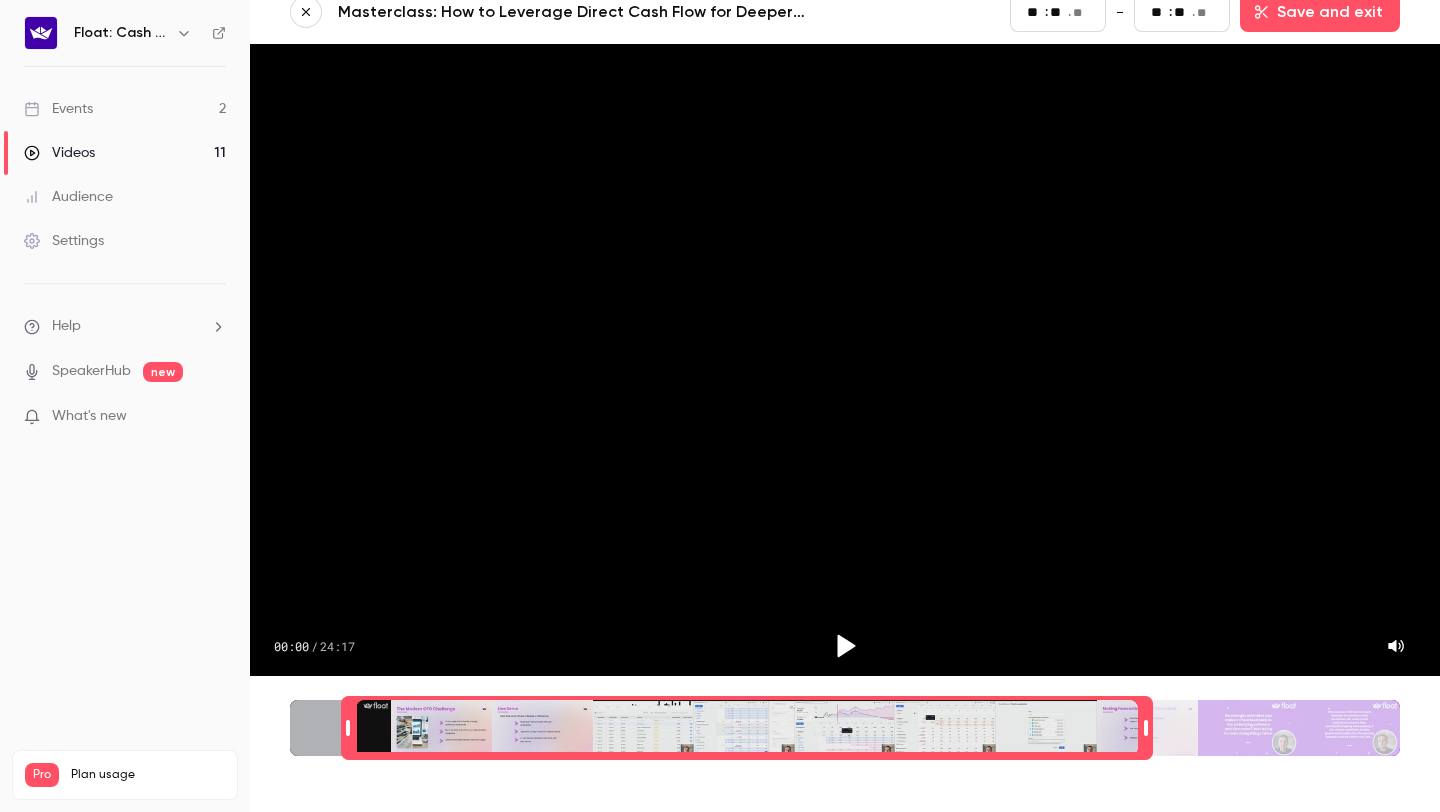 click at bounding box center [348, 728] 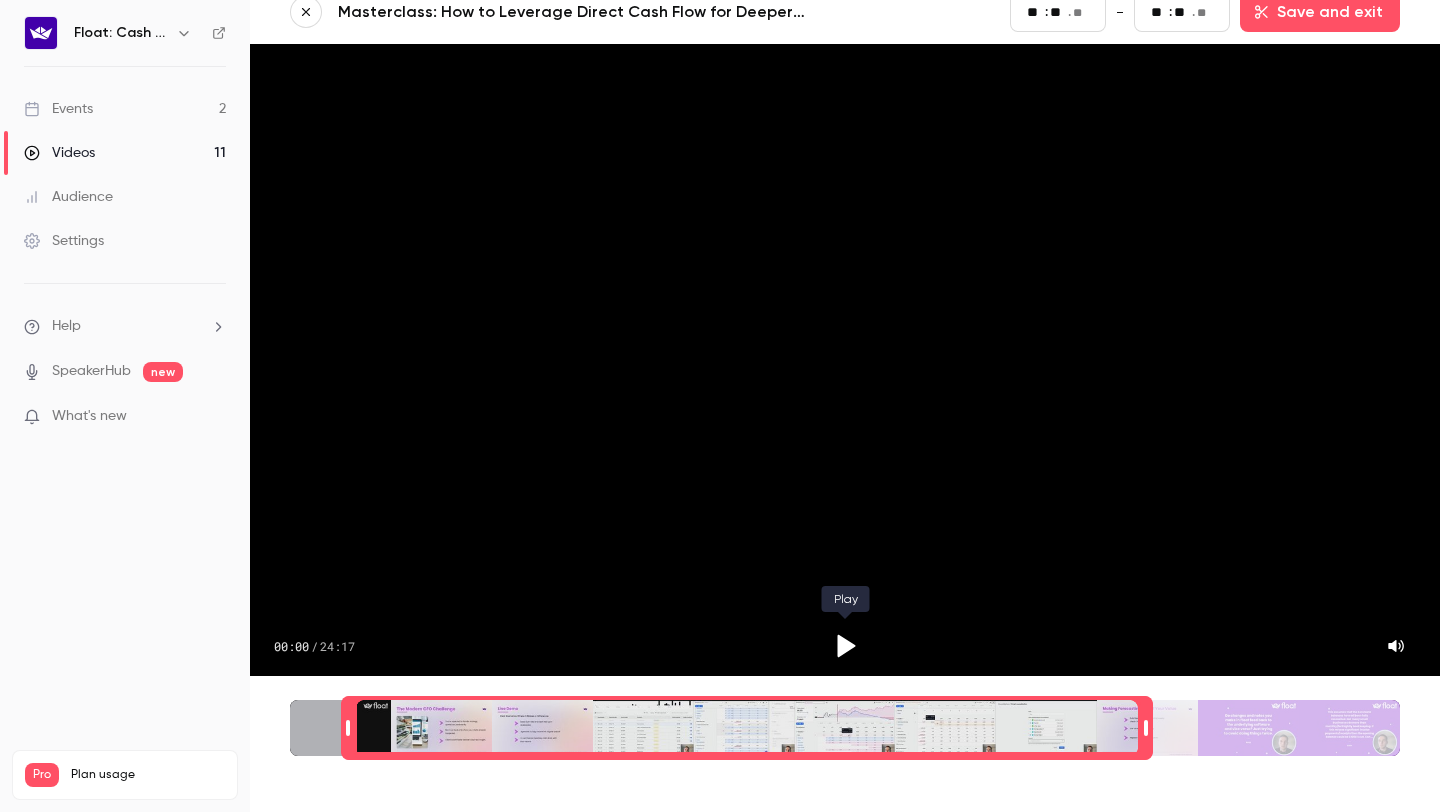 click 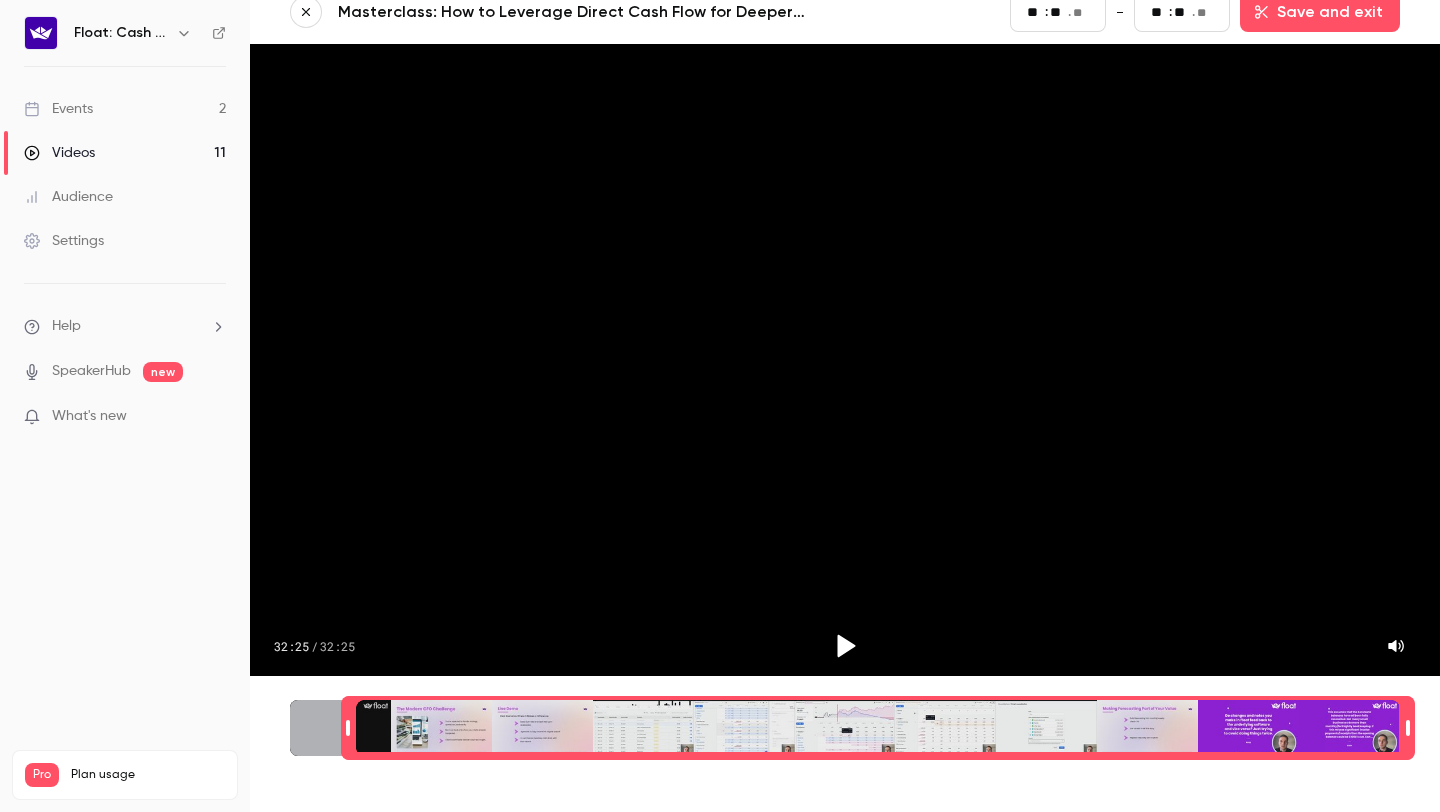 drag, startPoint x: 1147, startPoint y: 728, endPoint x: 1439, endPoint y: 730, distance: 292.00684 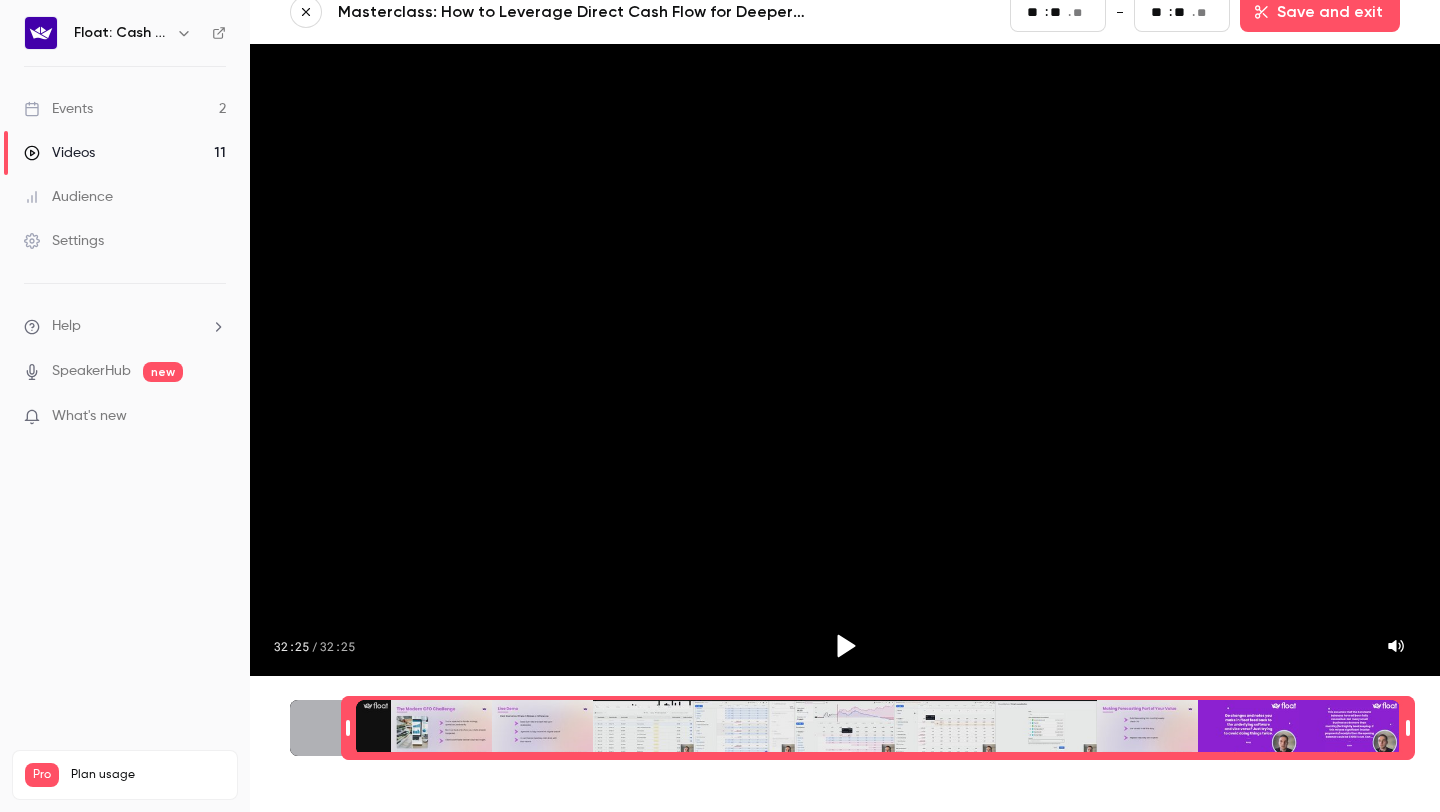 click on "Masterclass: How to Leverage Direct Cash Flow for Deeper Client Insights Start ** : ** . ** - End ** : ** . ** Save and exit 32:25 / 32:25 34:28.24" at bounding box center [845, 406] 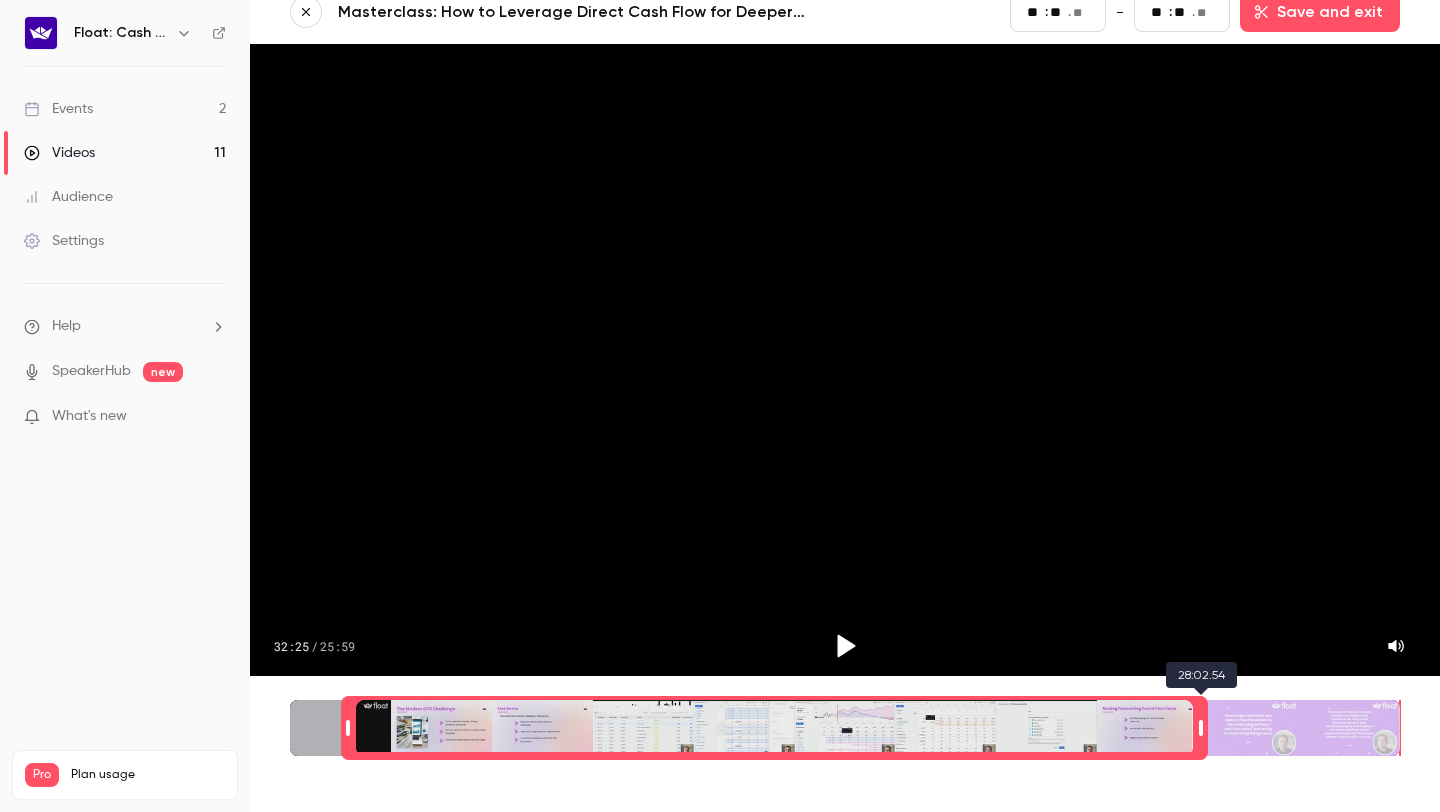 drag, startPoint x: 1407, startPoint y: 721, endPoint x: 1200, endPoint y: 718, distance: 207.02174 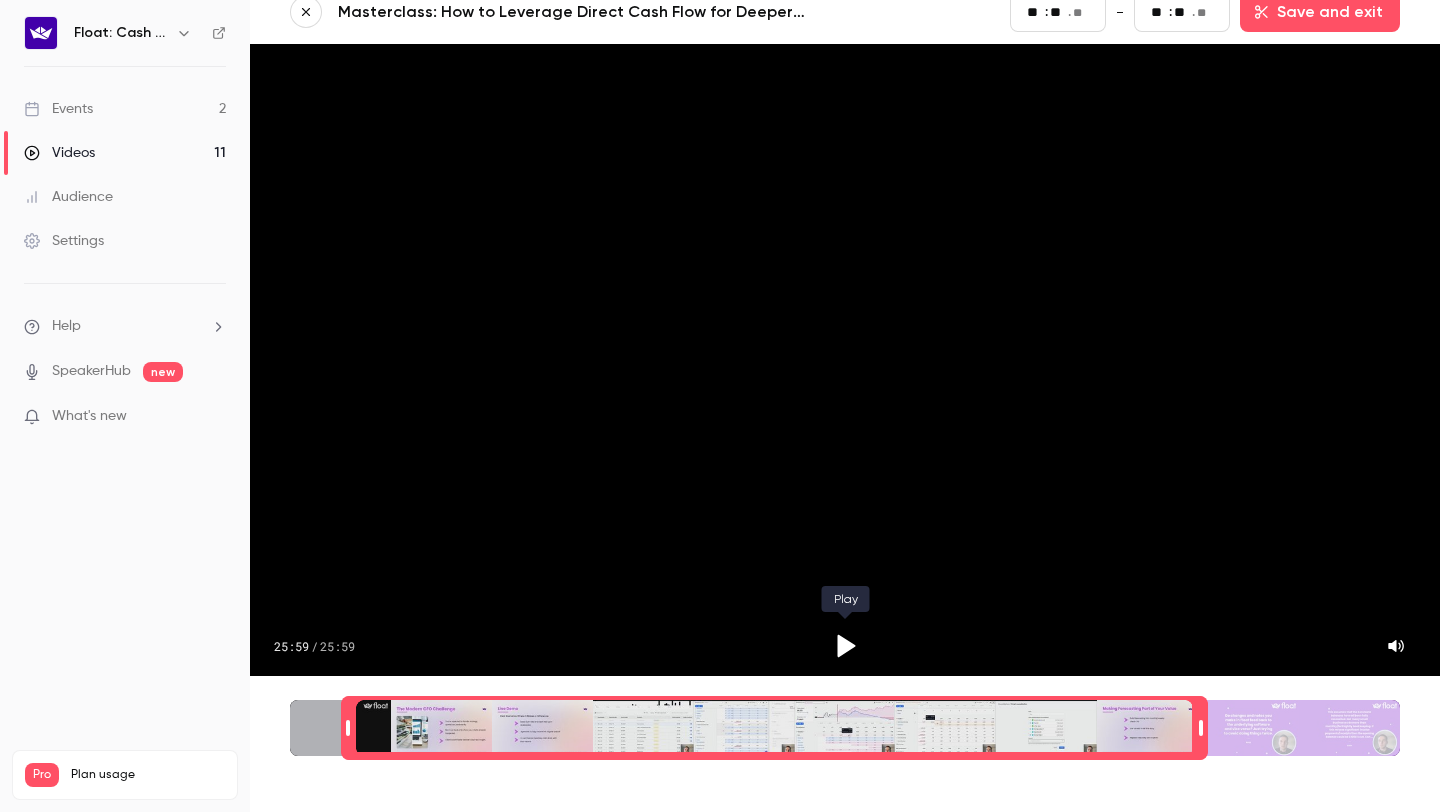 click 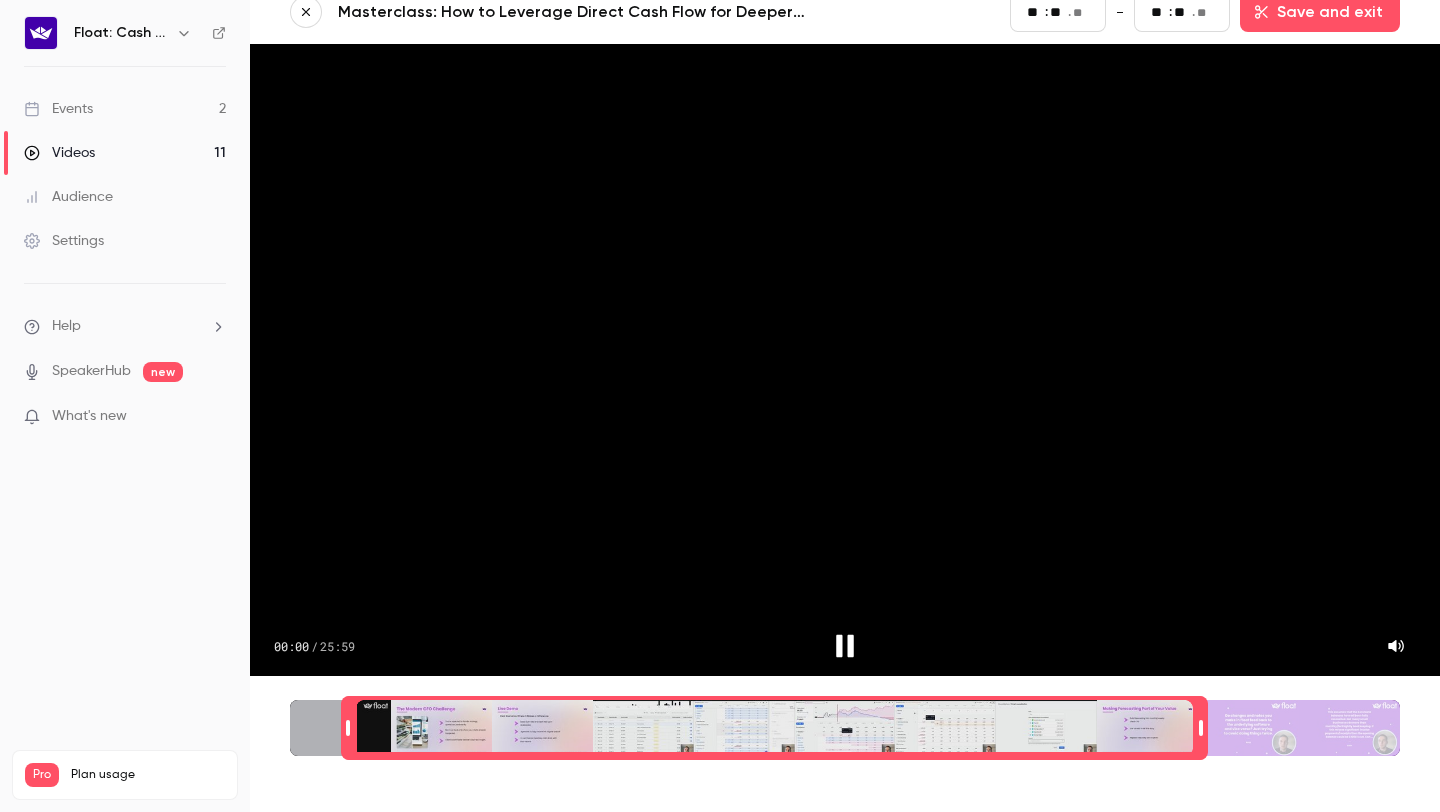click at bounding box center (774, 728) 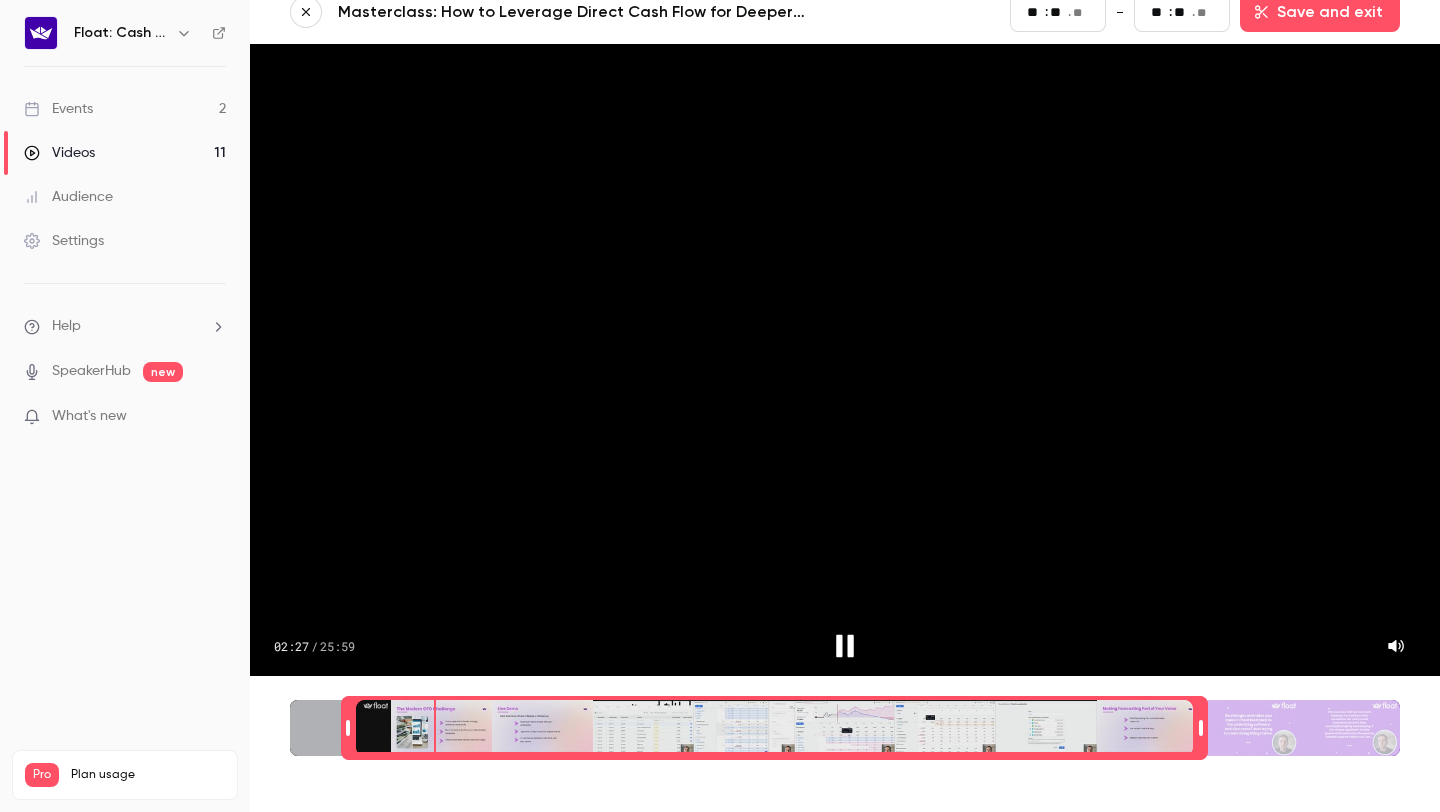 click at bounding box center (774, 728) 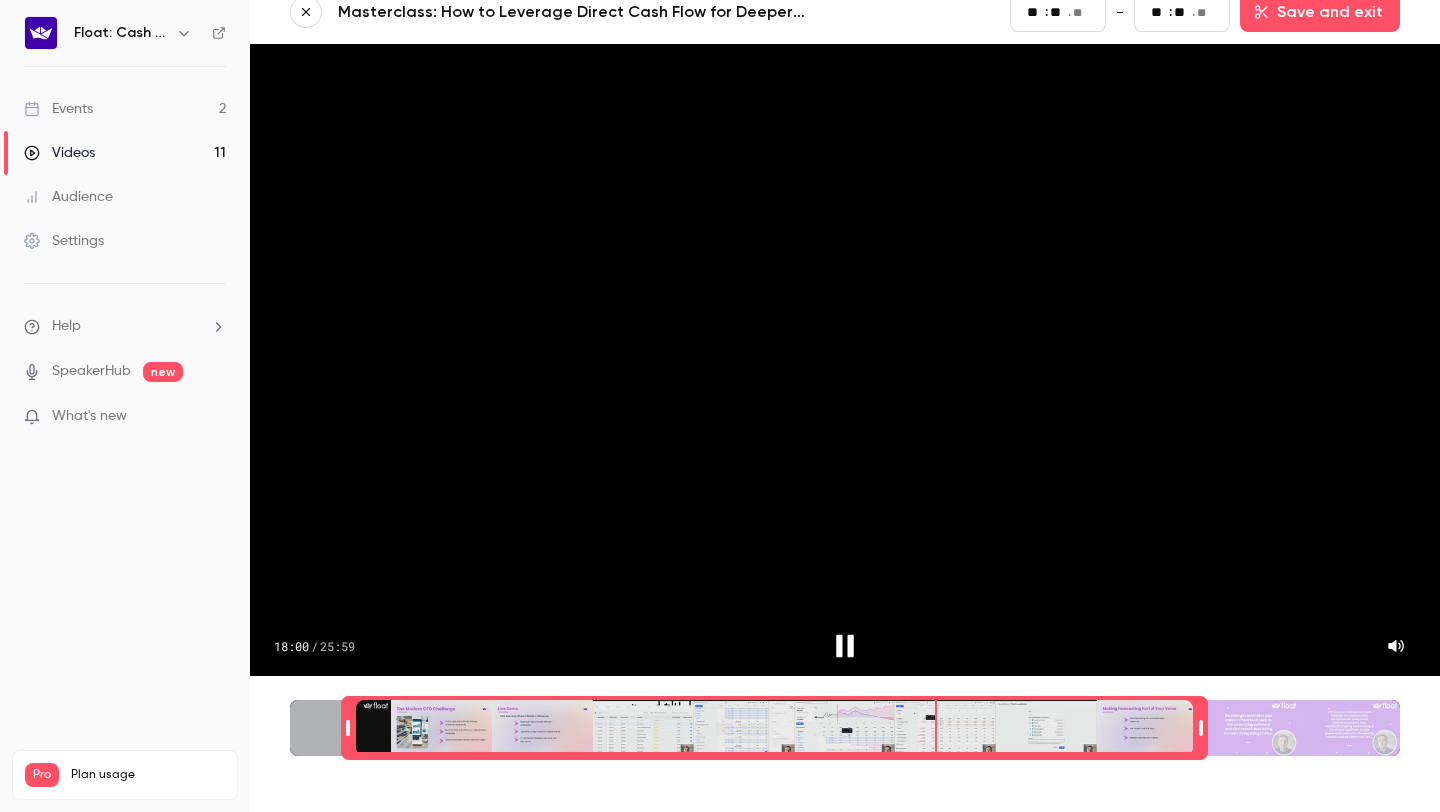 click at bounding box center (774, 728) 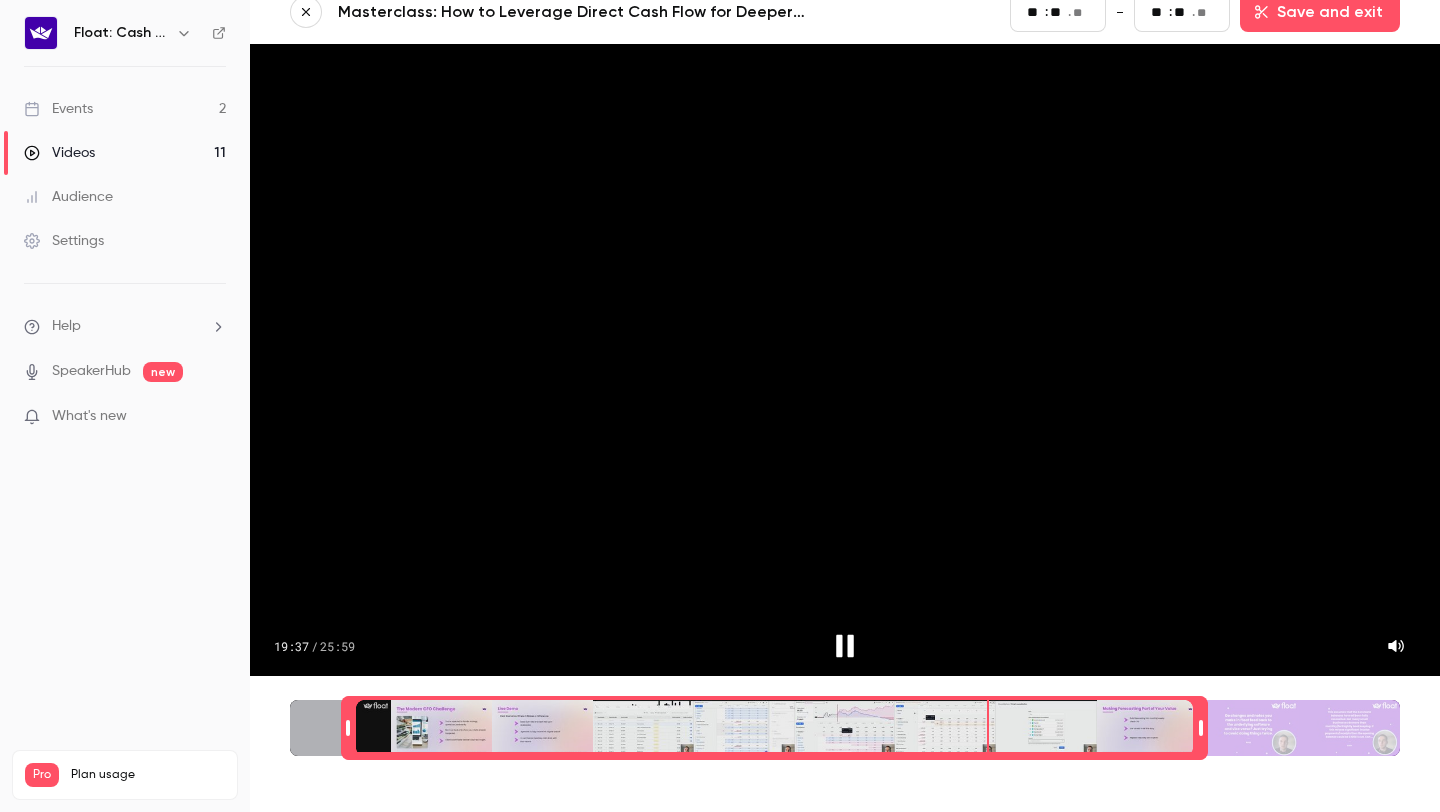 click at bounding box center [774, 728] 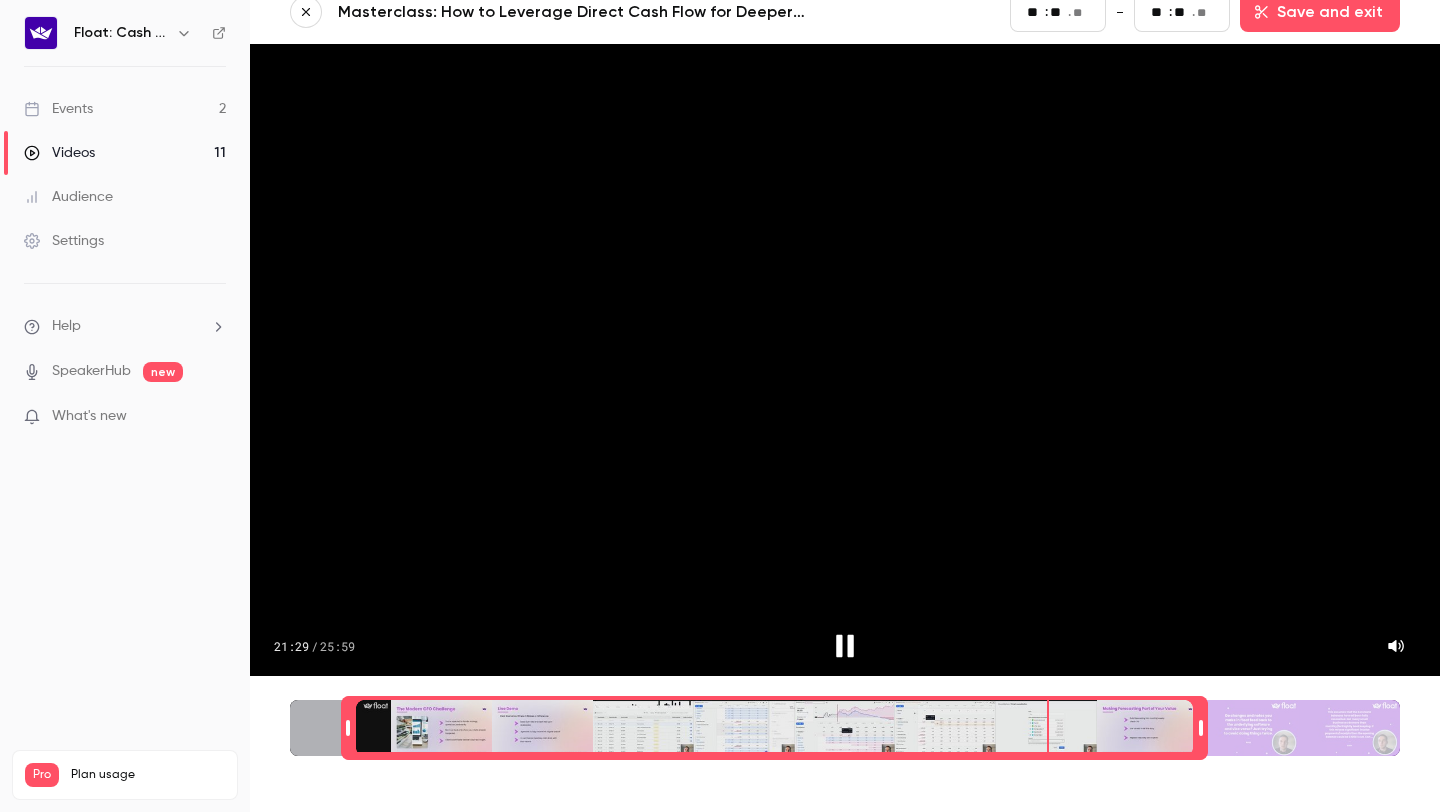 click at bounding box center (774, 728) 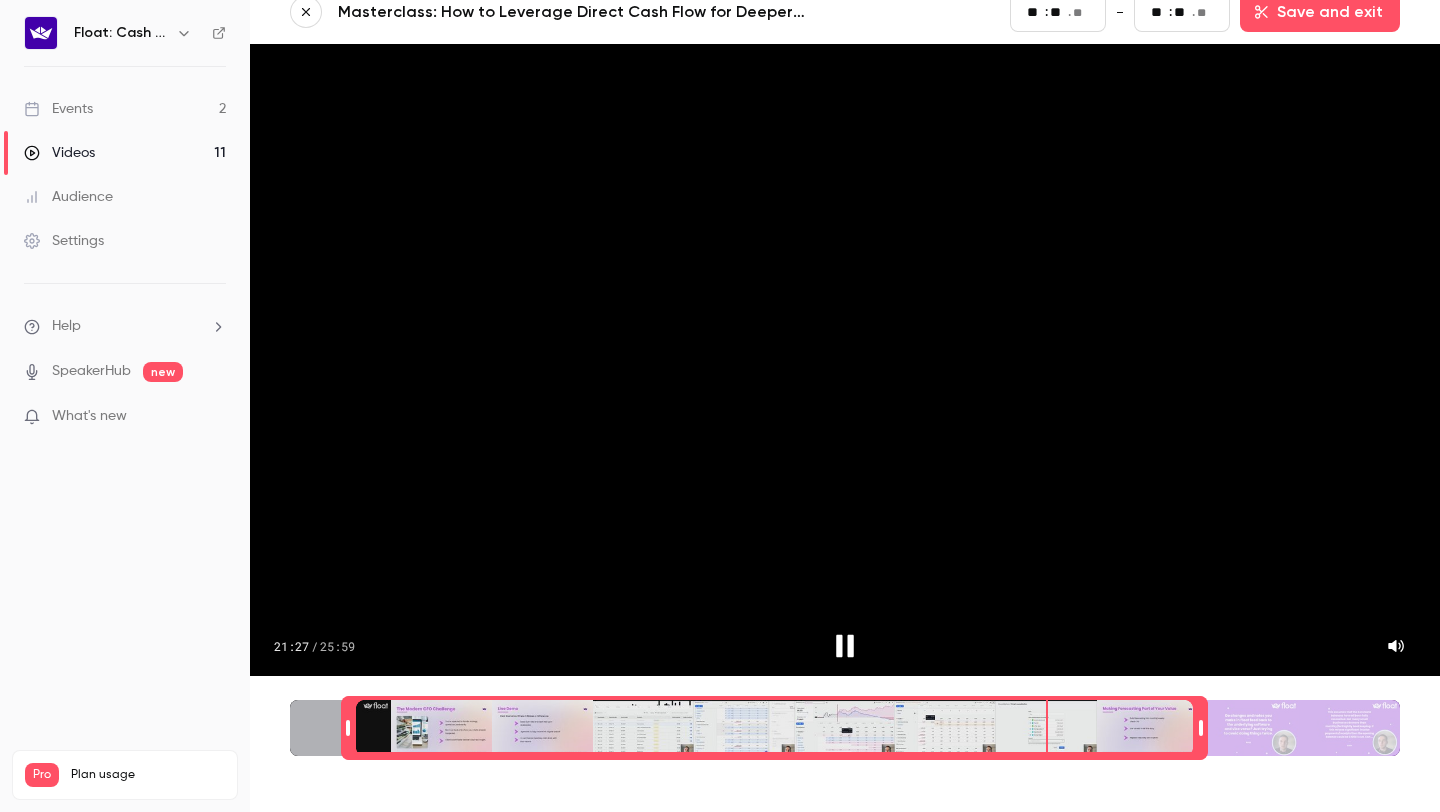 click at bounding box center [774, 728] 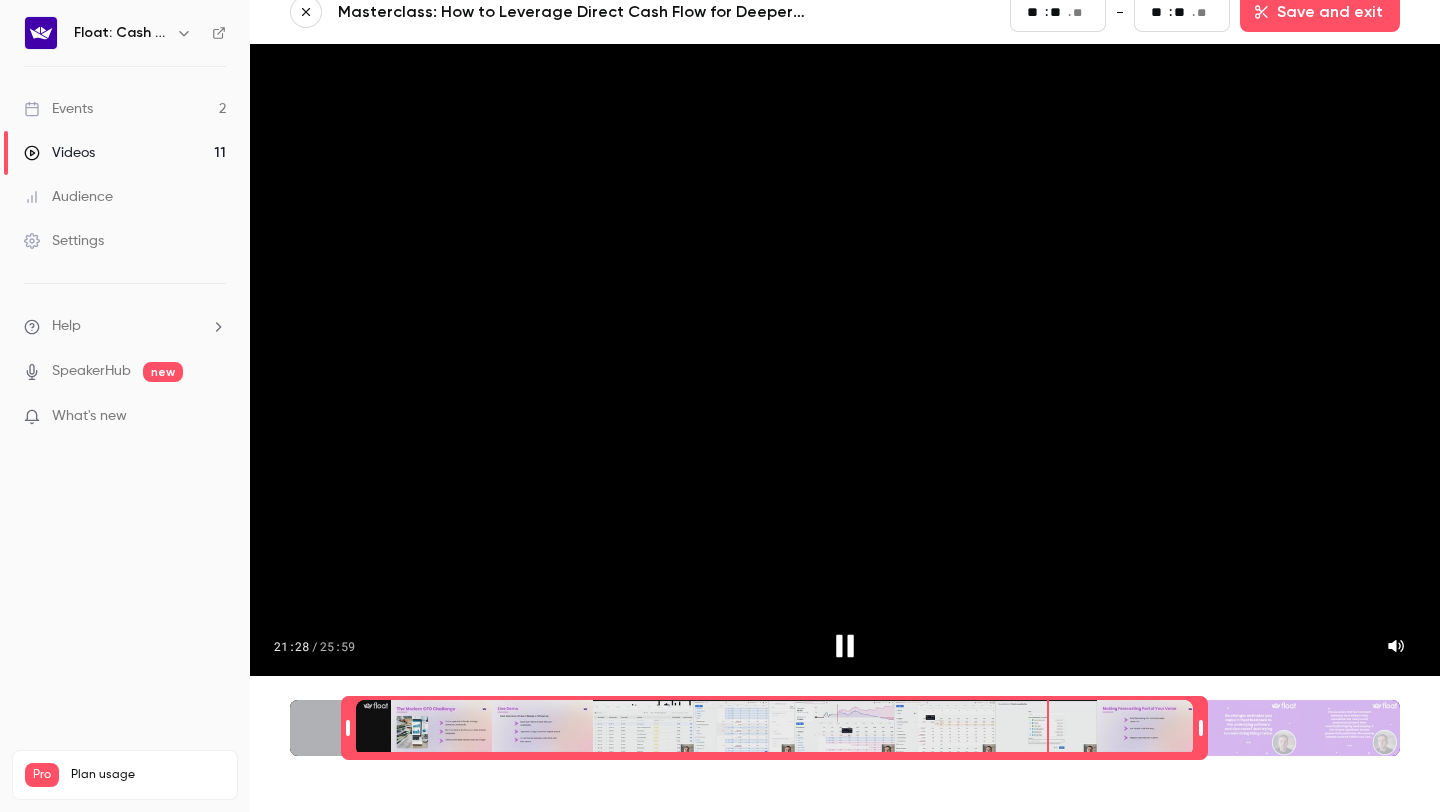 click at bounding box center [774, 728] 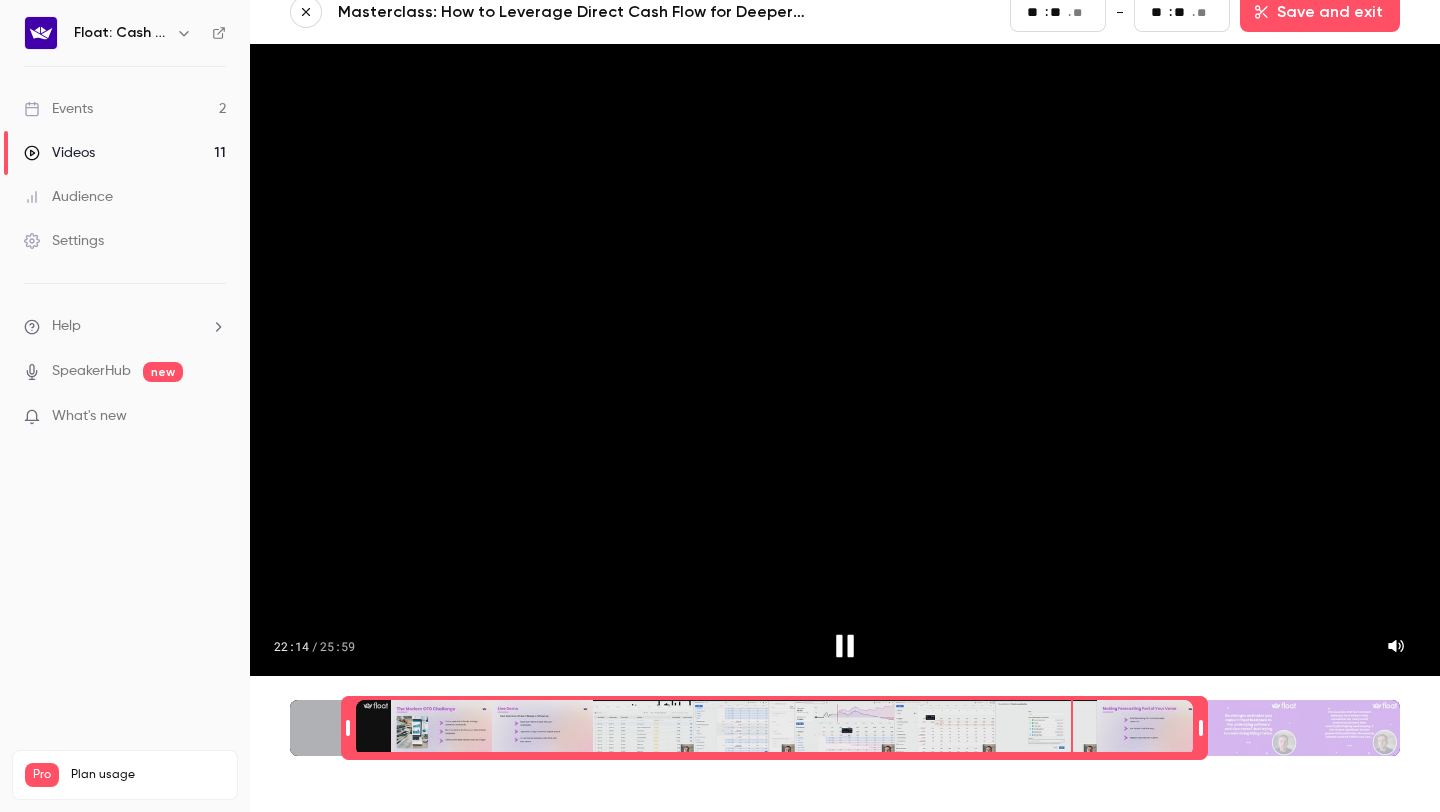 click at bounding box center (774, 728) 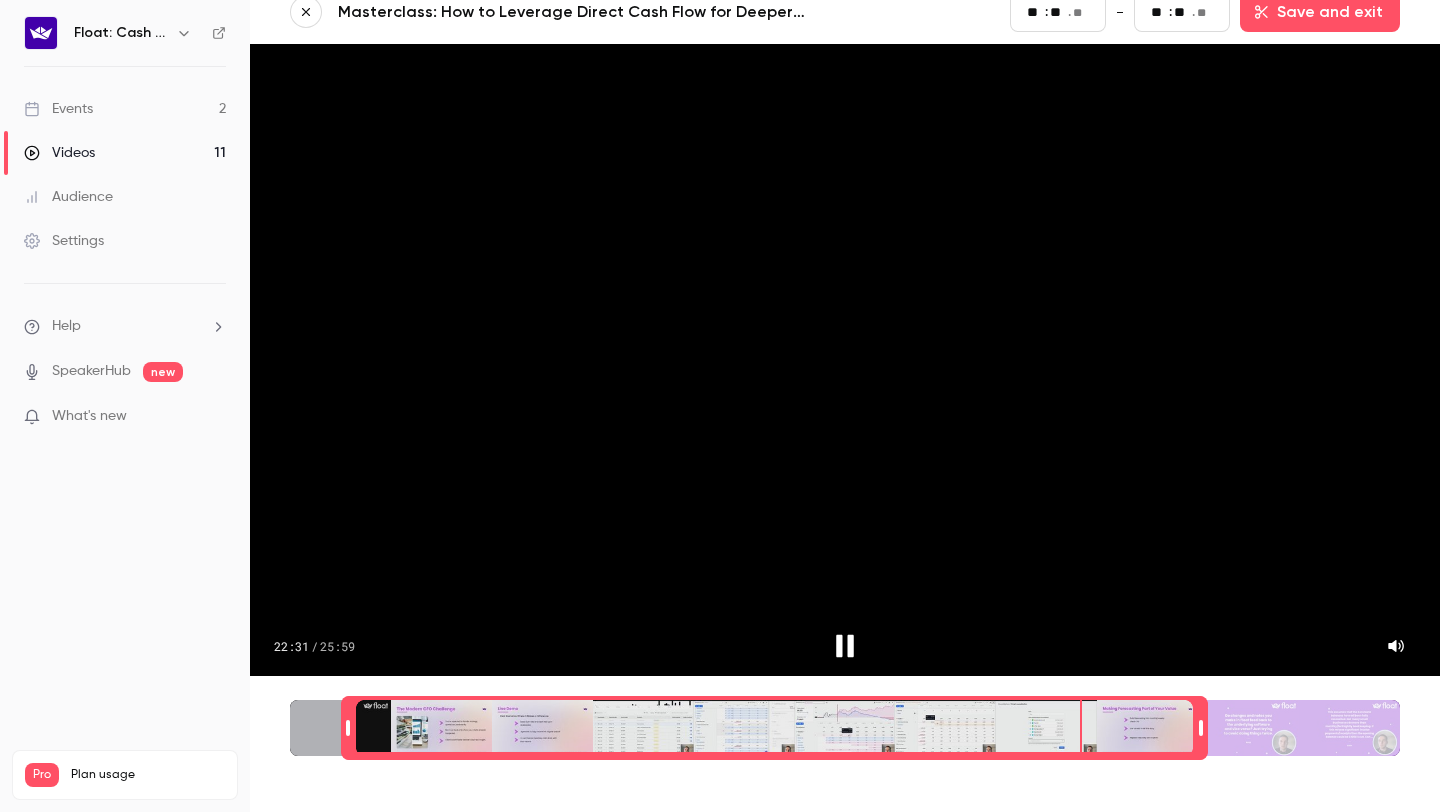 click at bounding box center [774, 728] 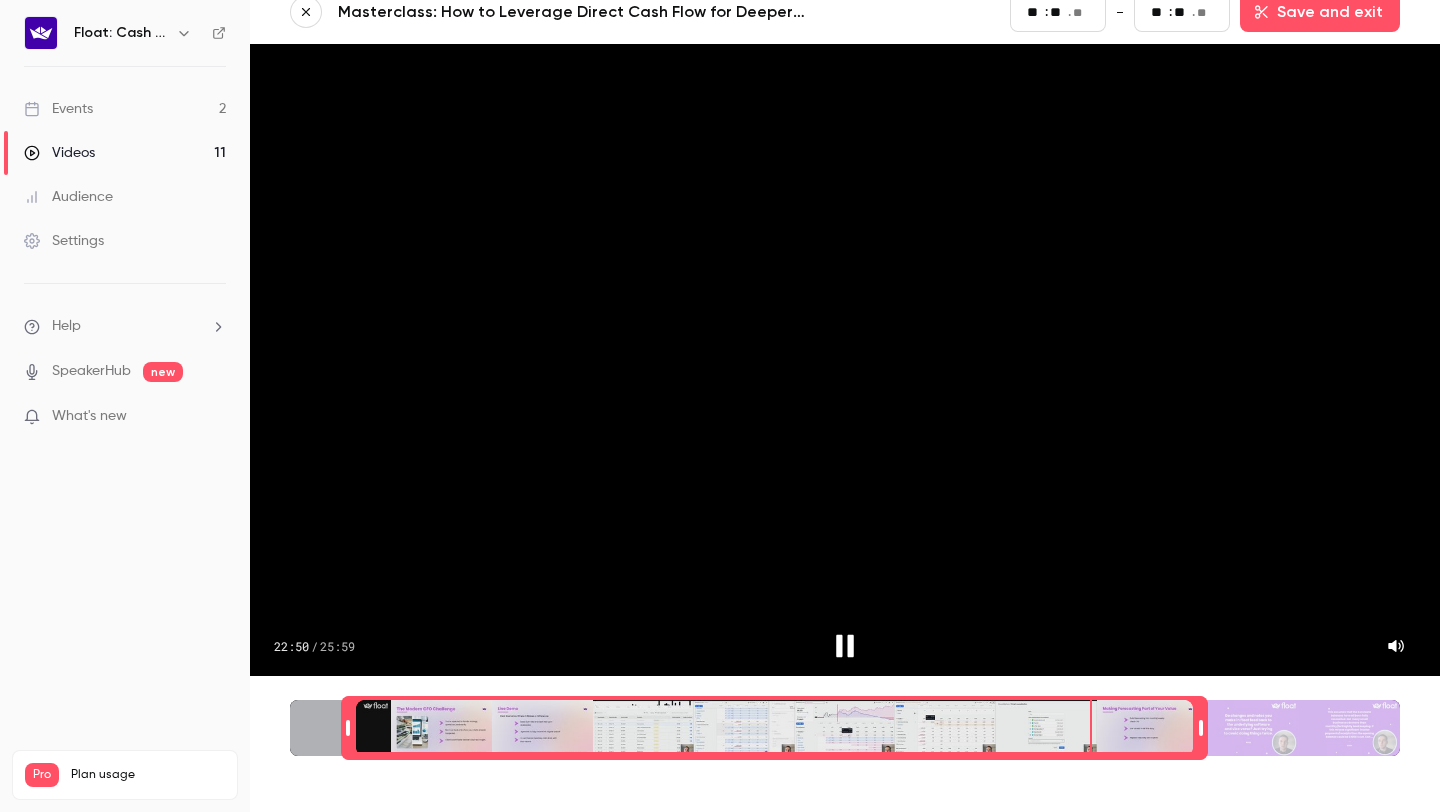 click at bounding box center (774, 728) 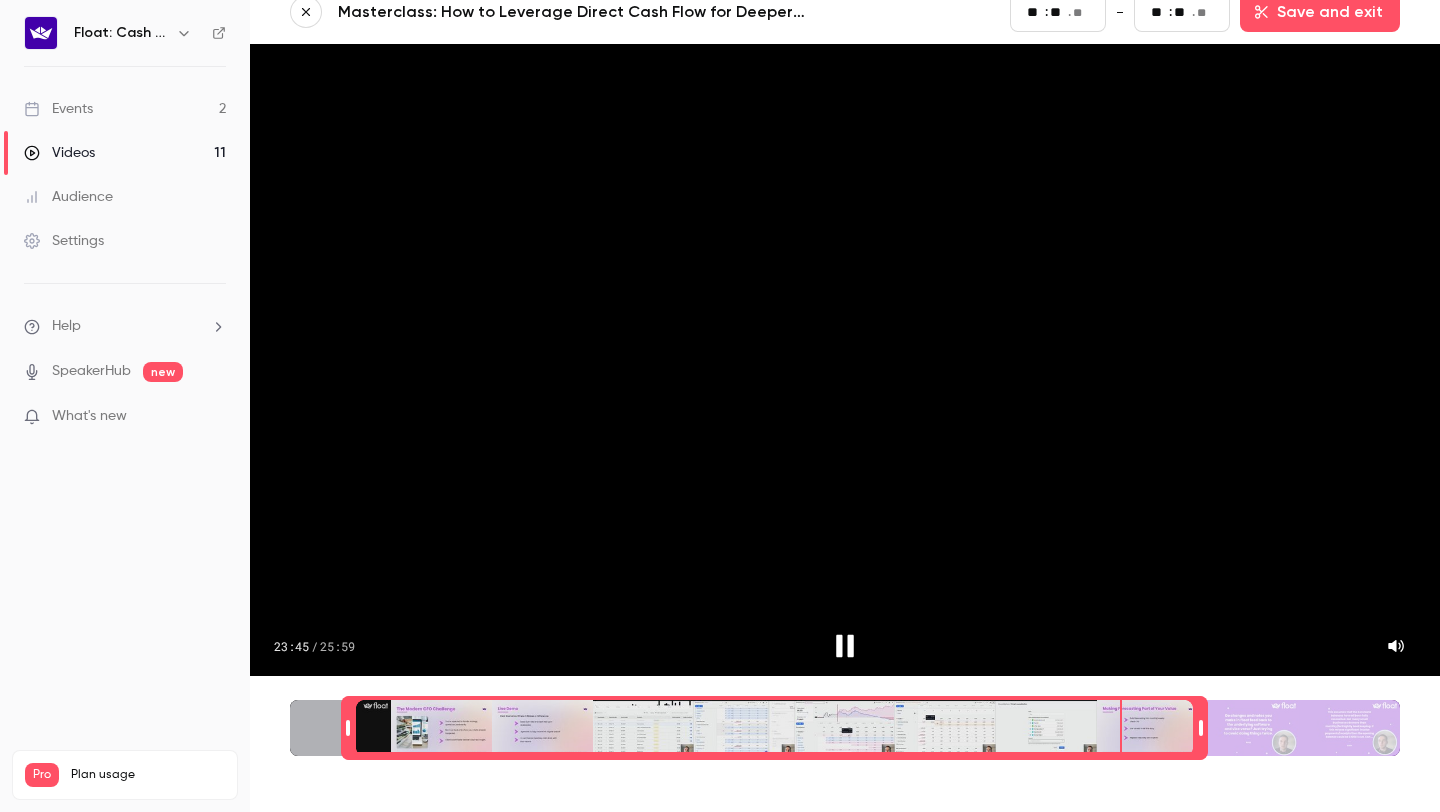 click at bounding box center [774, 728] 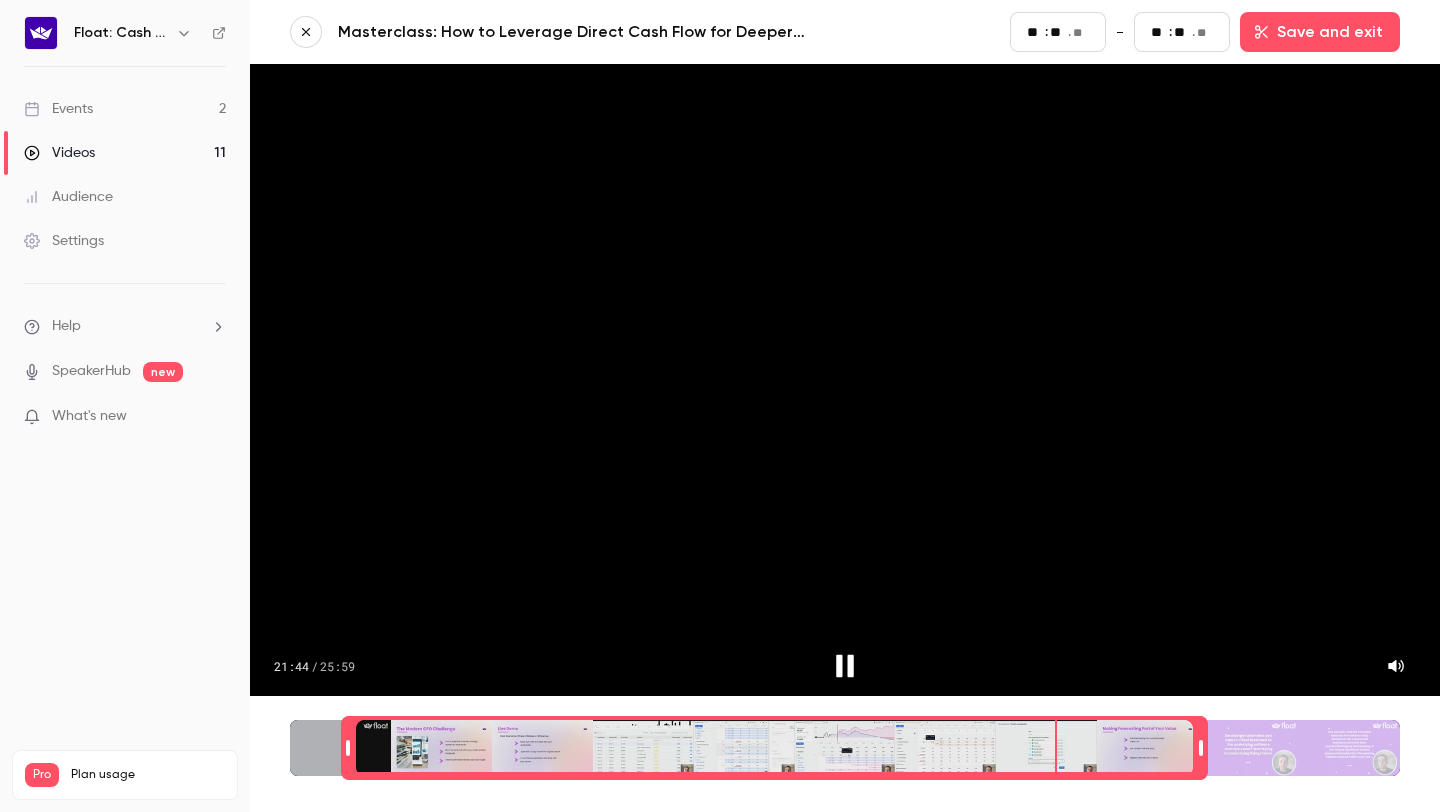 scroll, scrollTop: 20, scrollLeft: 0, axis: vertical 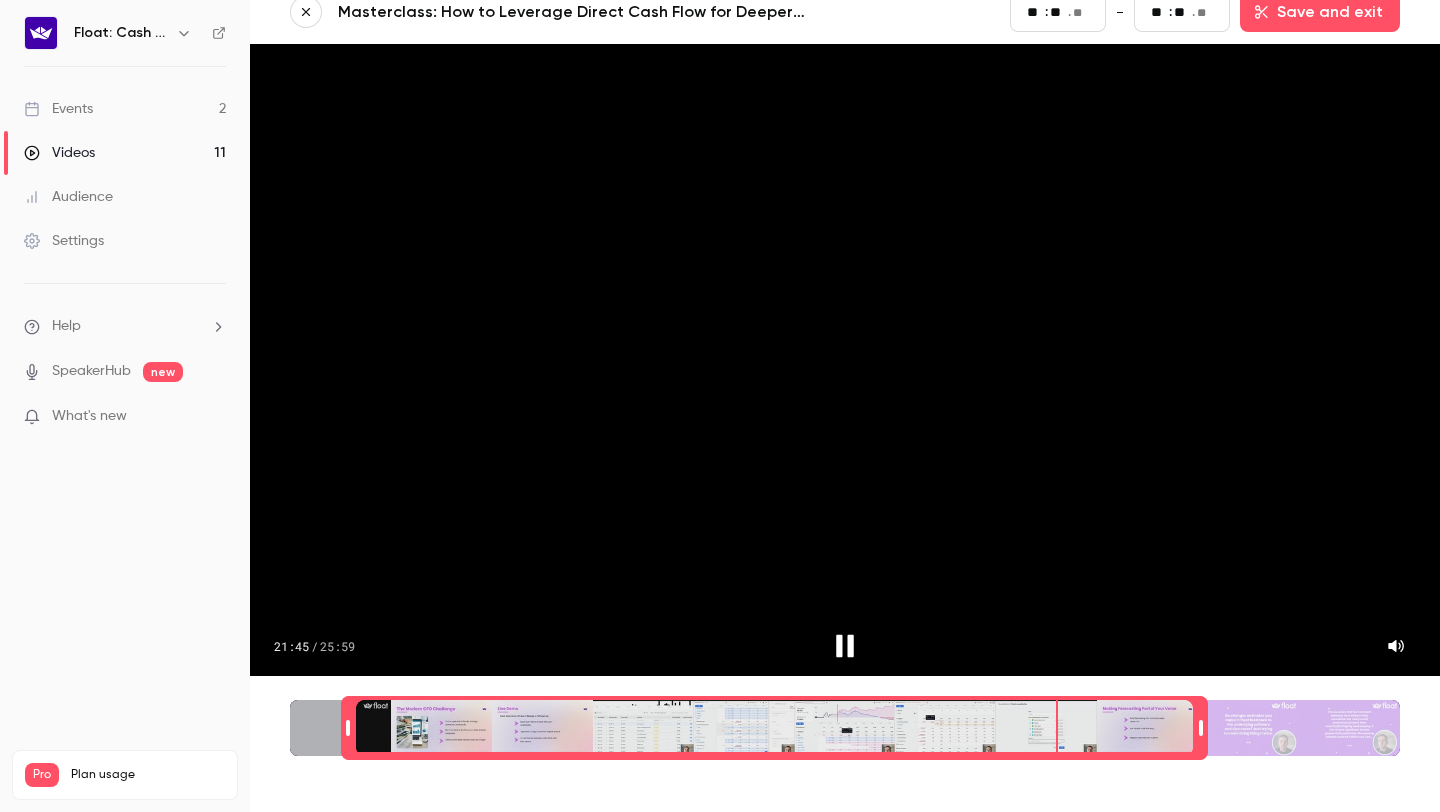 click at bounding box center (774, 728) 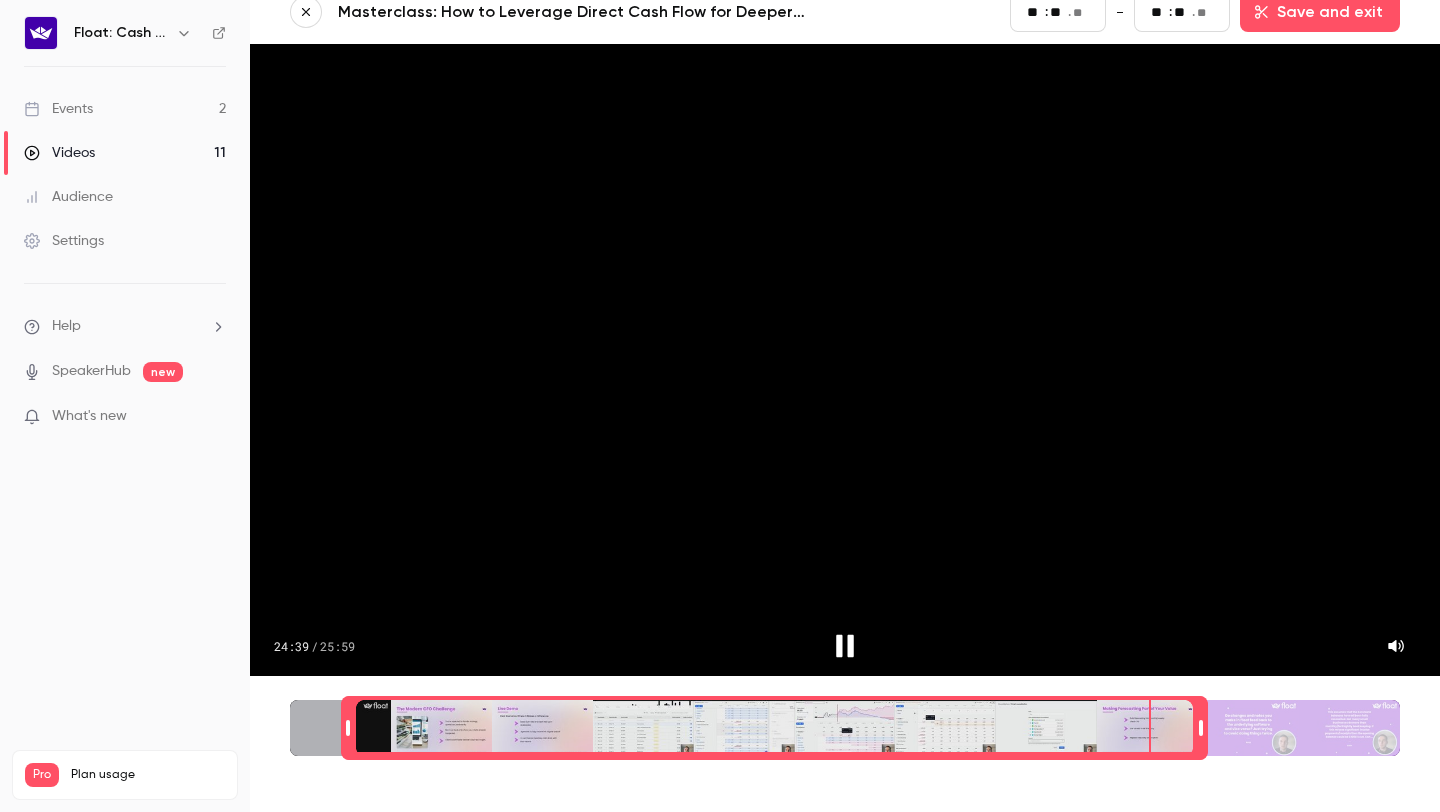click at bounding box center [774, 728] 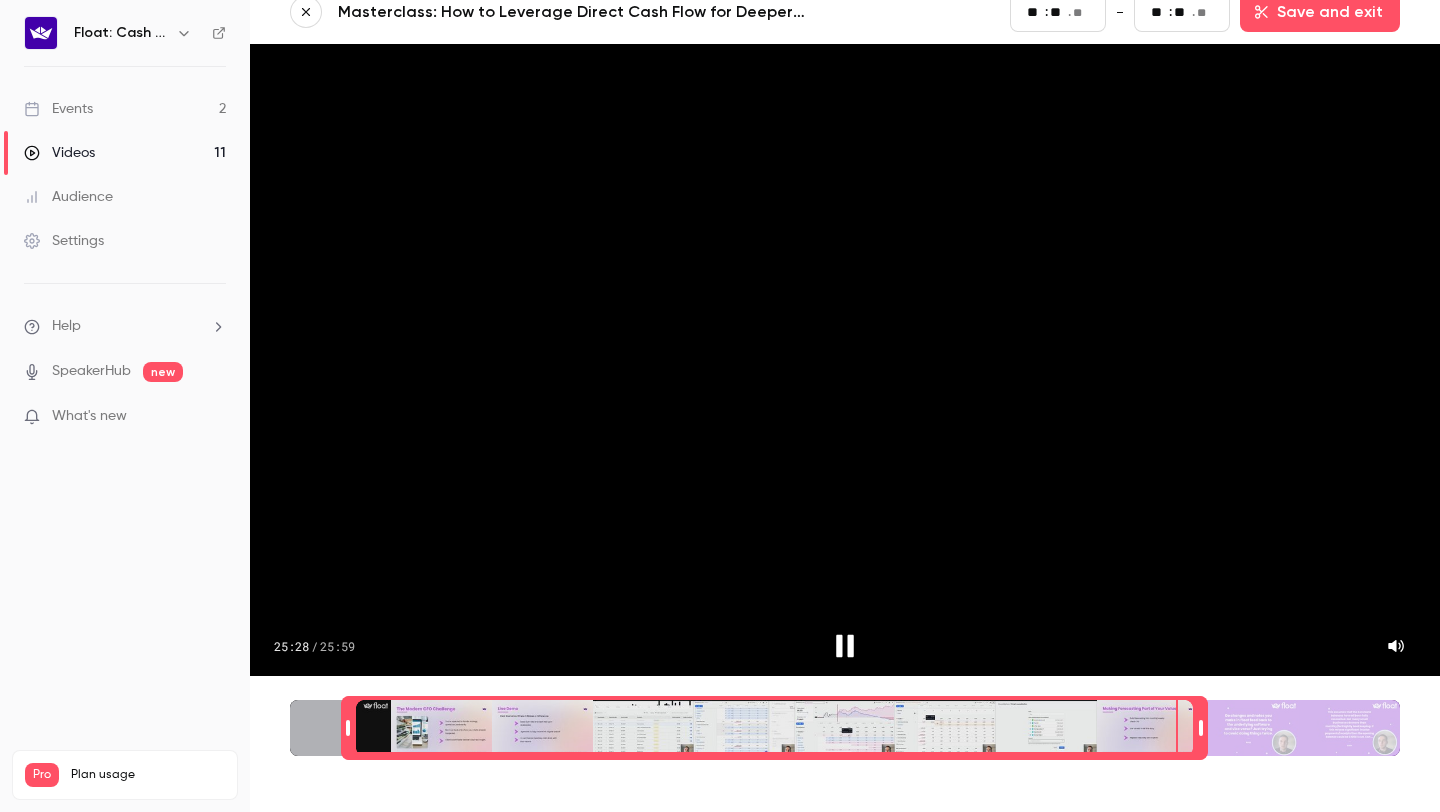 click at bounding box center (774, 728) 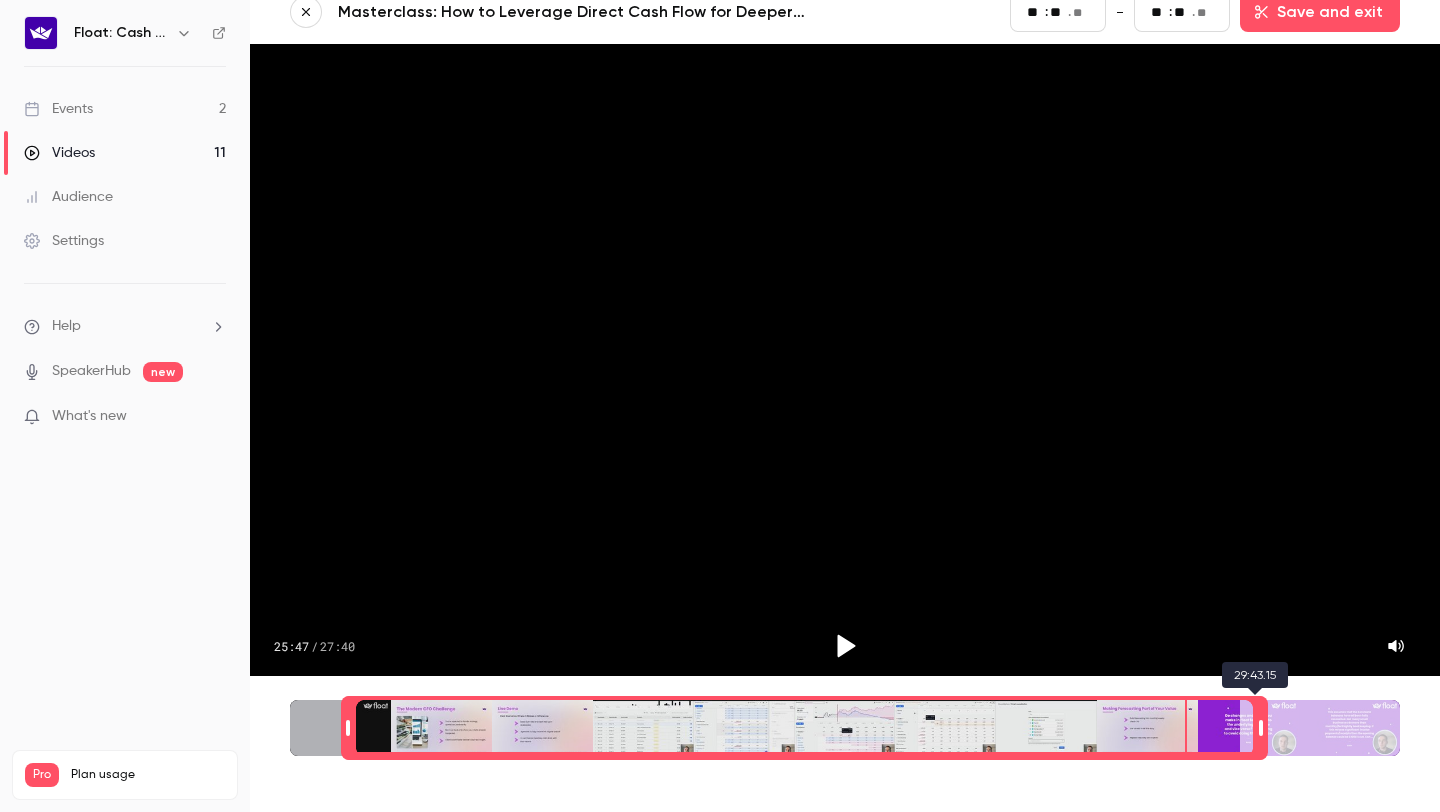drag, startPoint x: 1199, startPoint y: 727, endPoint x: 1277, endPoint y: 726, distance: 78.00641 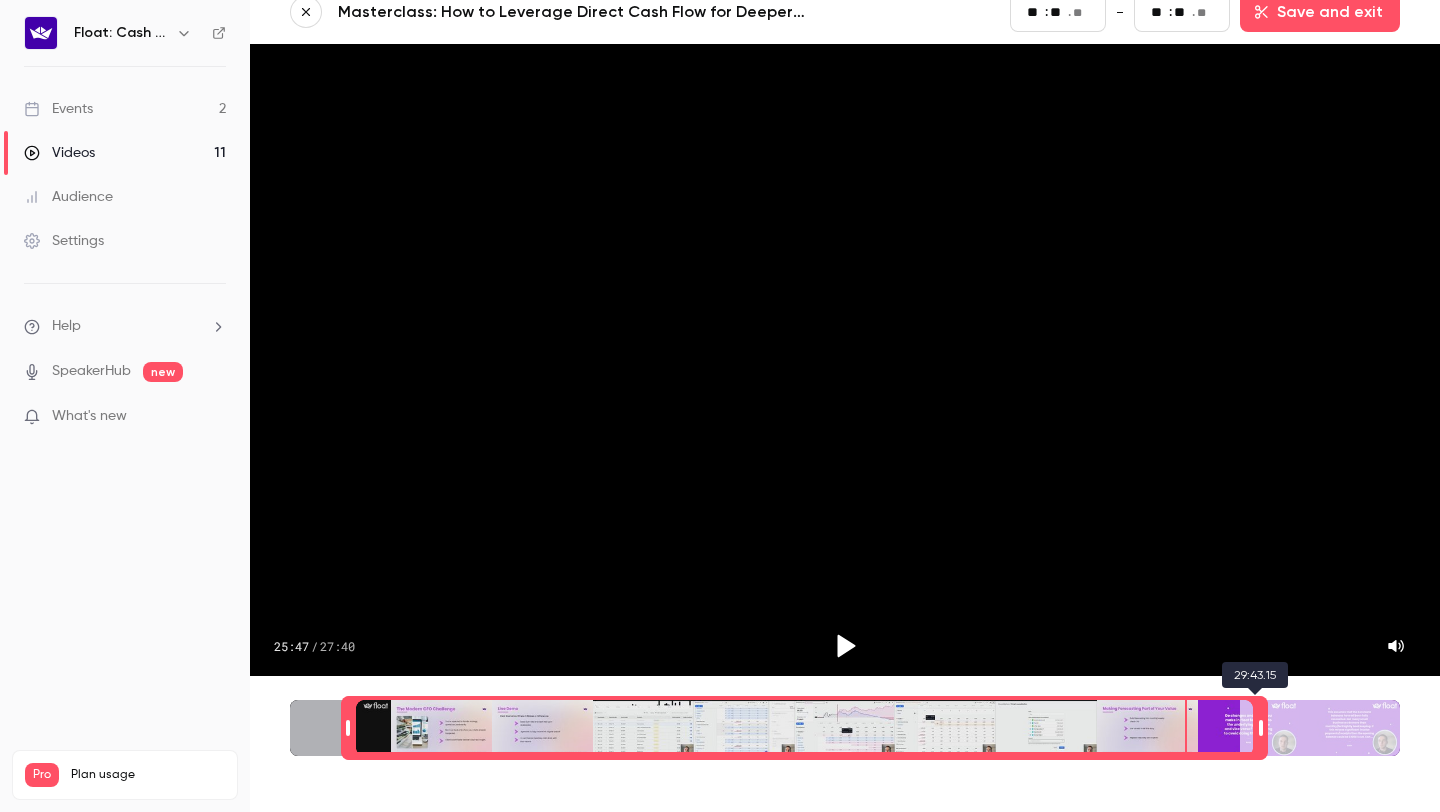 click at bounding box center [1261, 728] 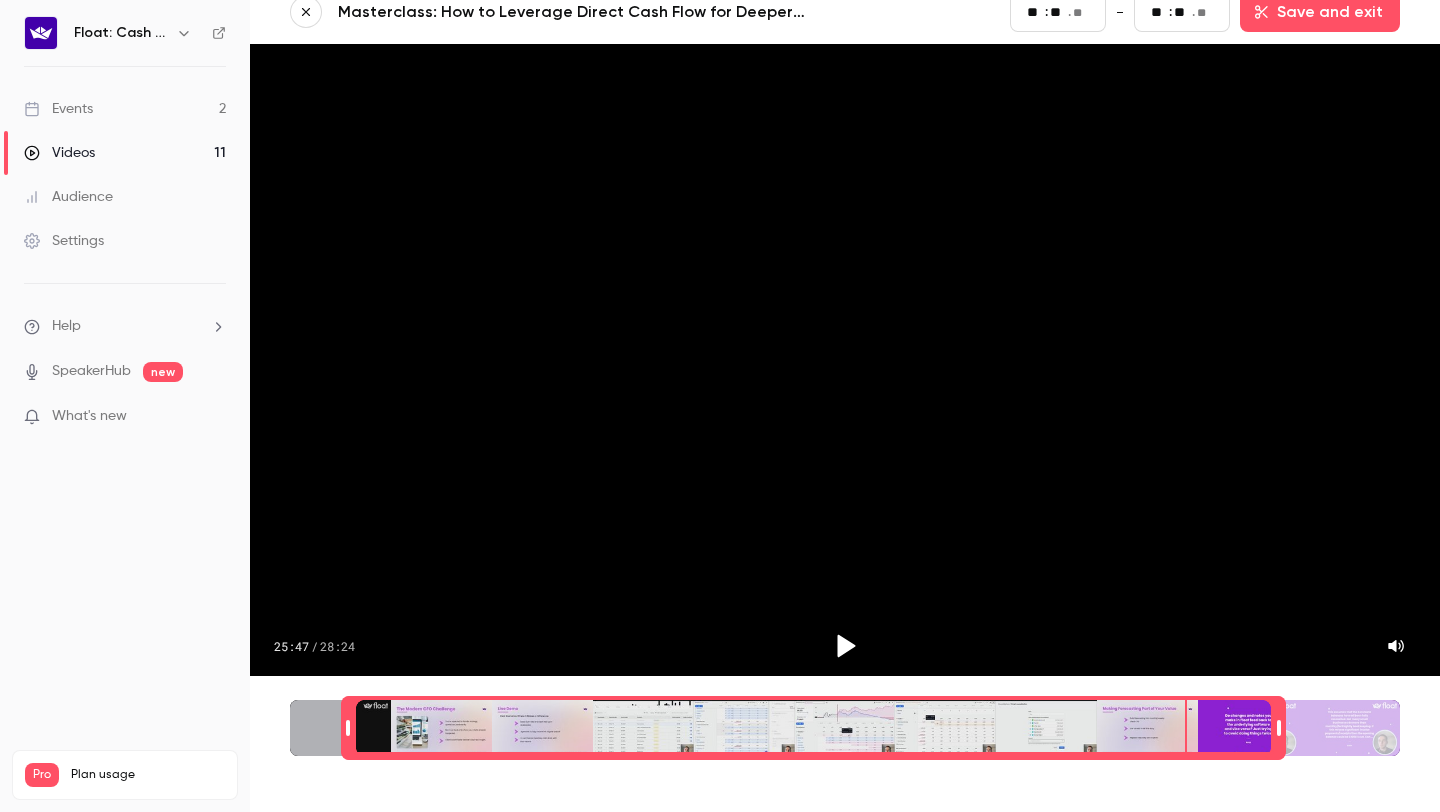 click at bounding box center (813, 728) 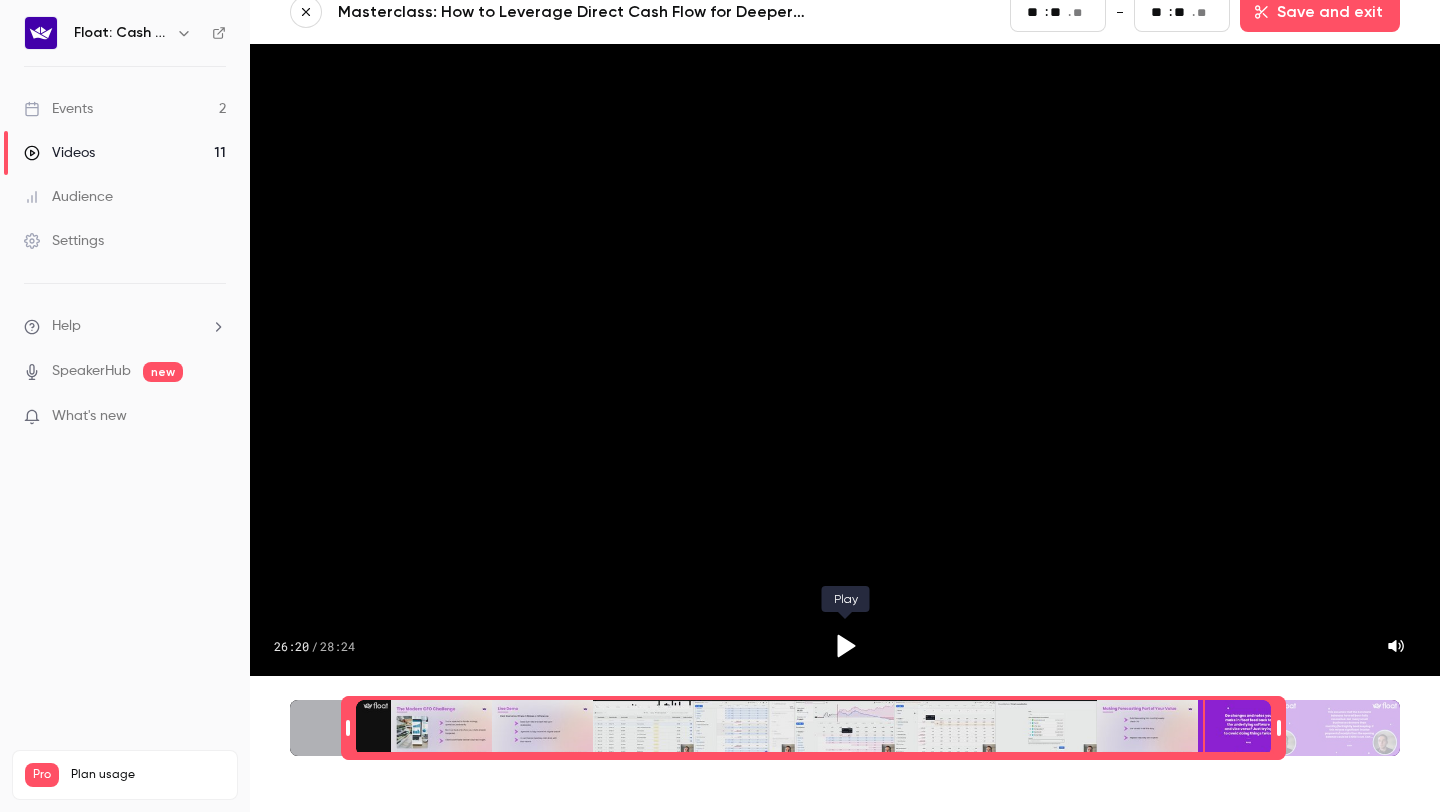 click 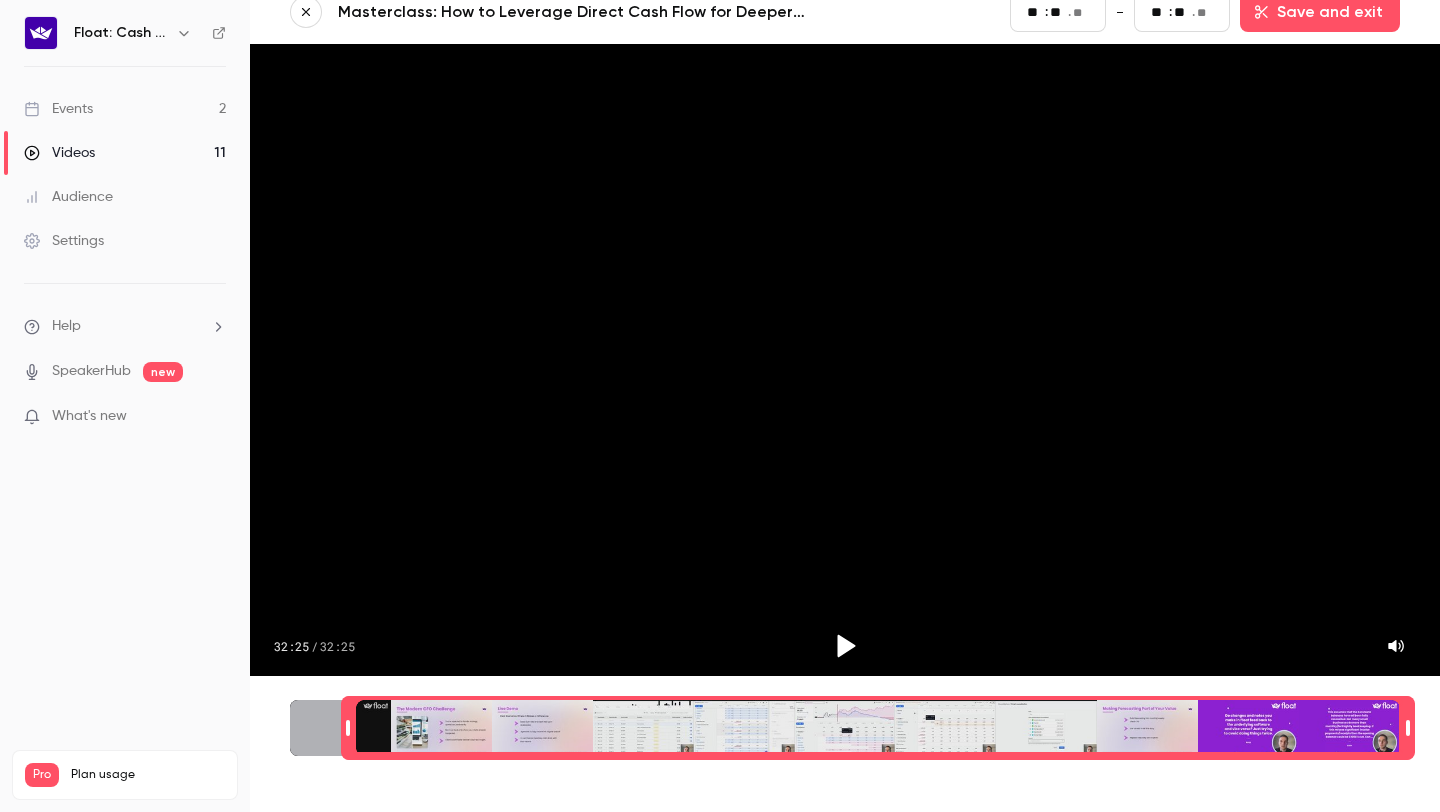 drag, startPoint x: 1275, startPoint y: 722, endPoint x: 1439, endPoint y: 733, distance: 164.36848 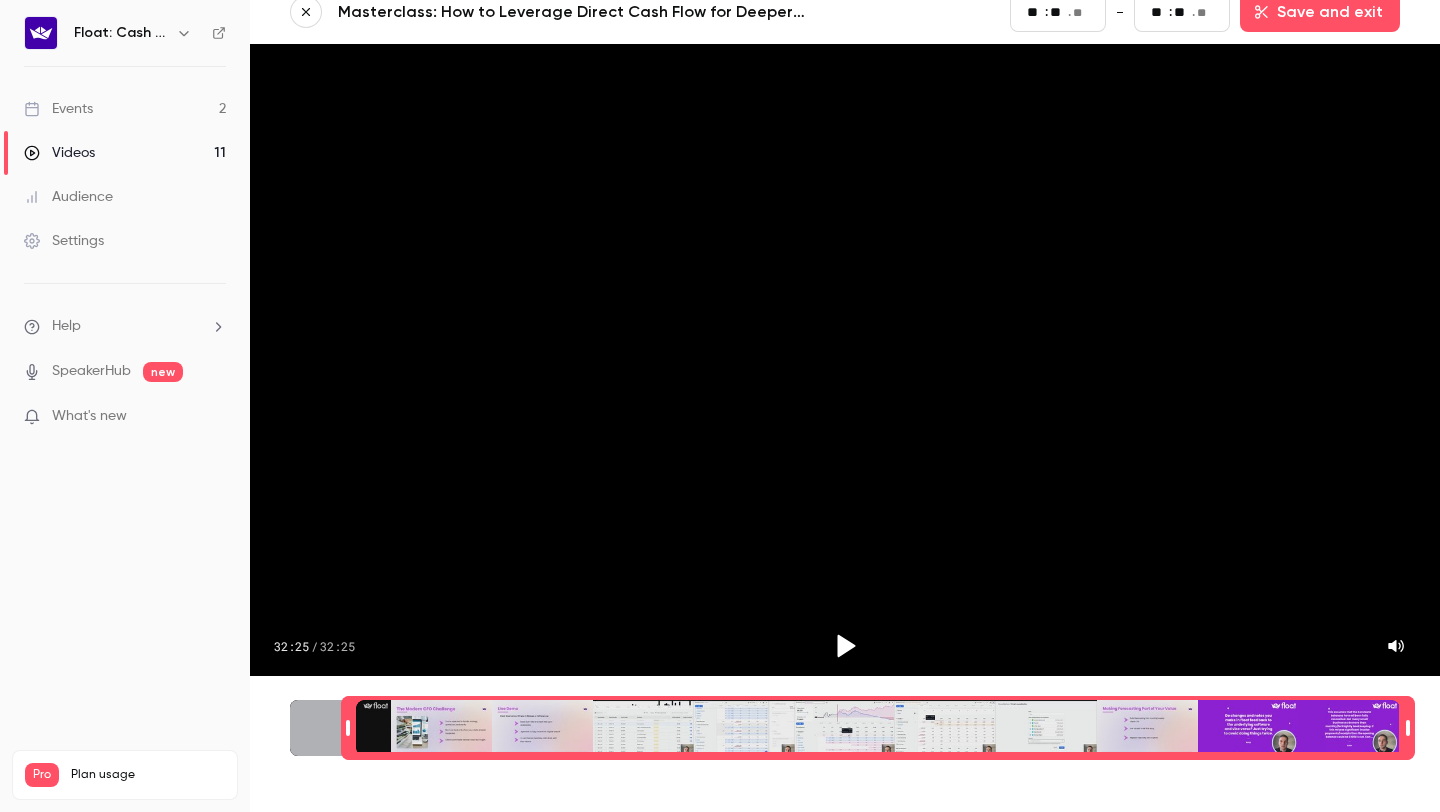 click on "Masterclass: How to Leverage Direct Cash Flow for Deeper Client Insights Start ** : ** . ** - End ** : ** . ** Save and exit 32:25 / 32:25 34:28.24" at bounding box center (845, 406) 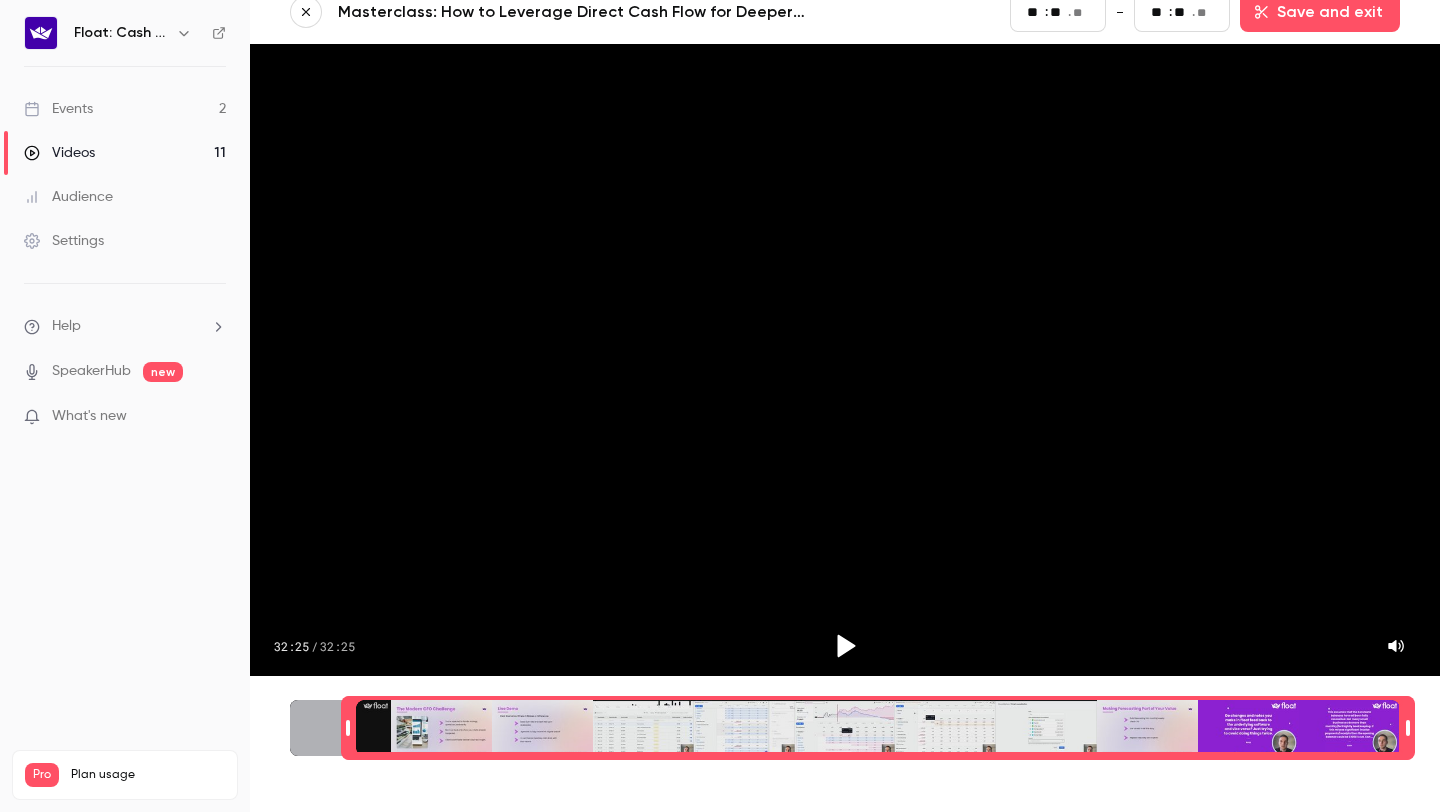 click at bounding box center [878, 728] 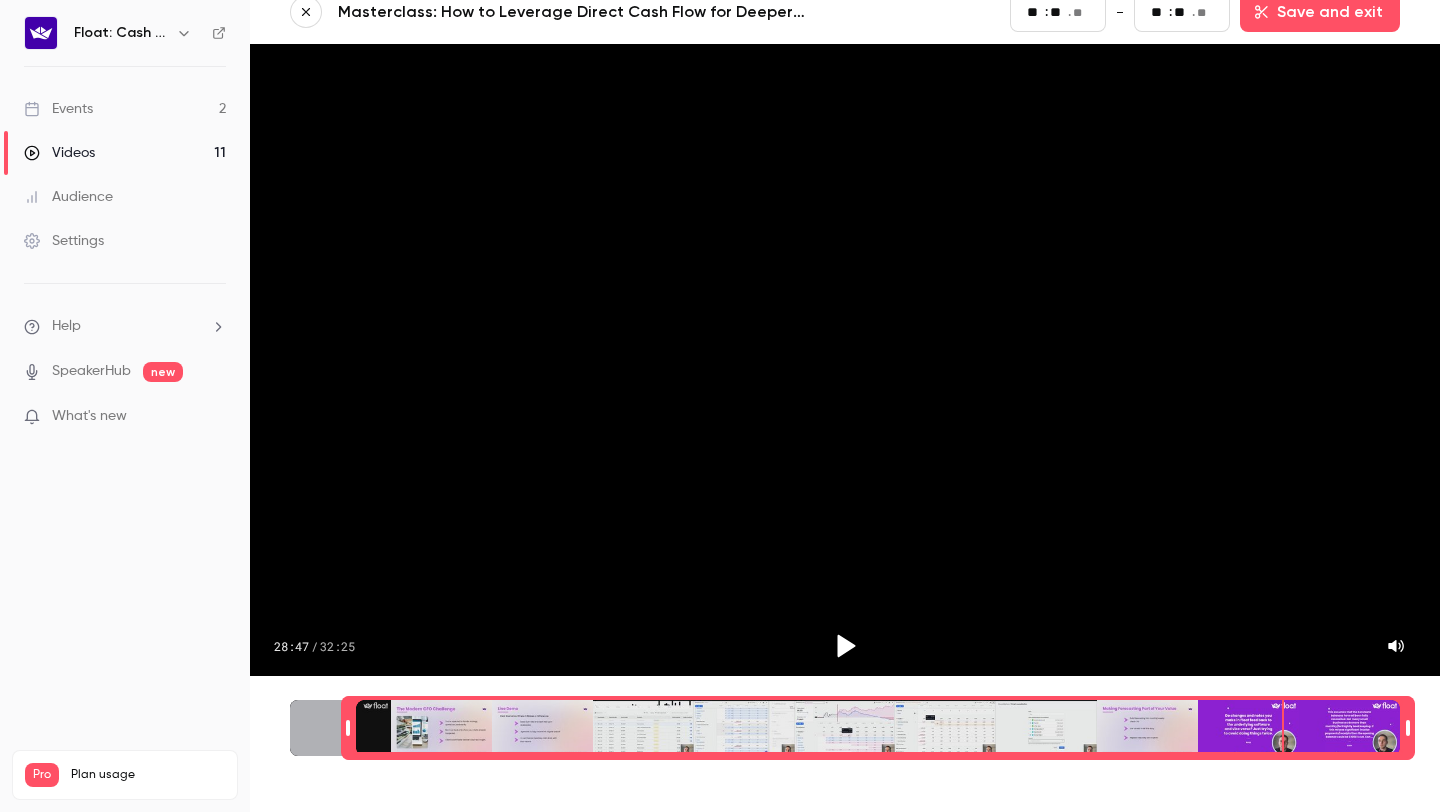 click at bounding box center (878, 728) 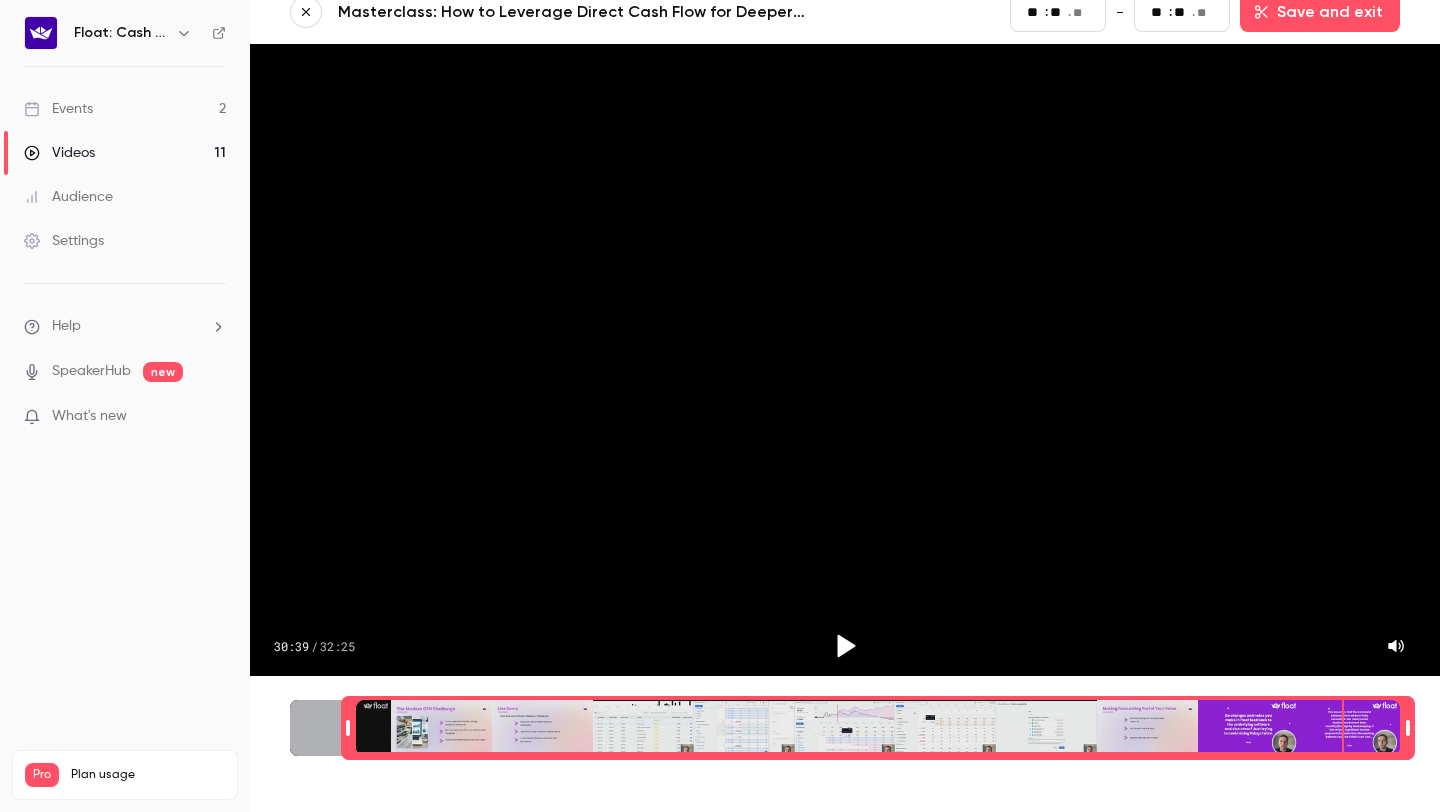 click 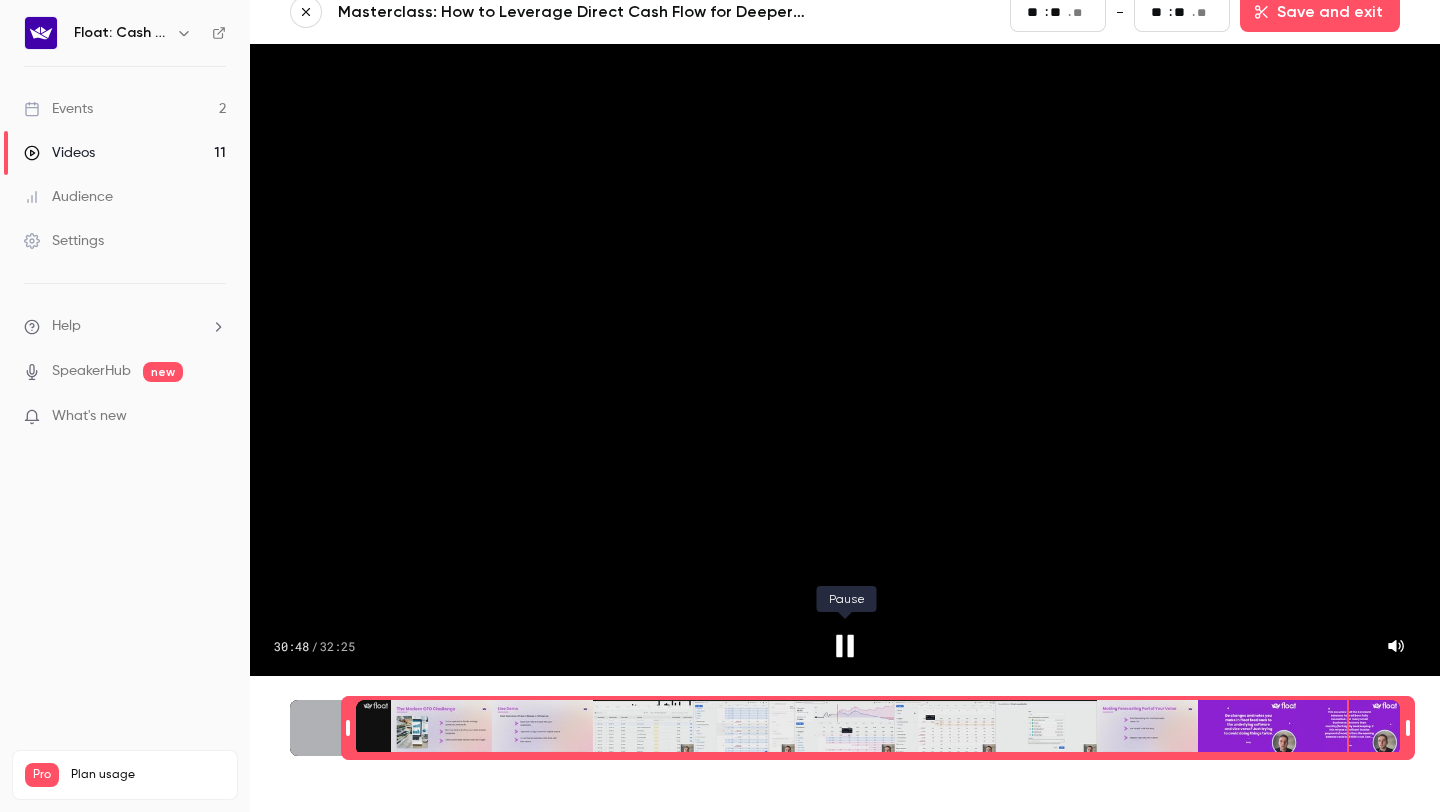 click 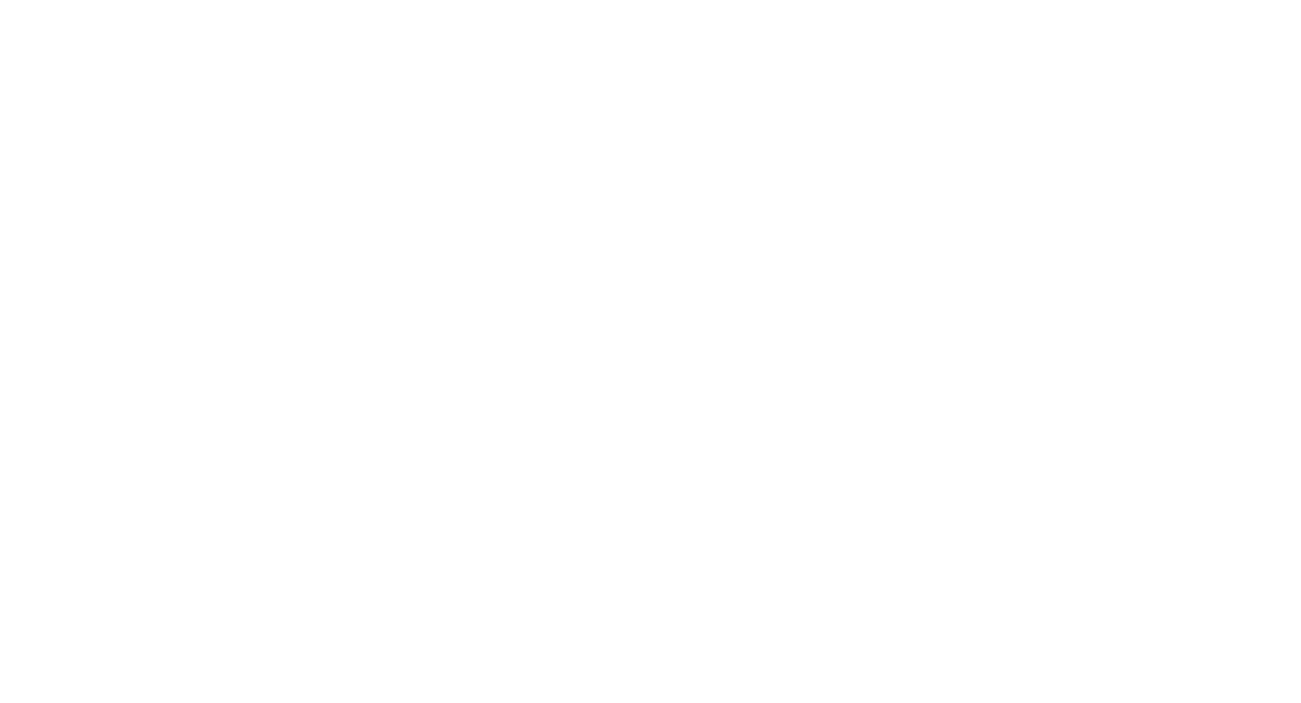 scroll, scrollTop: 0, scrollLeft: 0, axis: both 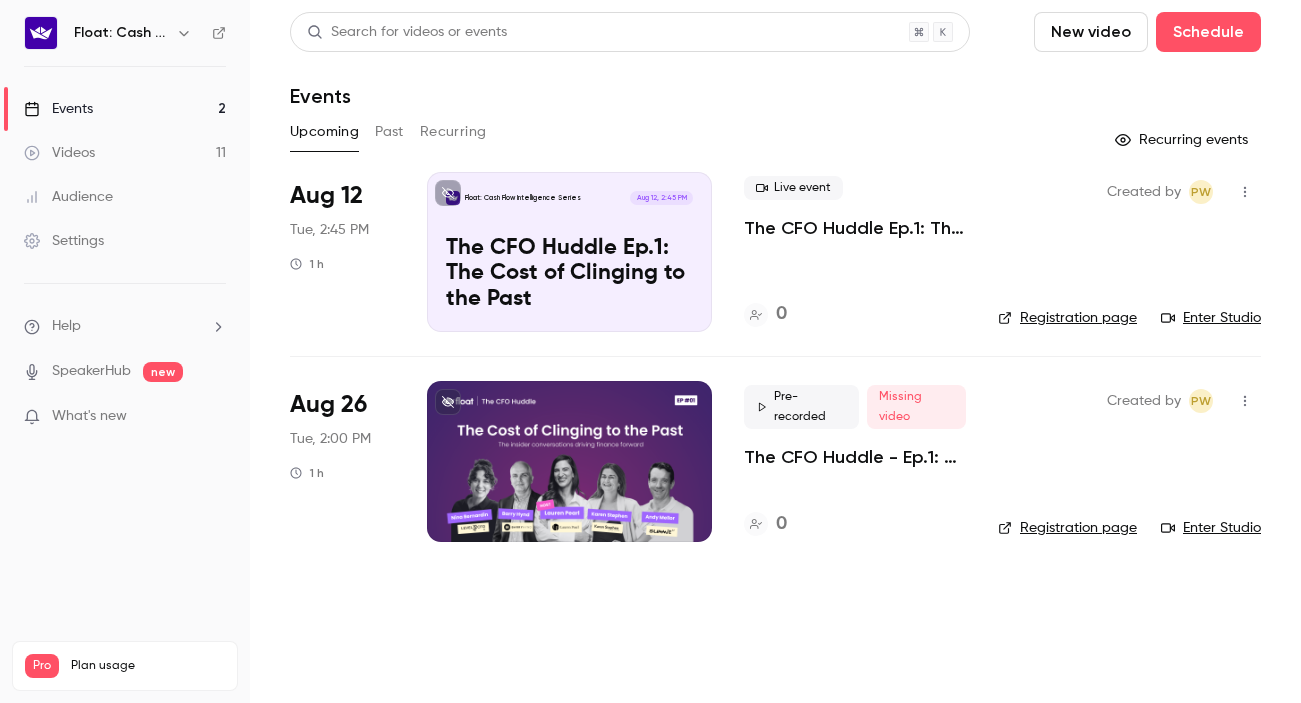 click on "Videos 11" at bounding box center (125, 153) 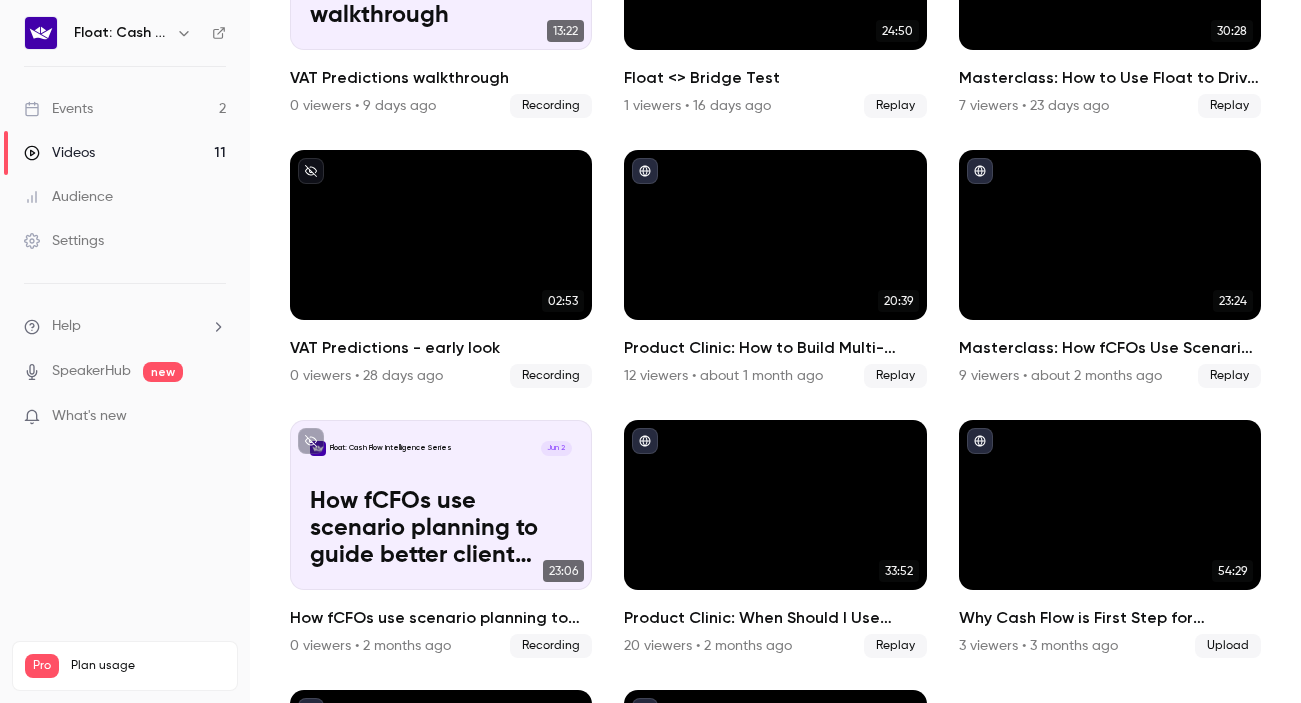 scroll, scrollTop: 541, scrollLeft: 0, axis: vertical 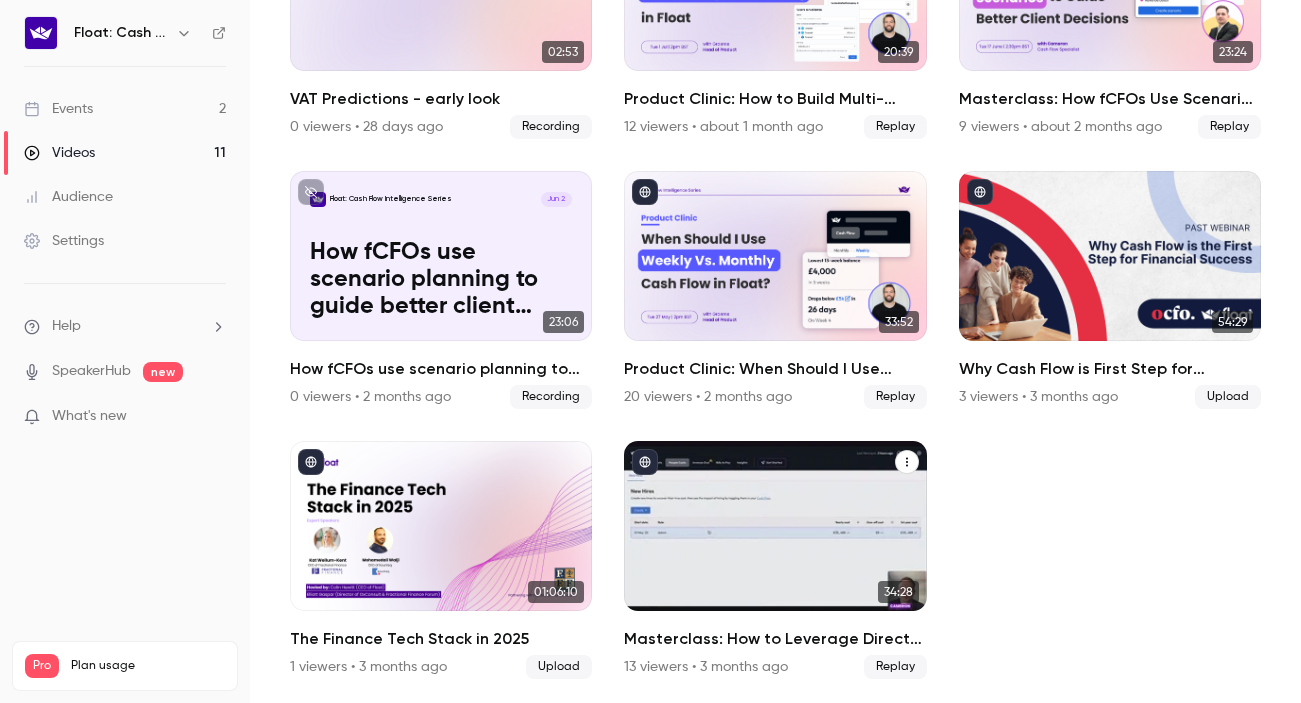 click at bounding box center [775, 526] 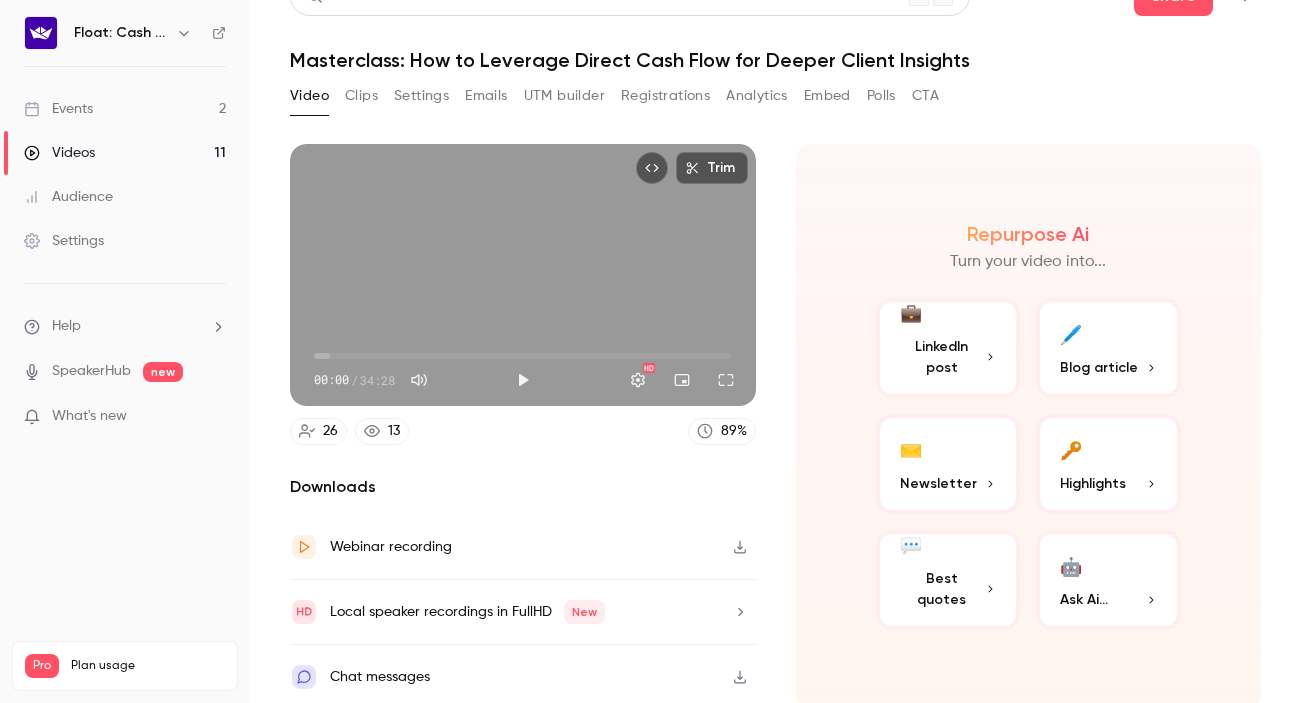 scroll, scrollTop: 42, scrollLeft: 0, axis: vertical 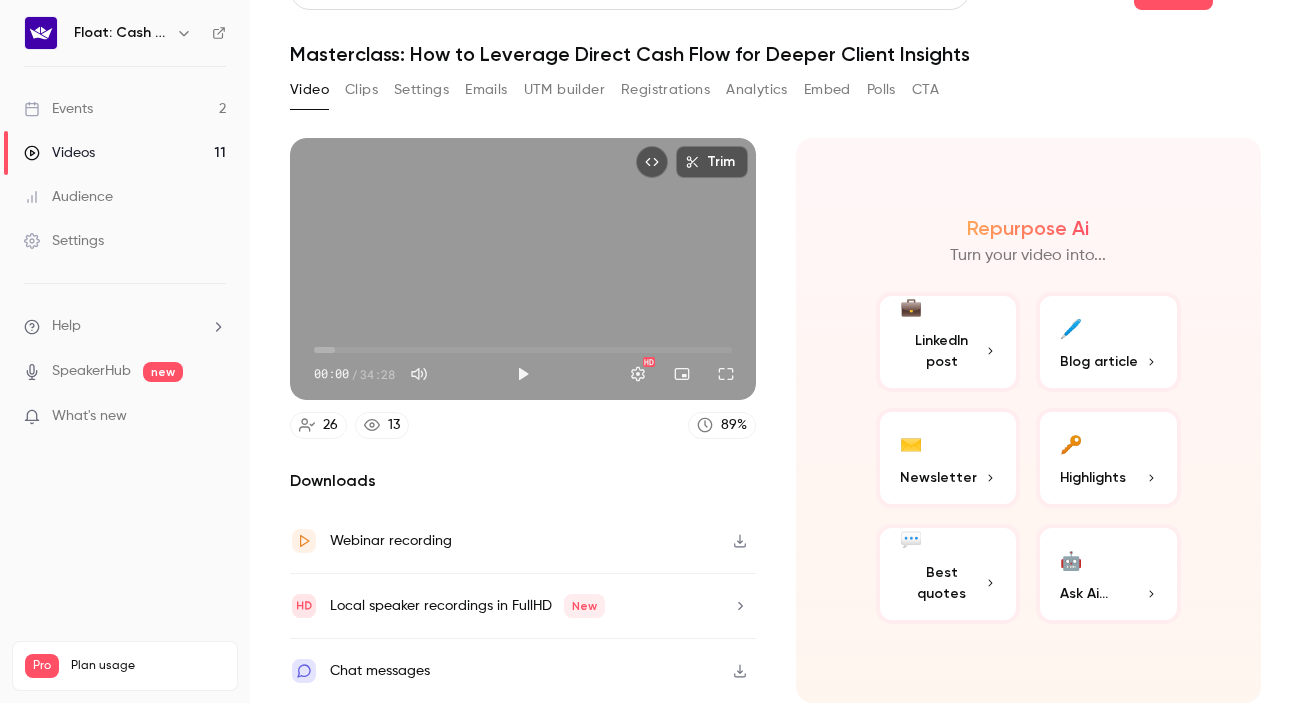 click on "89 %" at bounding box center [734, 425] 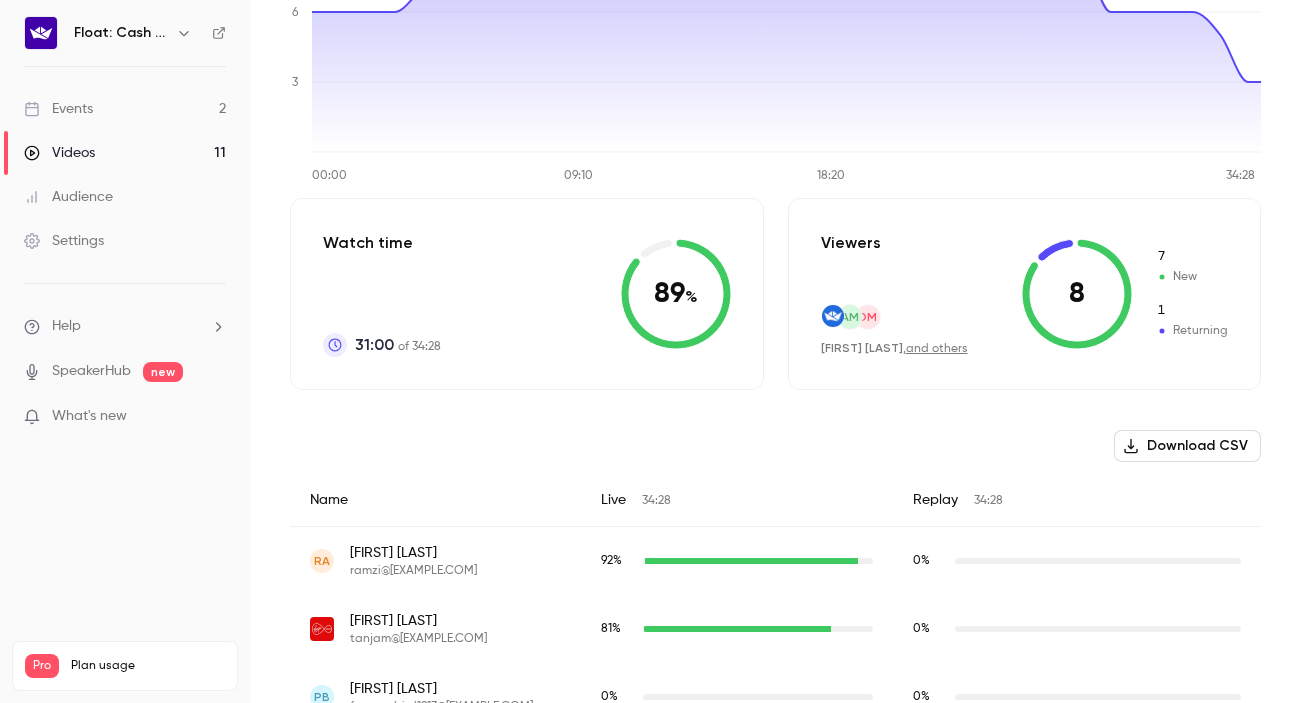 scroll, scrollTop: 301, scrollLeft: 0, axis: vertical 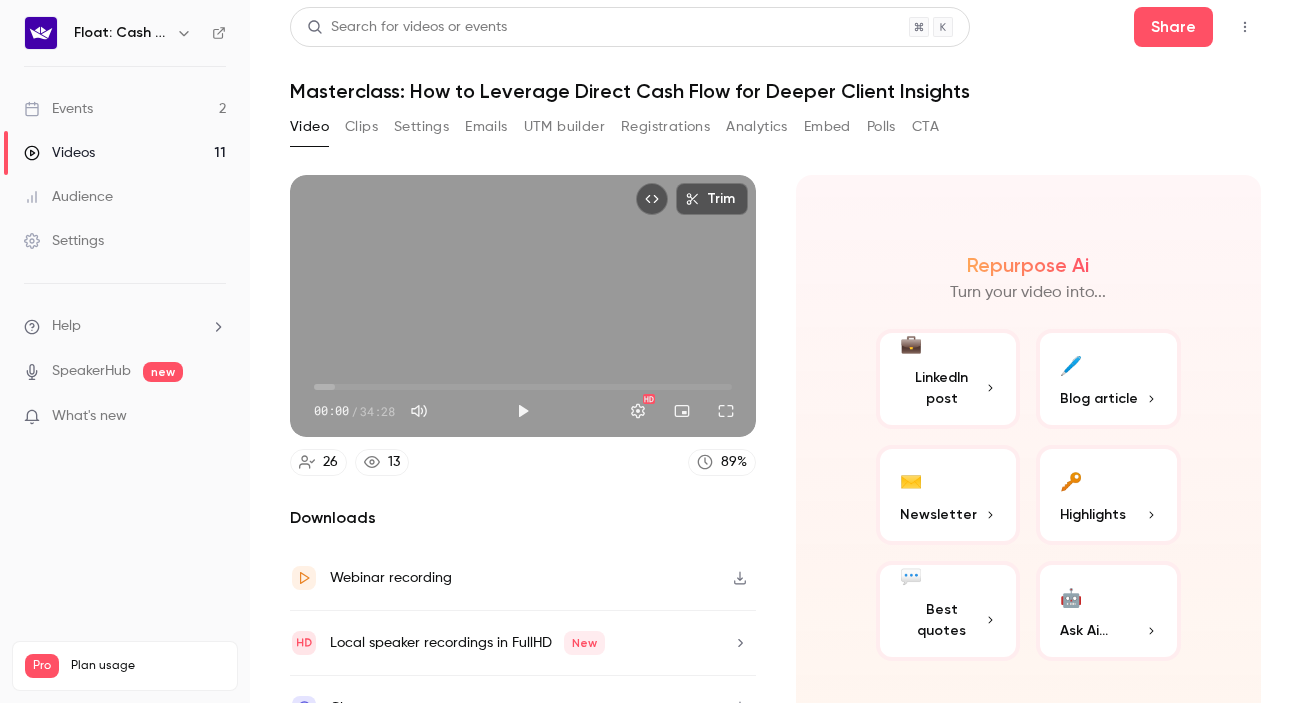 click on "Clips" at bounding box center (361, 127) 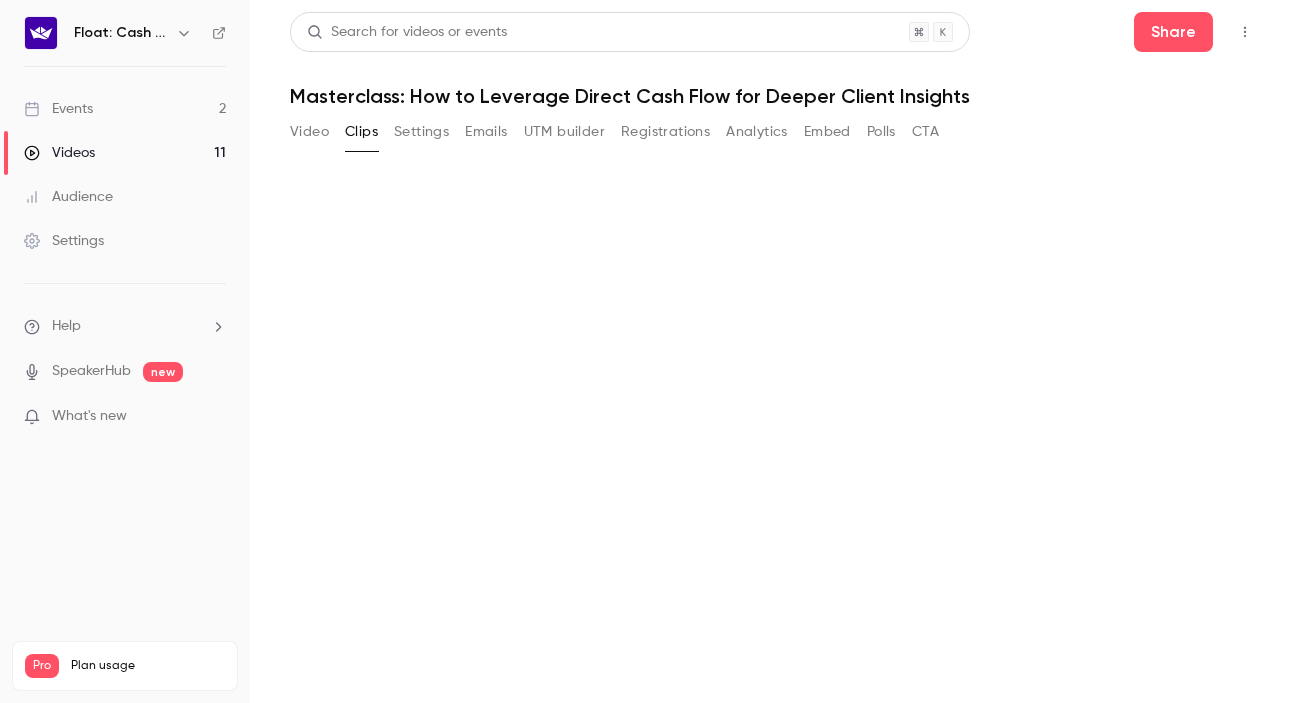 scroll, scrollTop: 0, scrollLeft: 0, axis: both 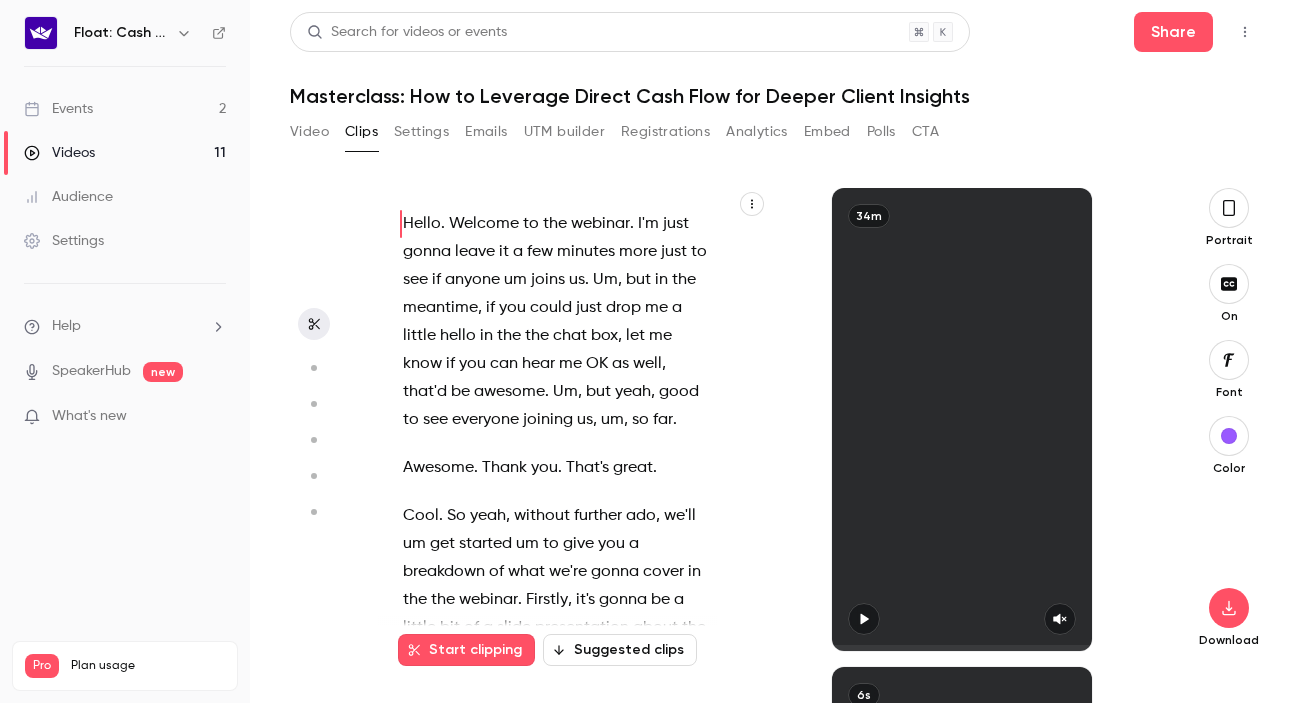 click on "Settings" at bounding box center (421, 132) 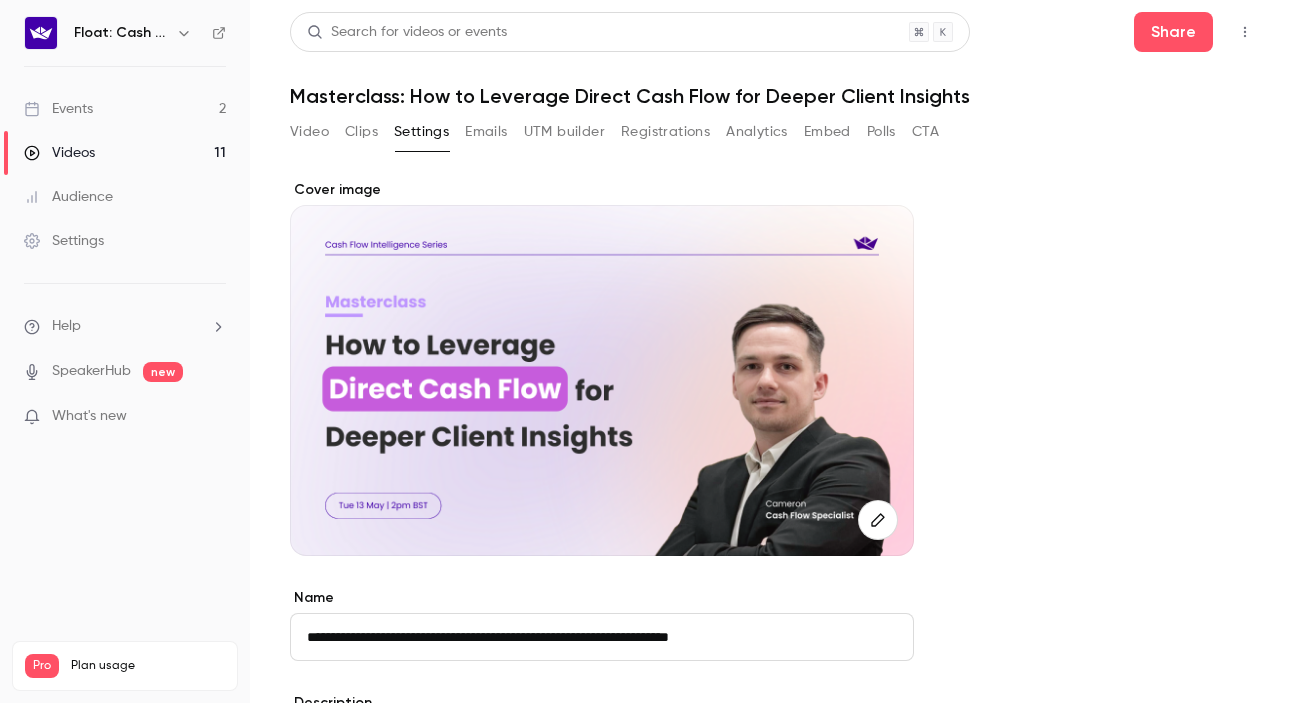 click on "Video" at bounding box center [309, 132] 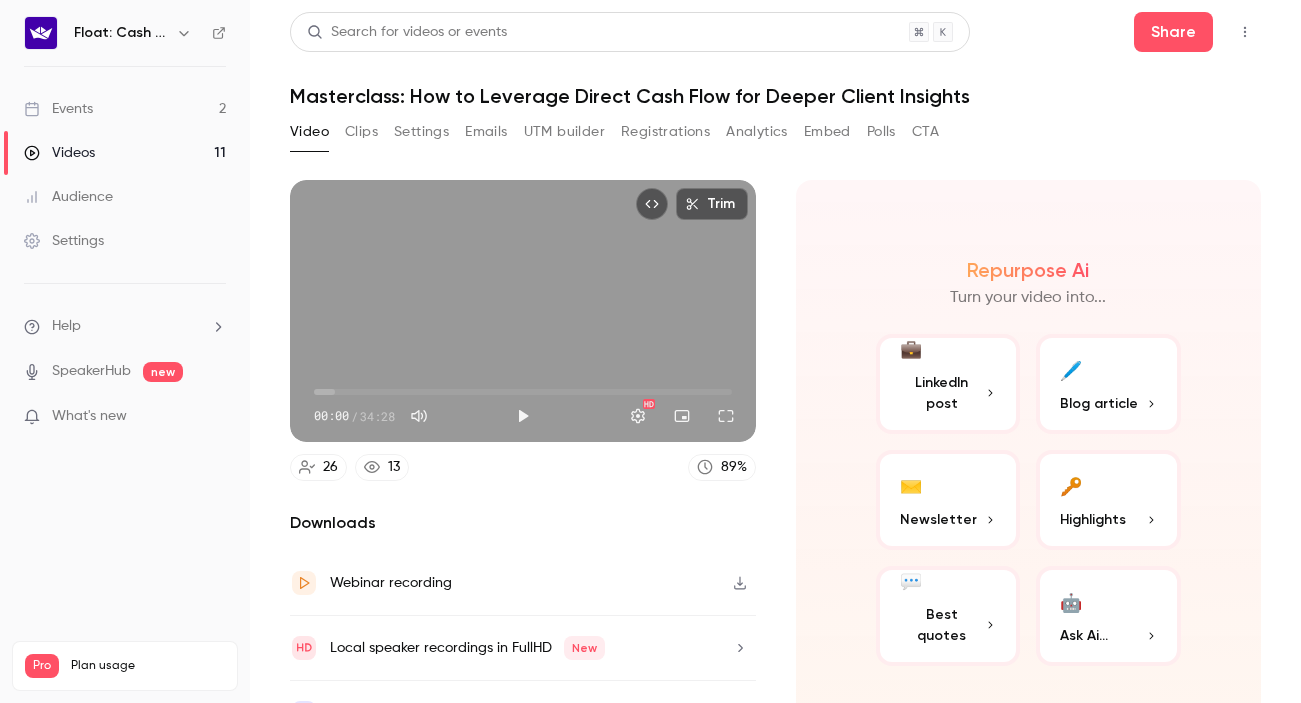 click on "Trim" at bounding box center [712, 204] 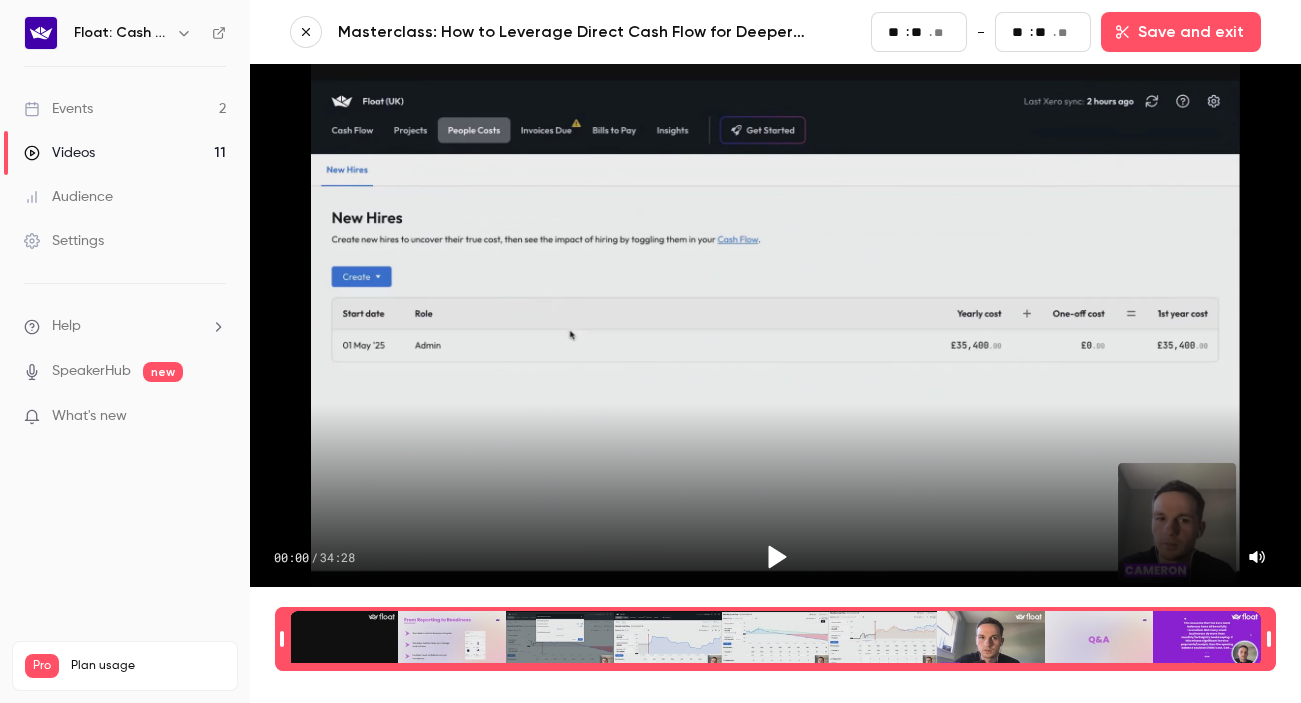 type on "**" 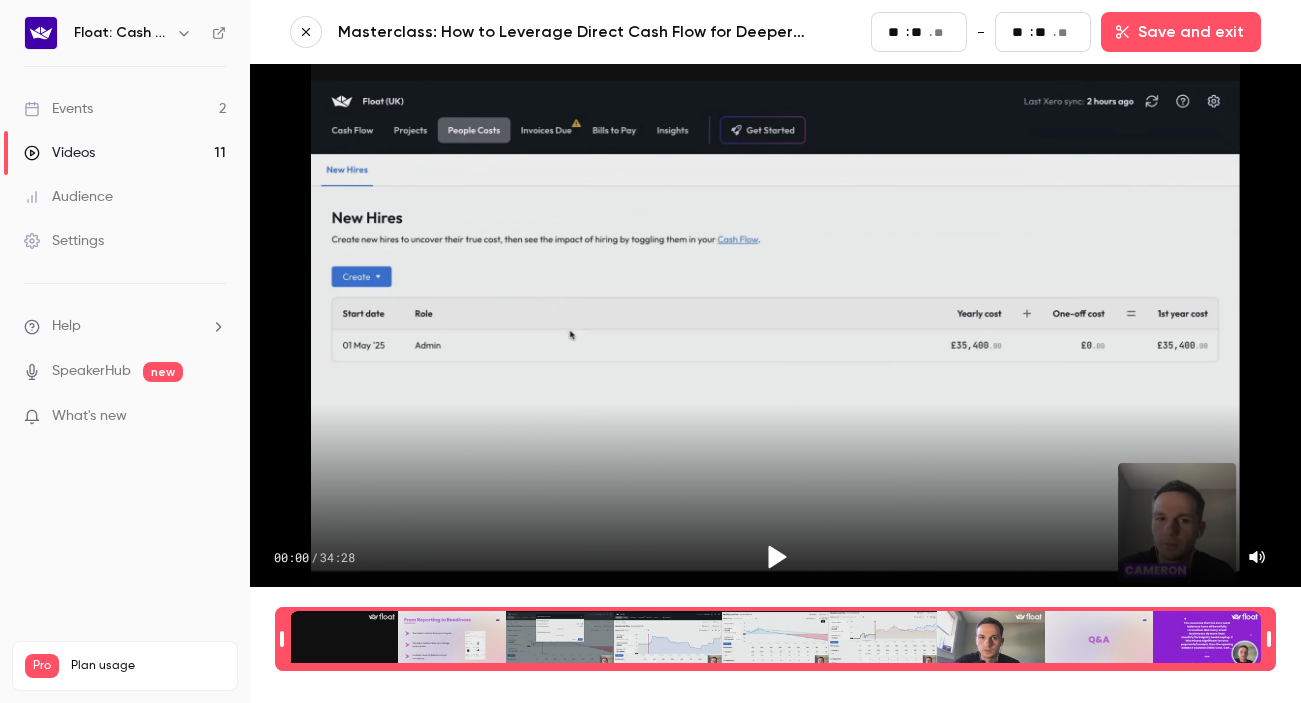 type on "**" 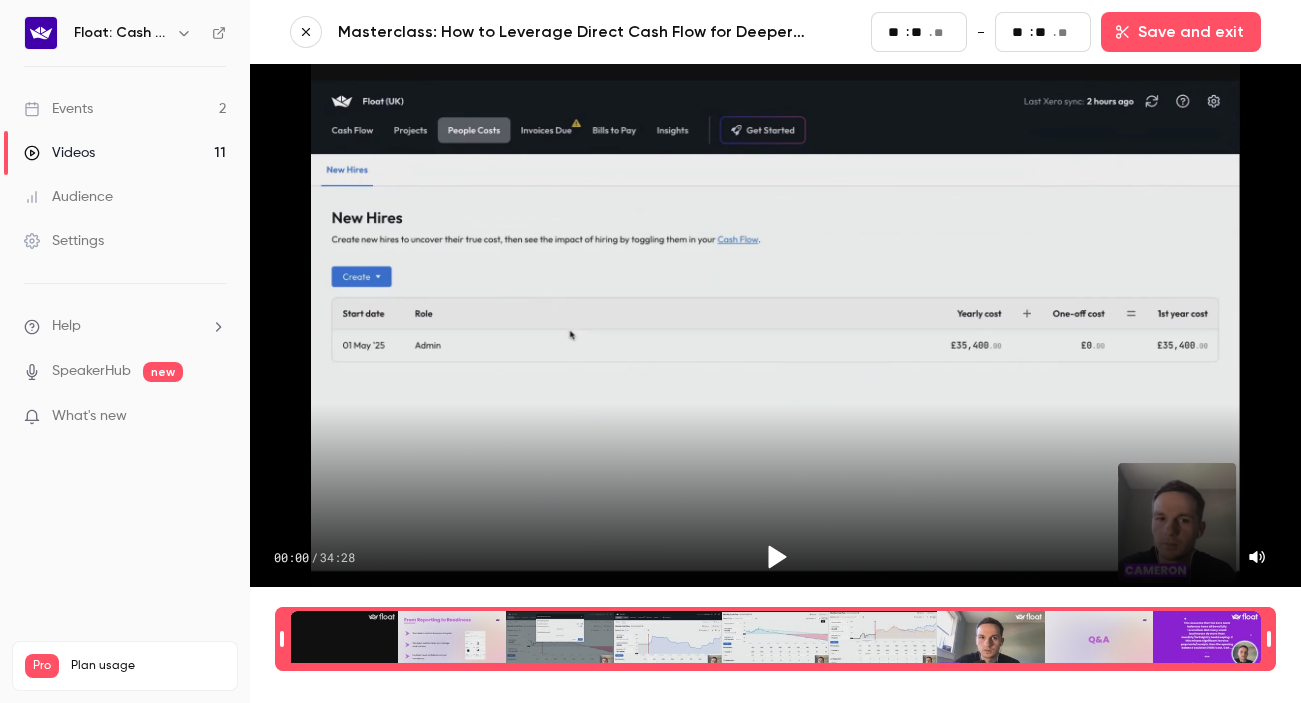 type on "**" 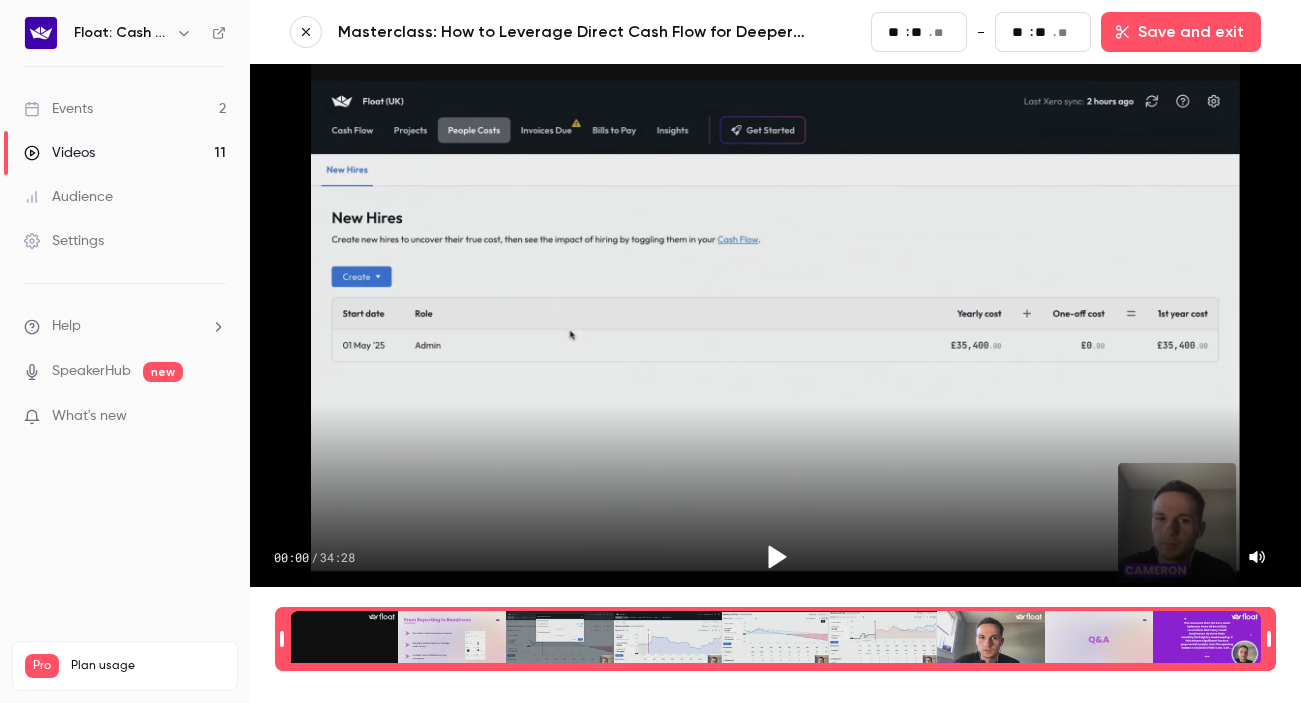 type on "**" 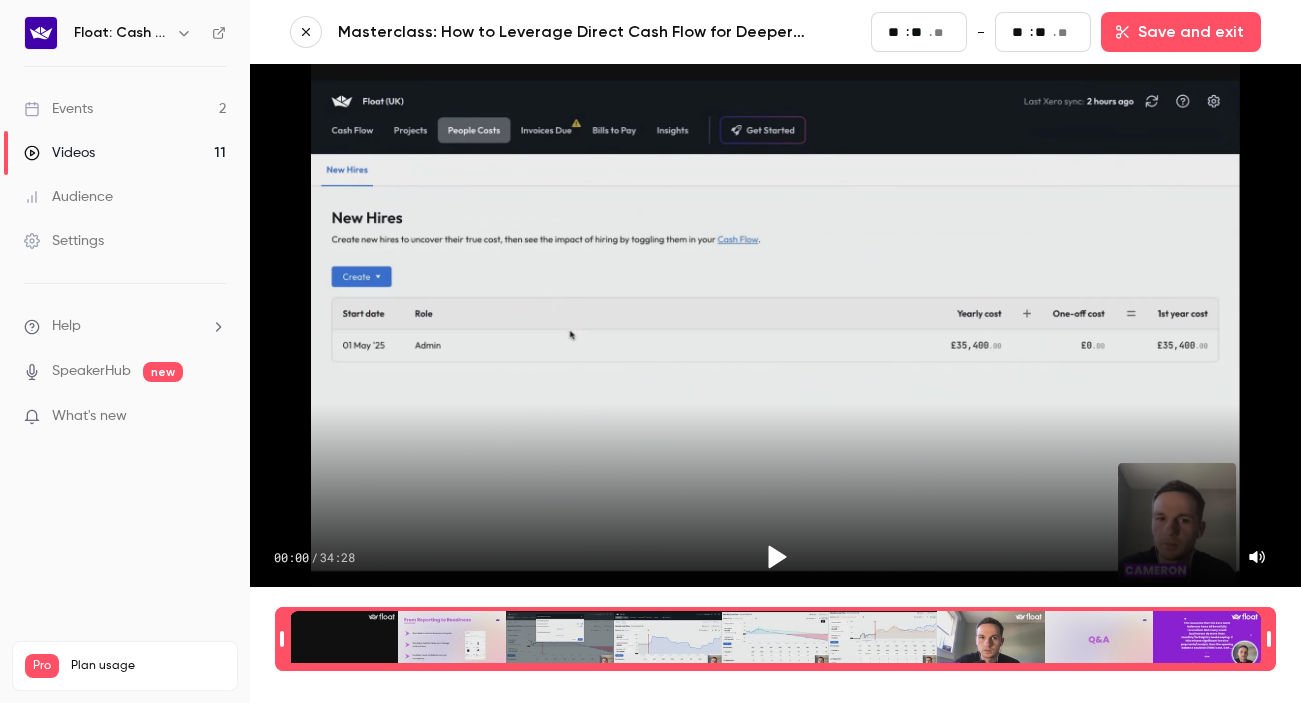 type on "**" 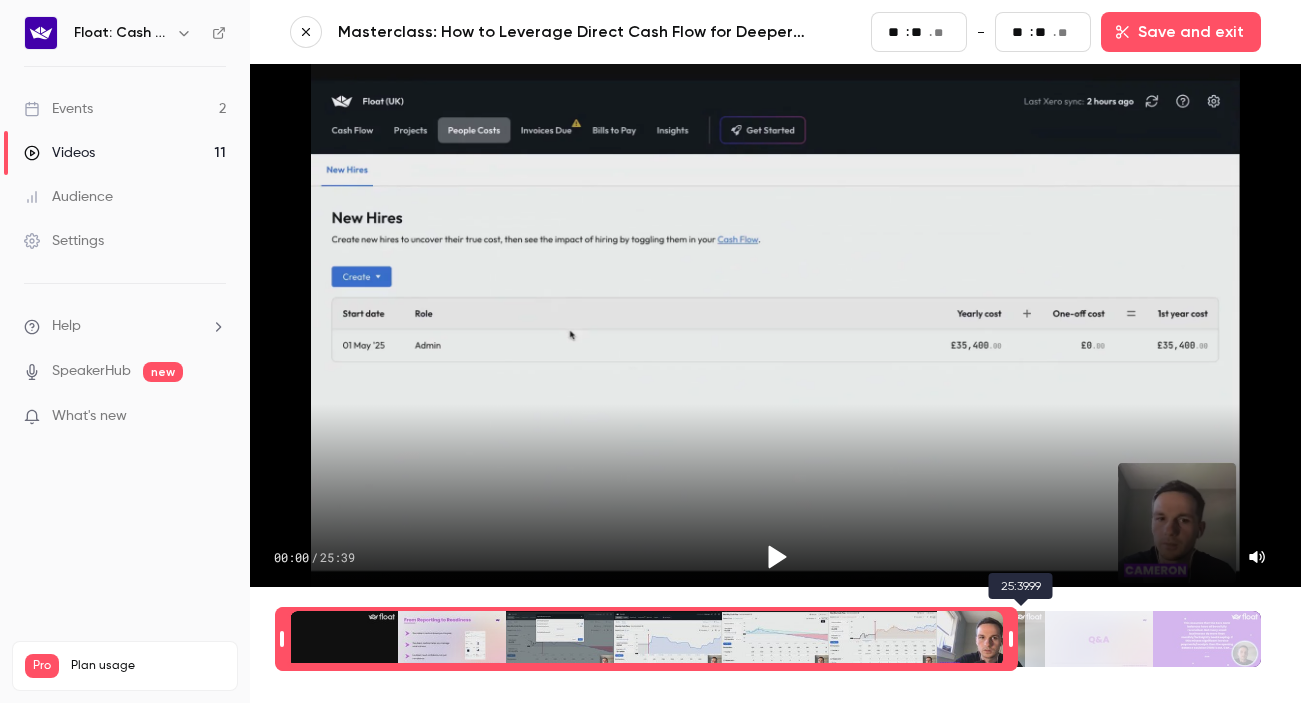type on "**" 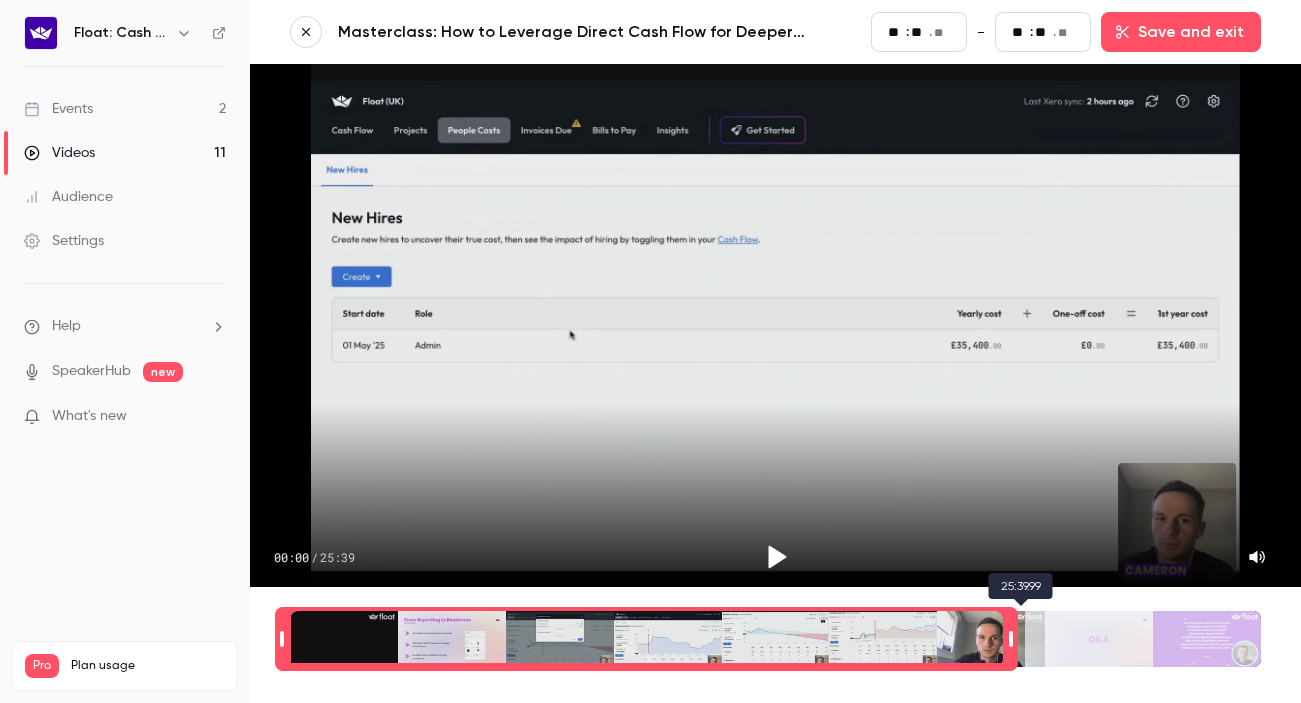 type on "**" 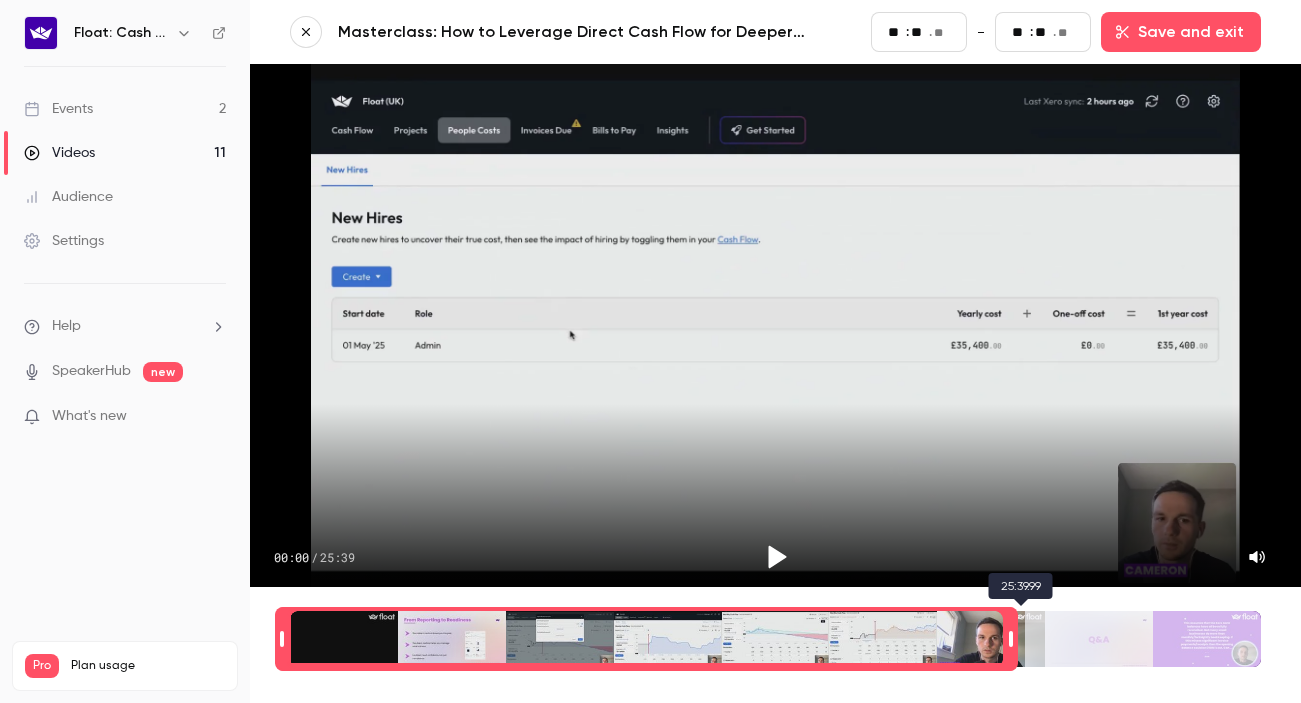 type on "**" 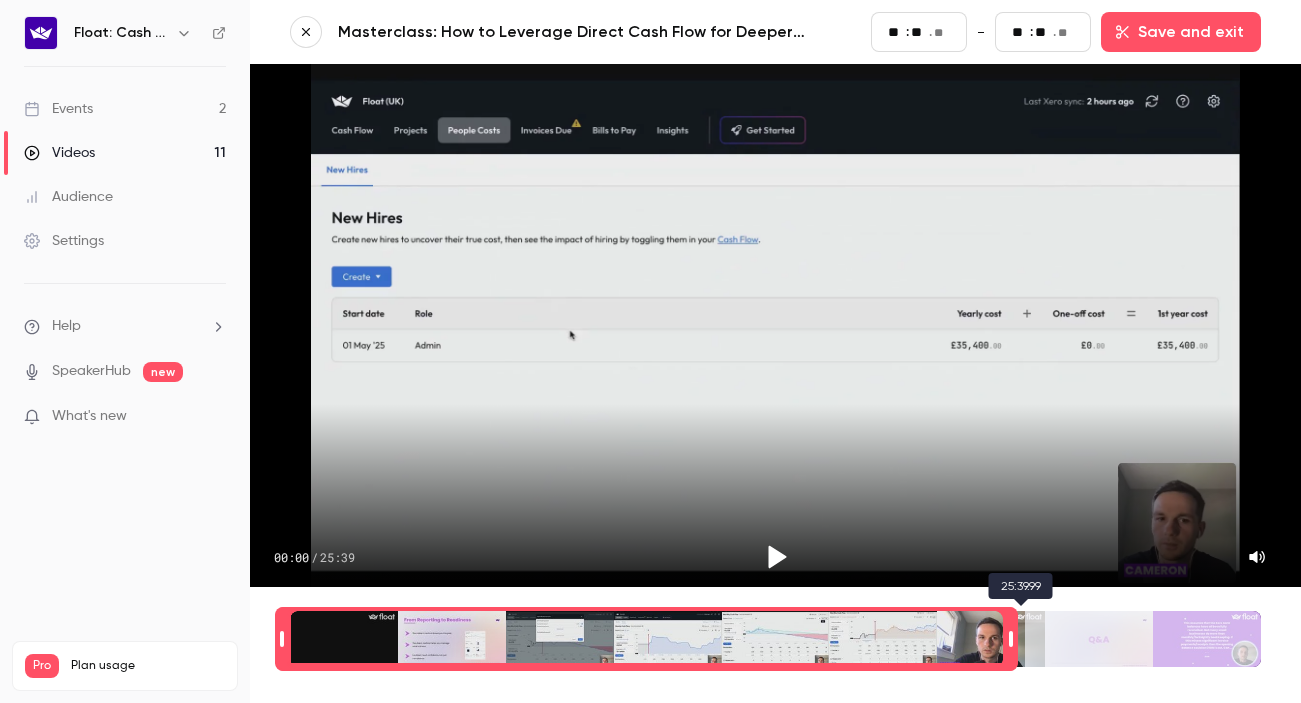 type on "**" 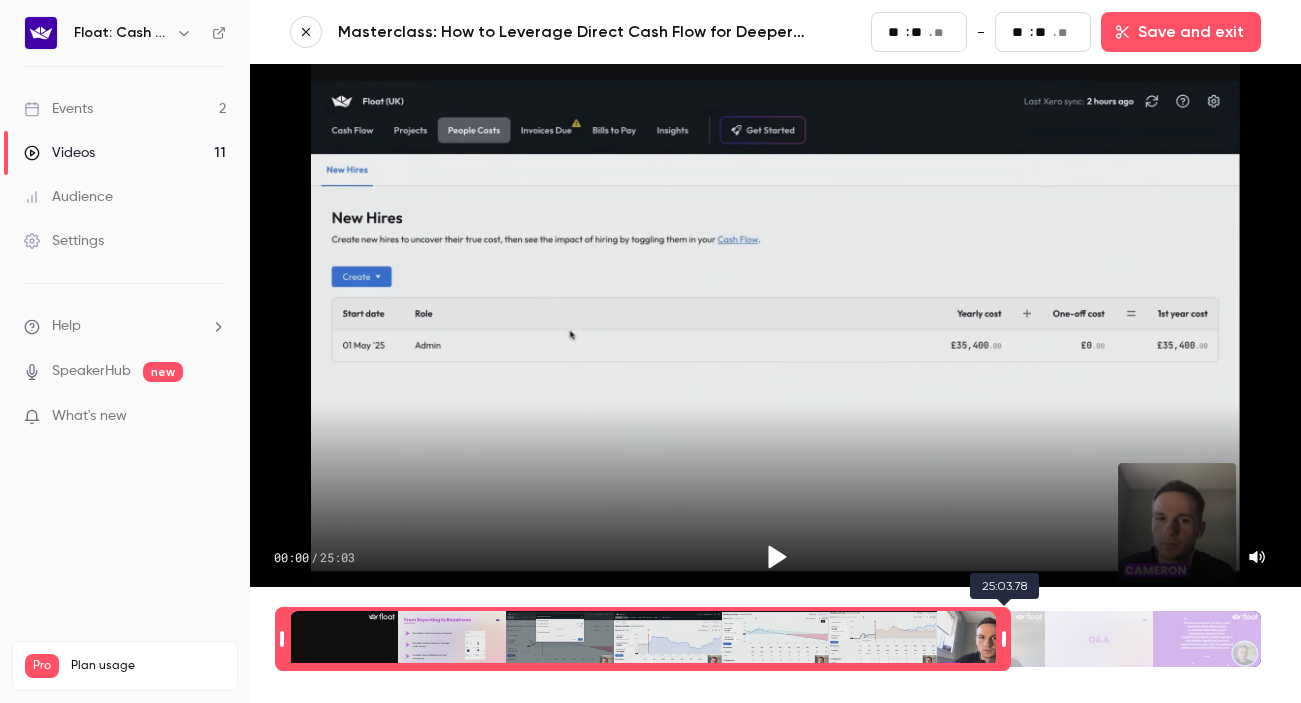 type on "**" 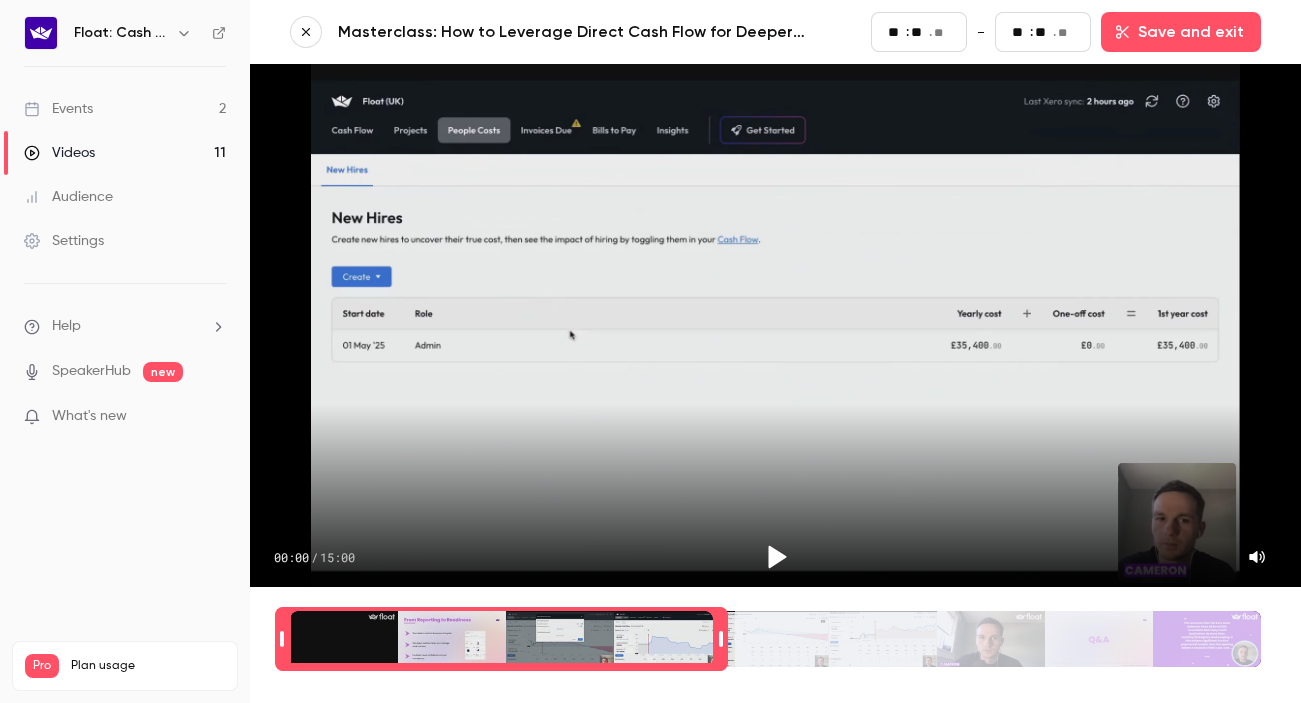 type on "**" 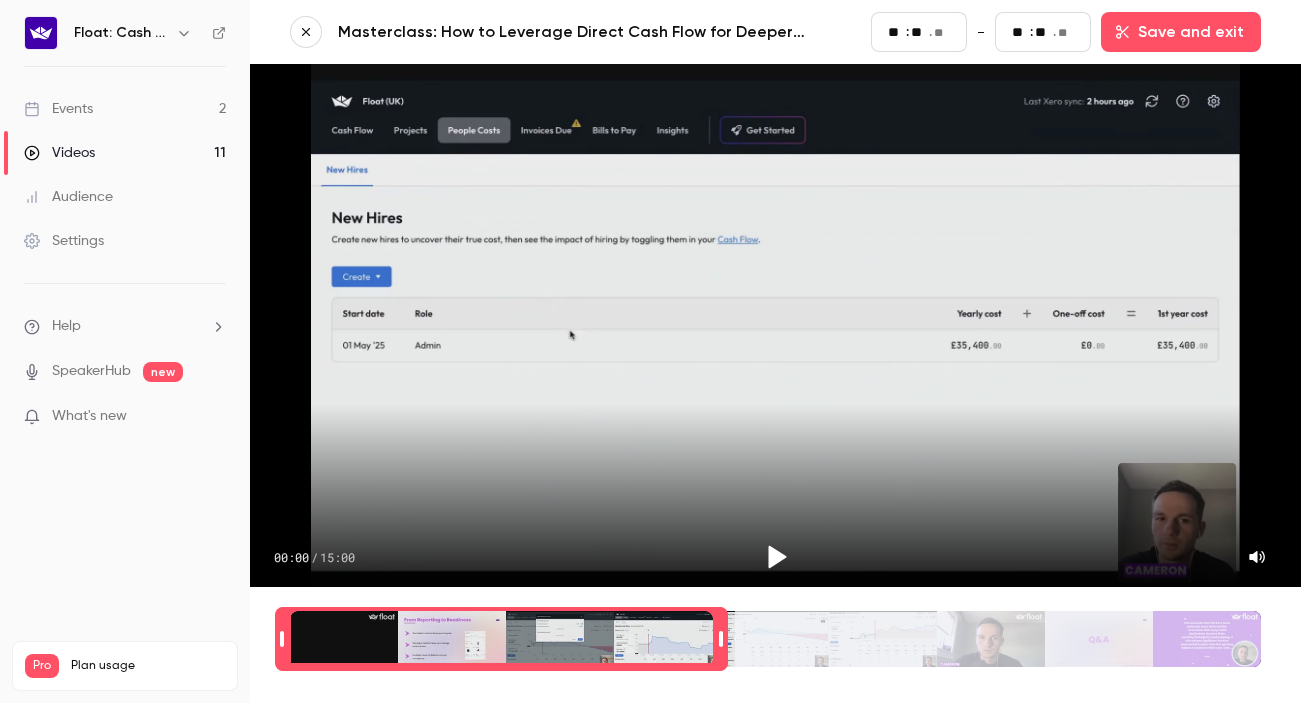 type on "**" 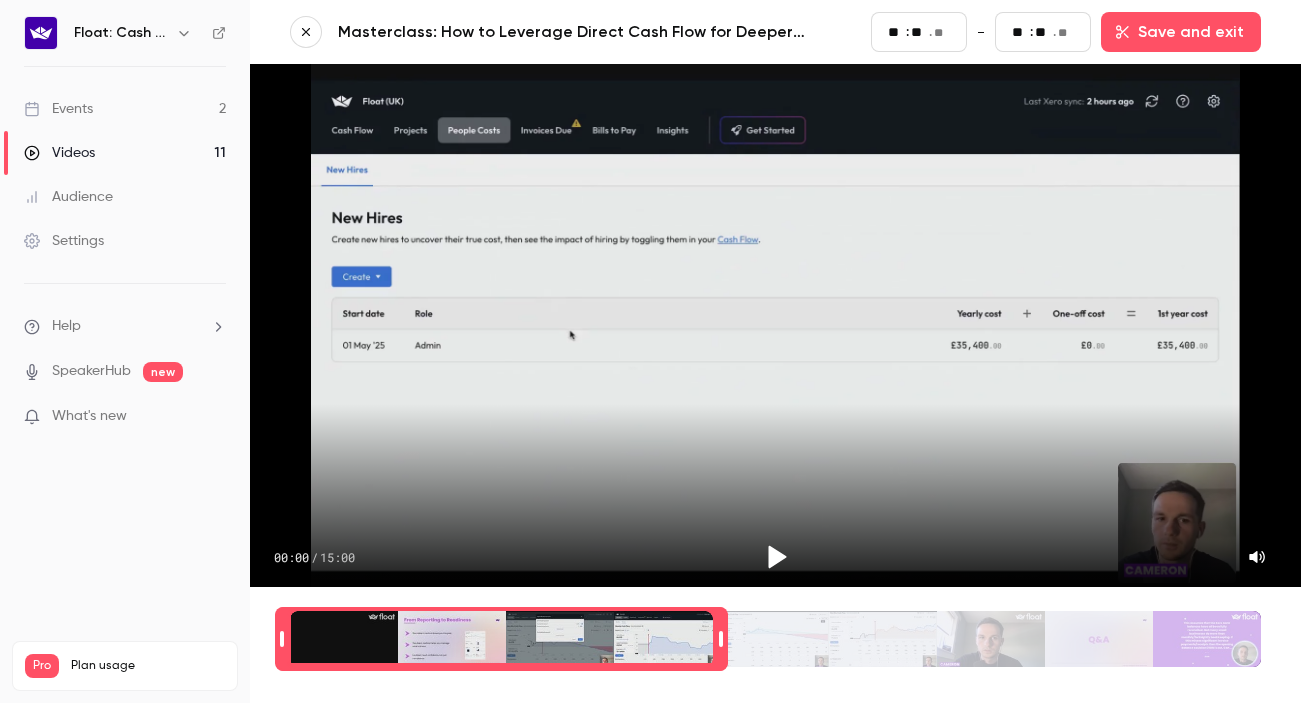 type on "**" 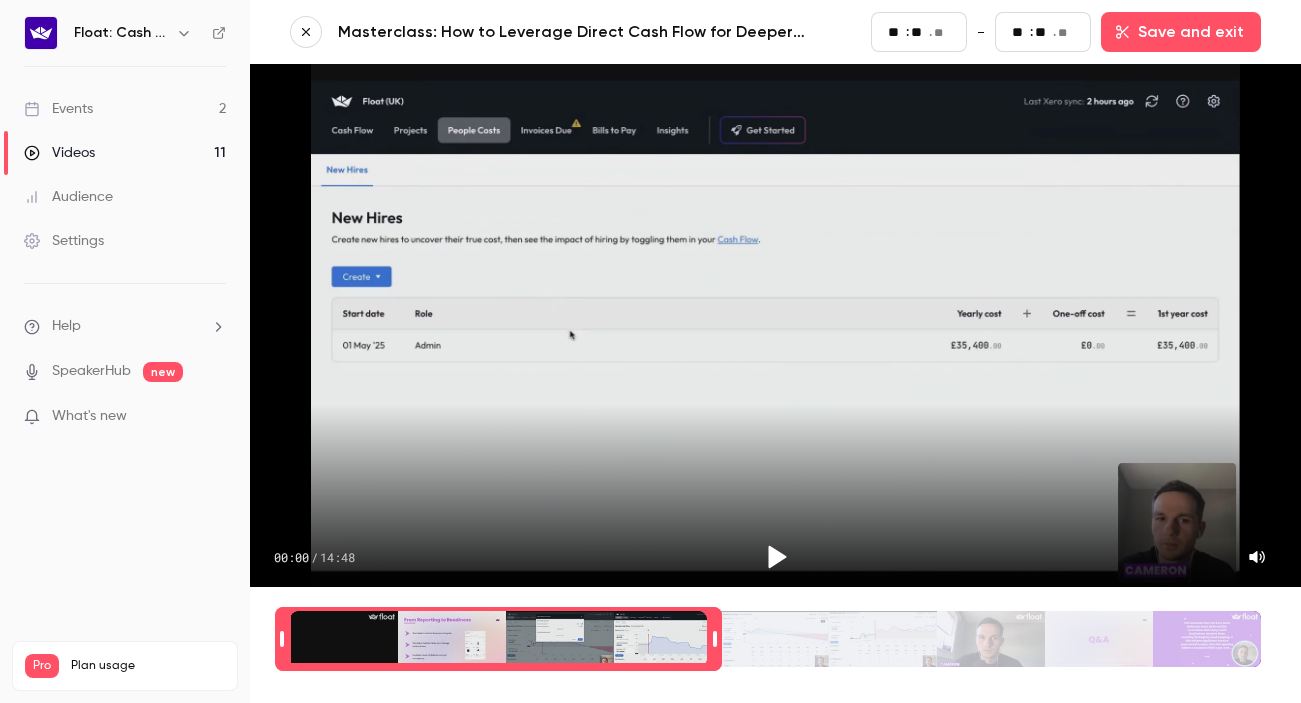 type on "**" 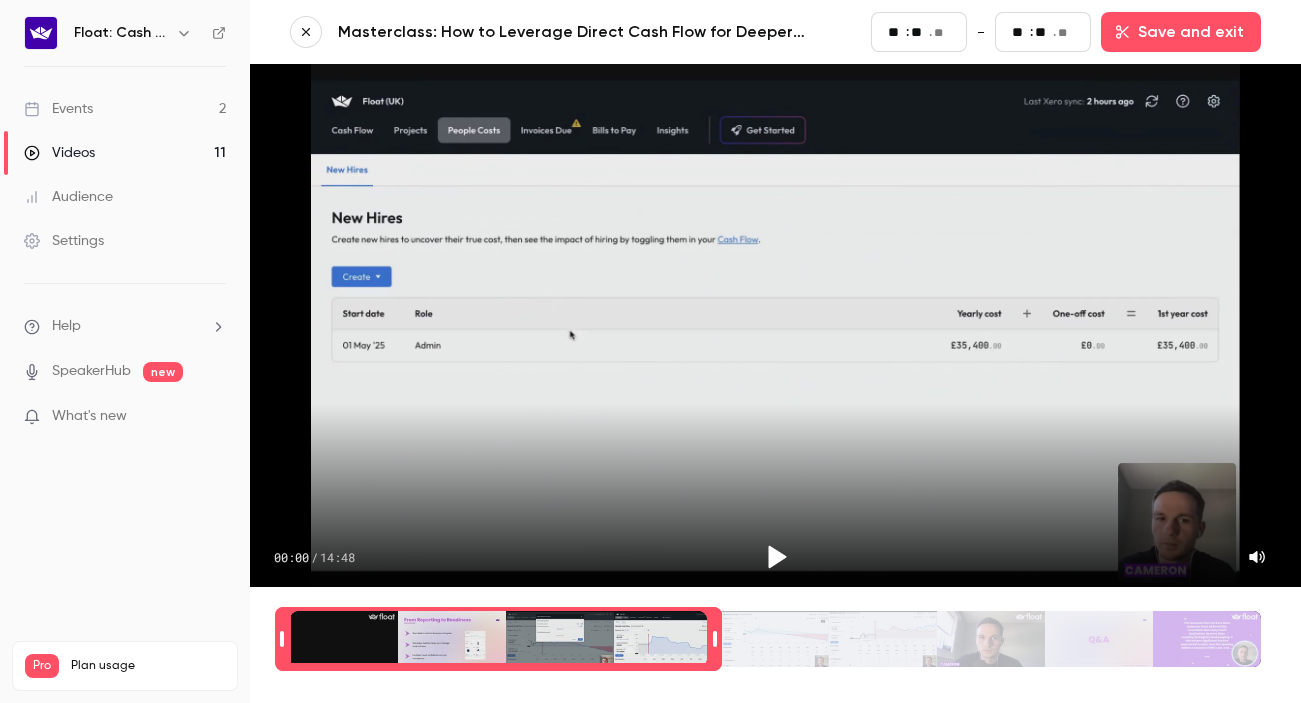 type on "**" 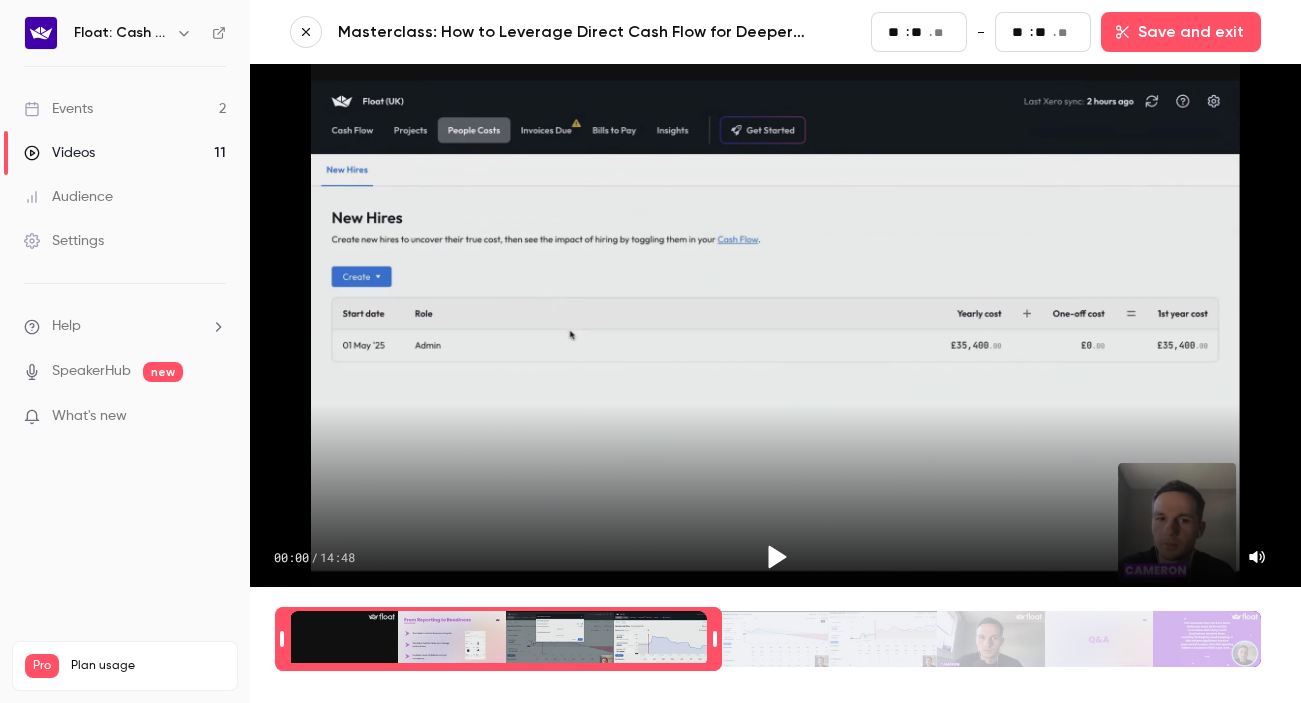 type on "**" 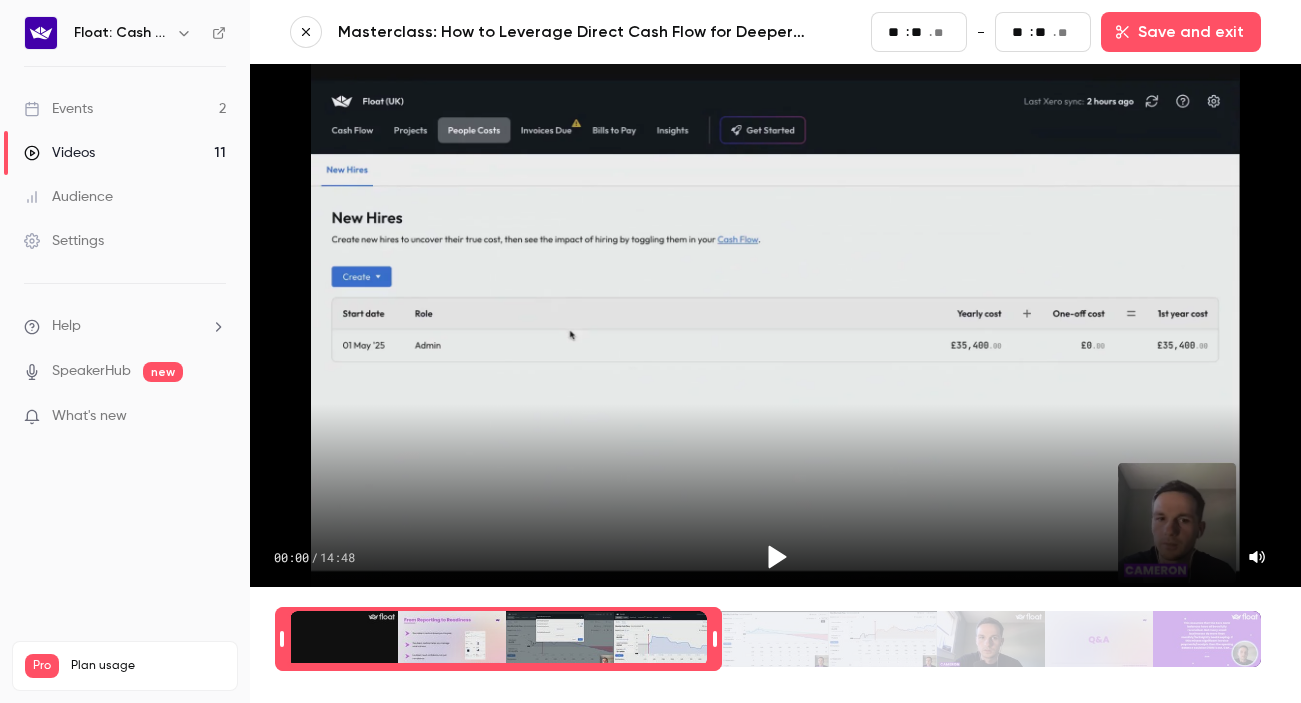 type on "**" 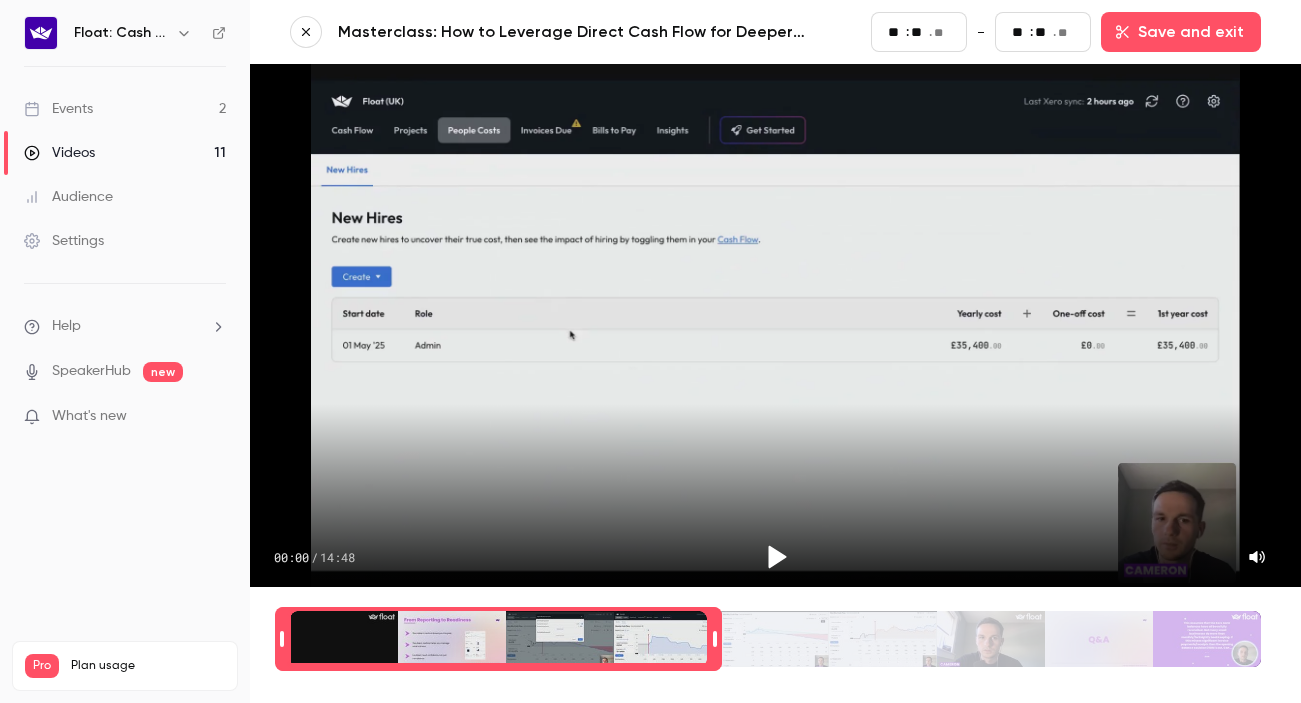 type on "**" 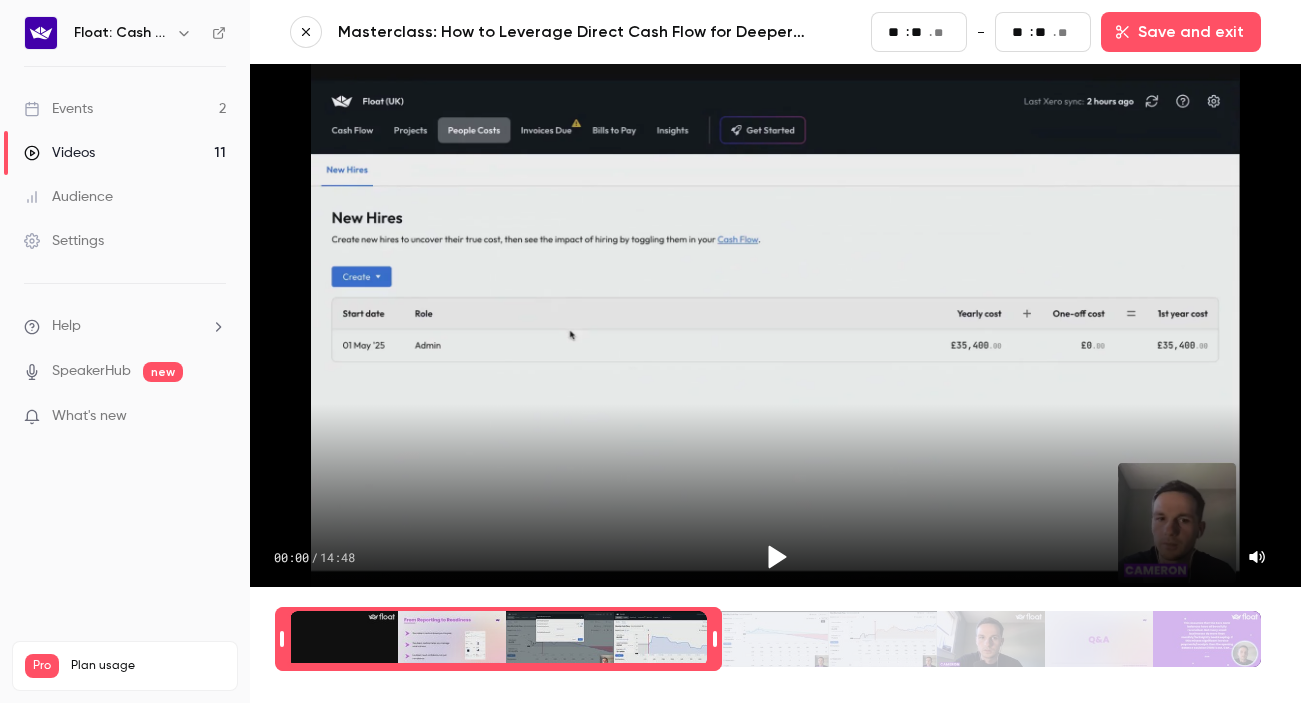 type on "**" 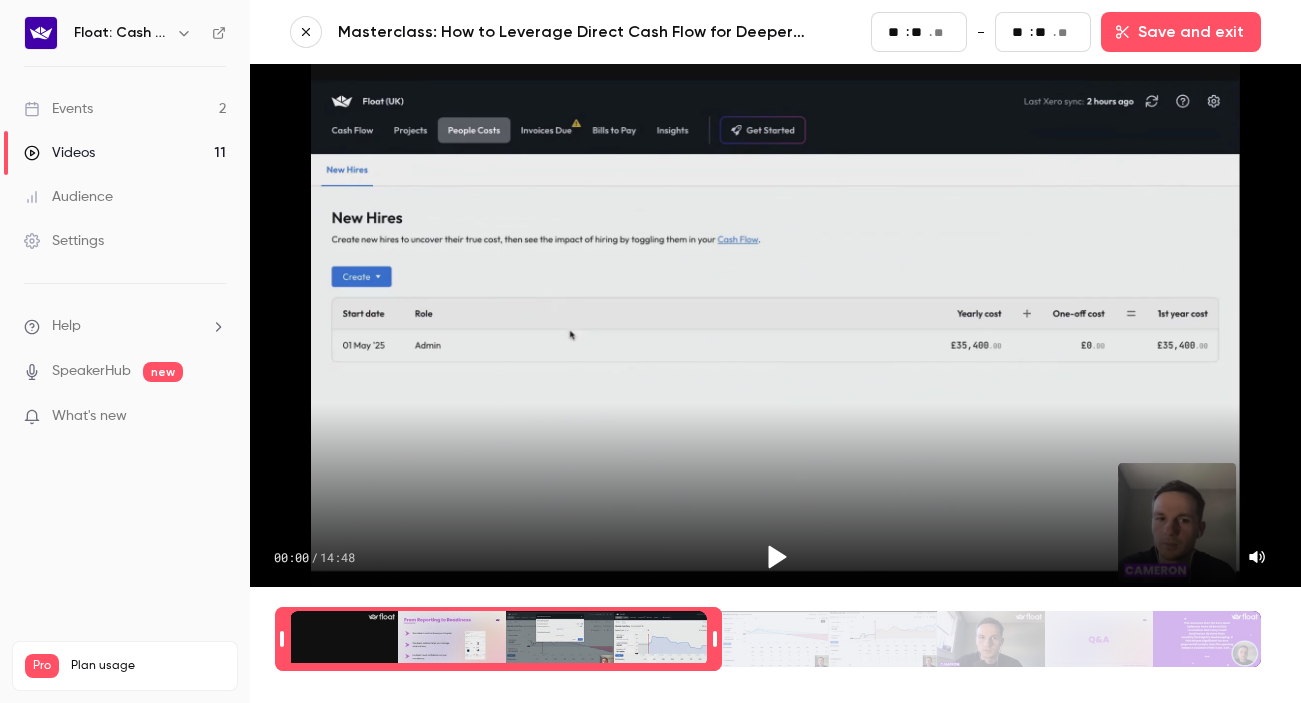 type on "**" 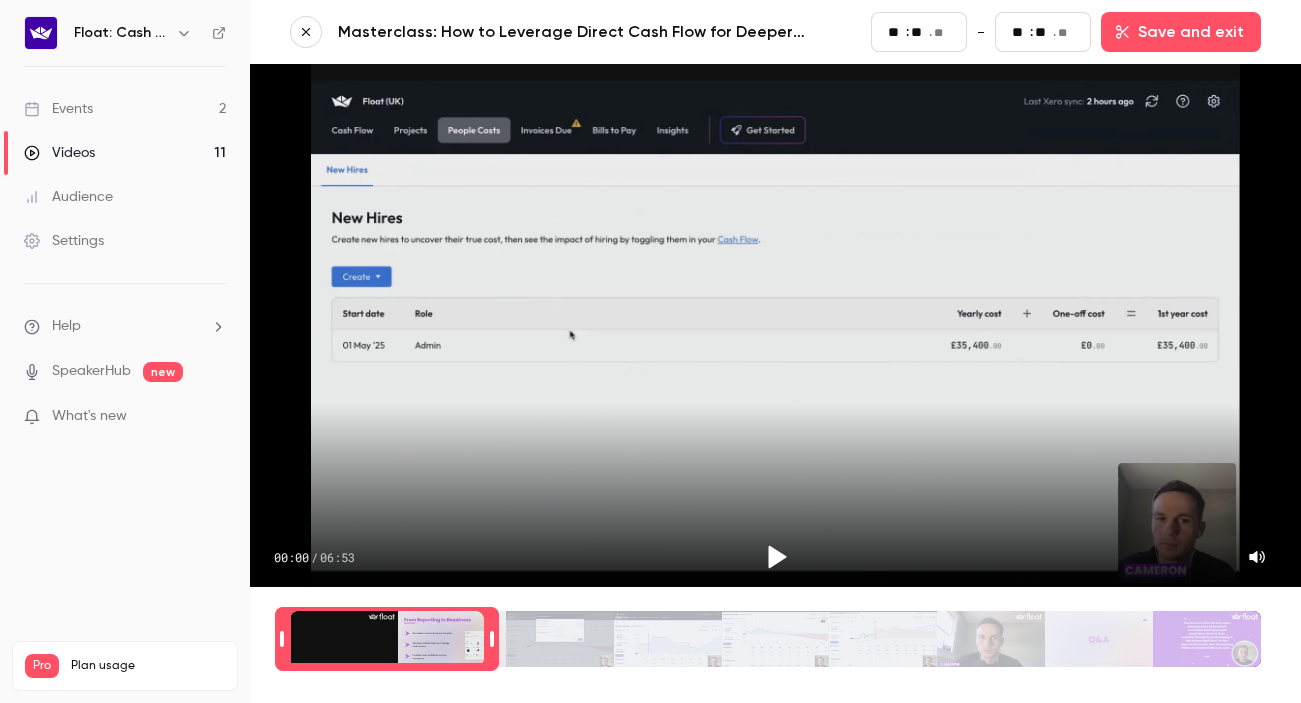 type on "**" 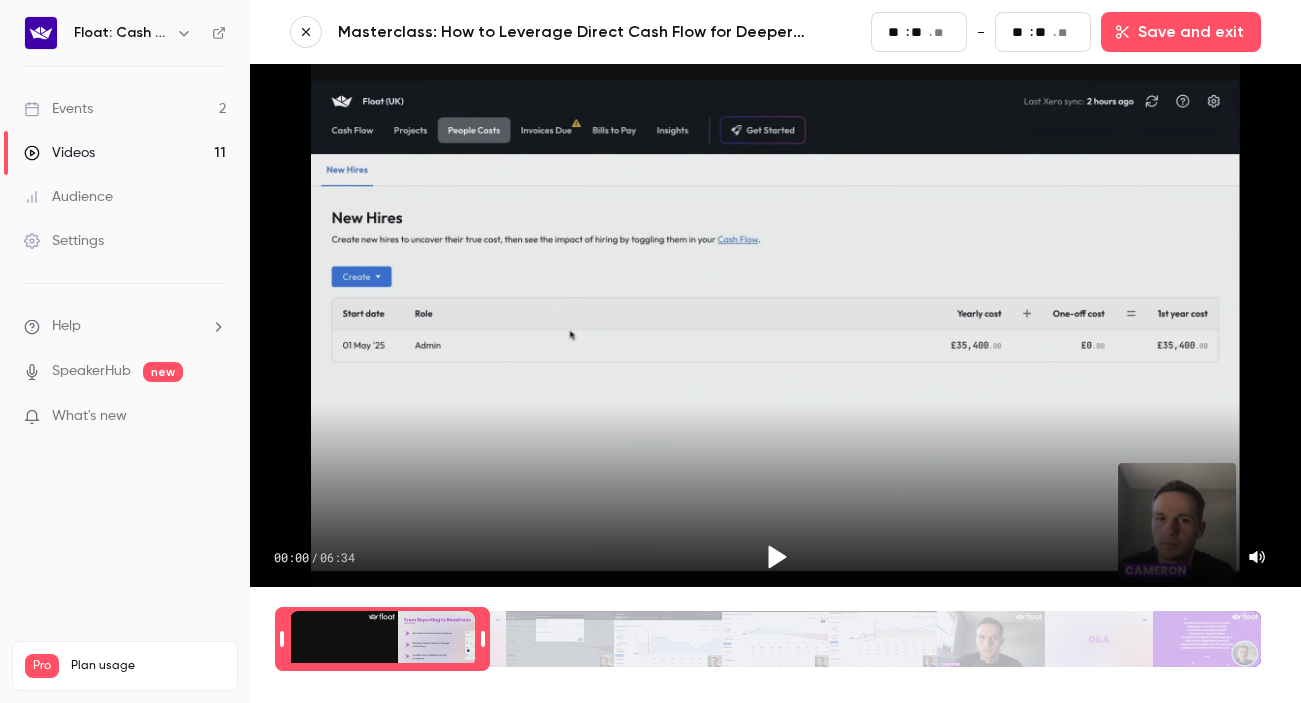 type on "**" 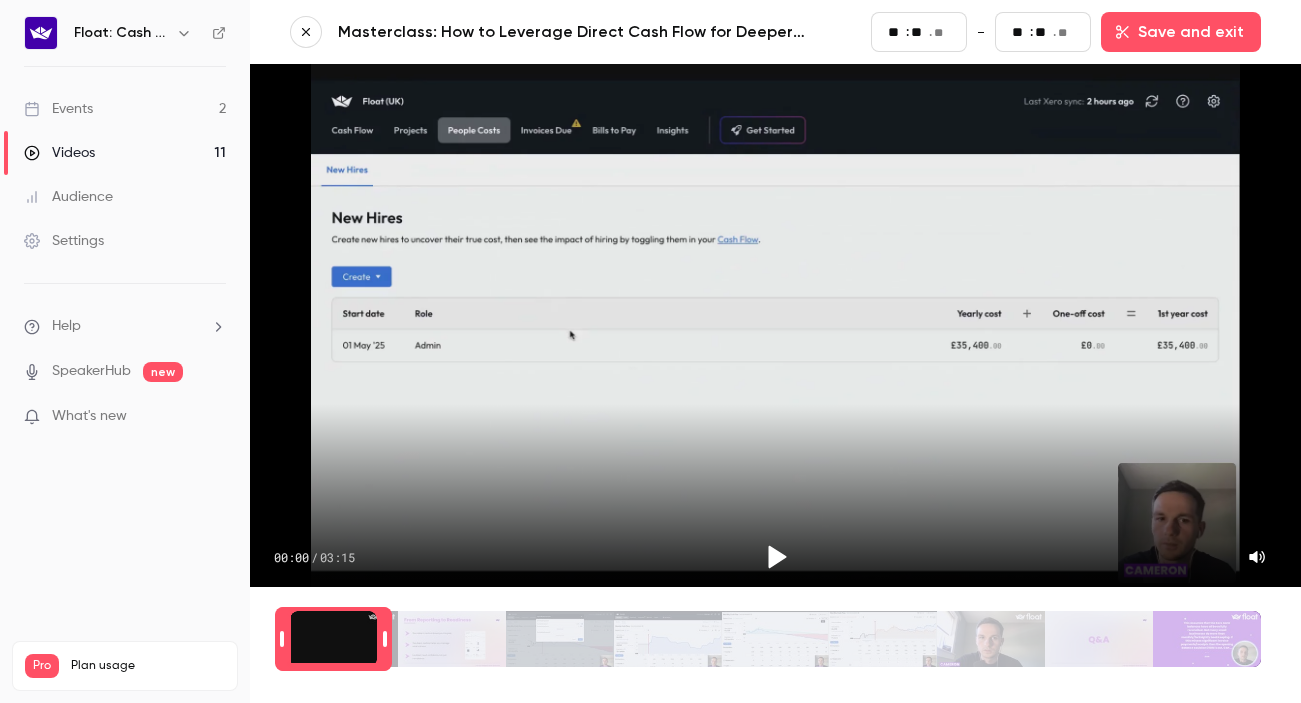 drag, startPoint x: 1266, startPoint y: 638, endPoint x: 377, endPoint y: 520, distance: 896.79706 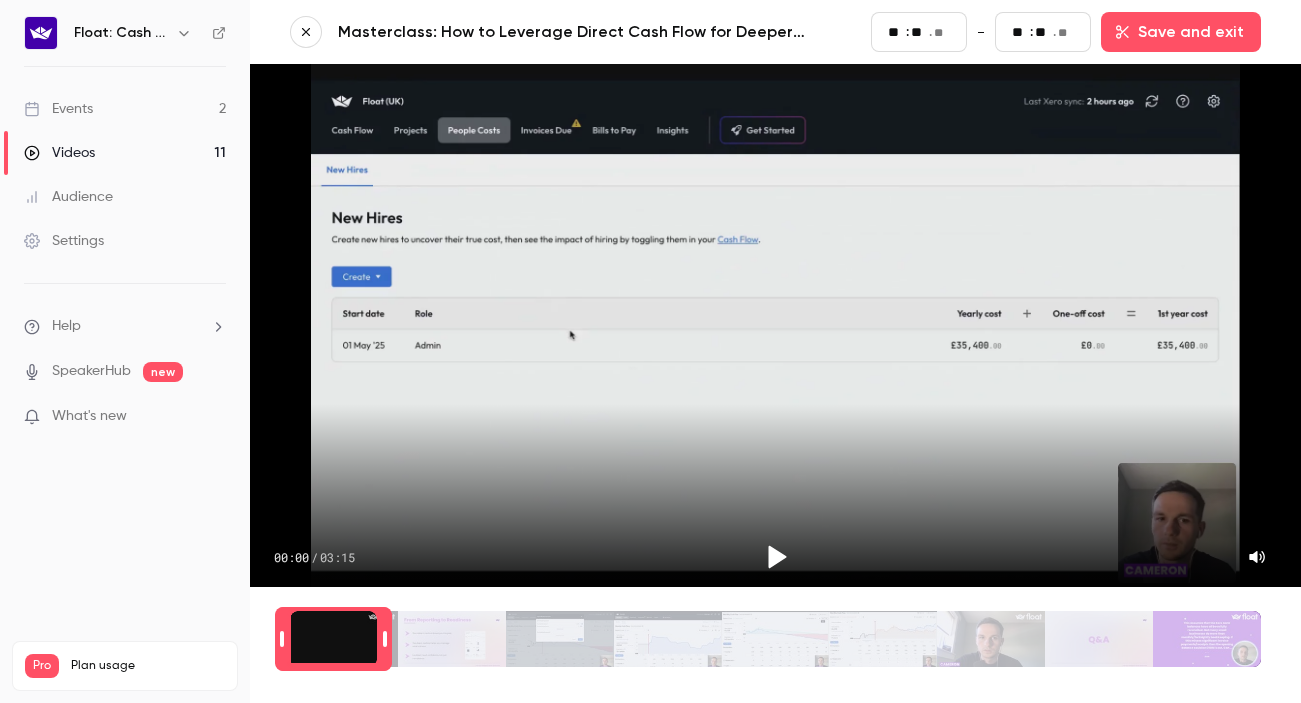 click on "Masterclass: How to Leverage Direct Cash Flow for Deeper Client Insights Start ** : ** . ** - End ** : ** . ** Save and exit 00:00 / 03:15 00:00.00" at bounding box center [775, 351] 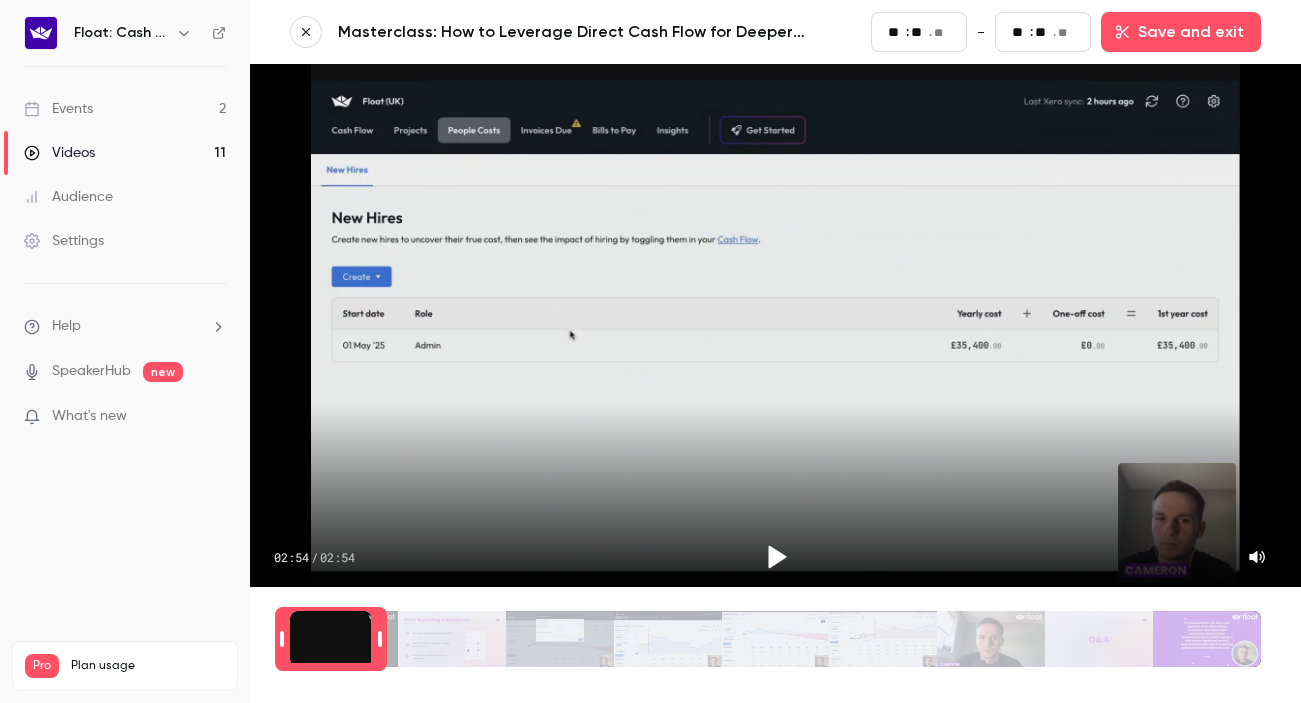 type on "***" 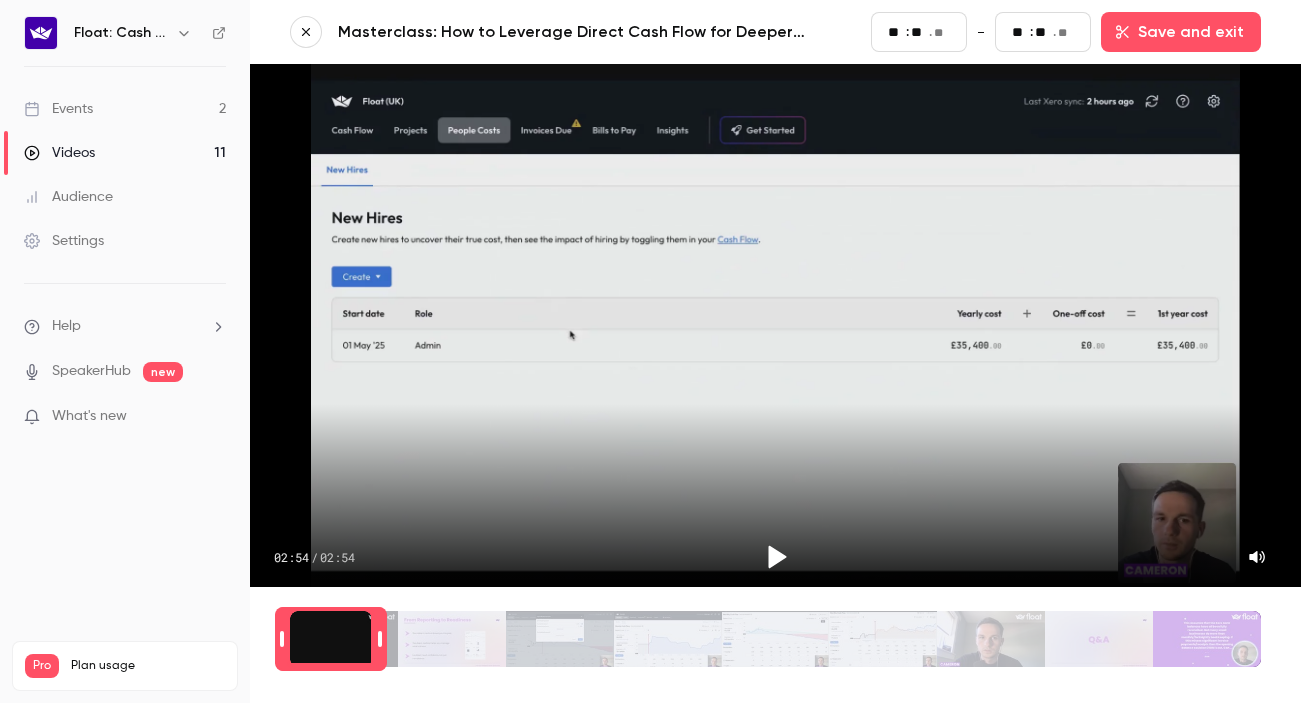 type on "**" 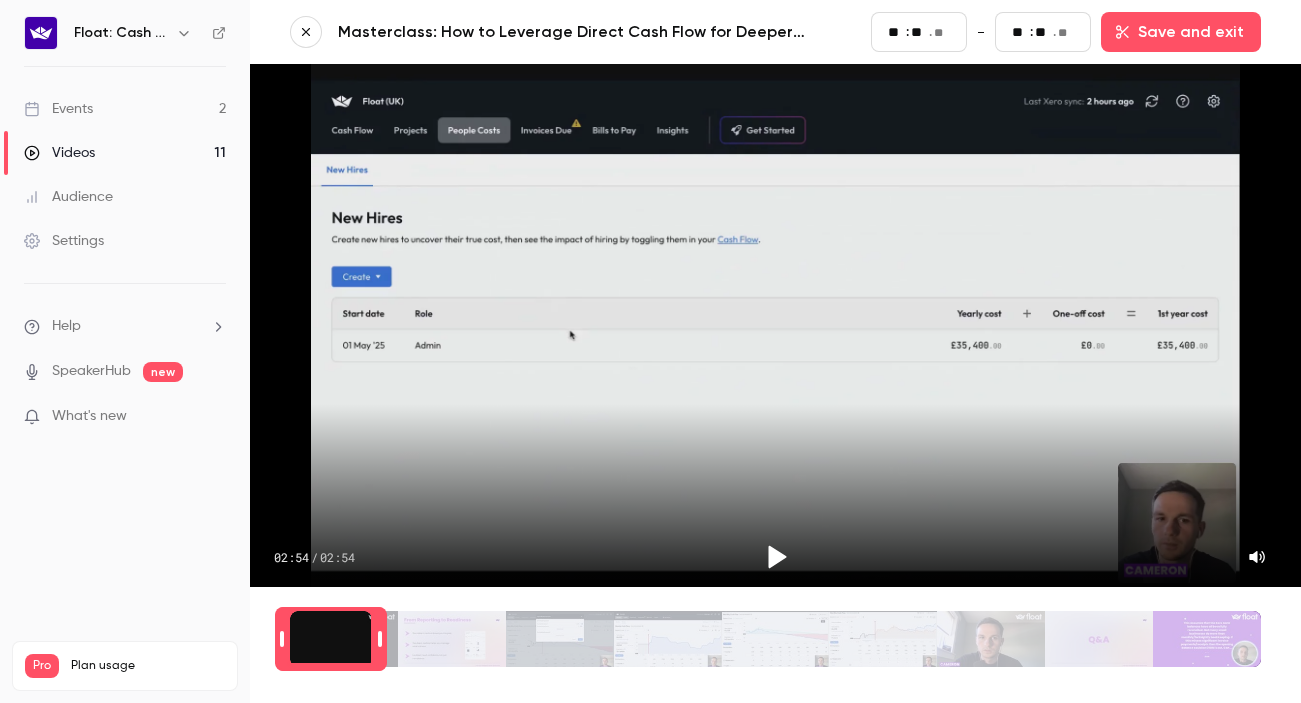 type on "***" 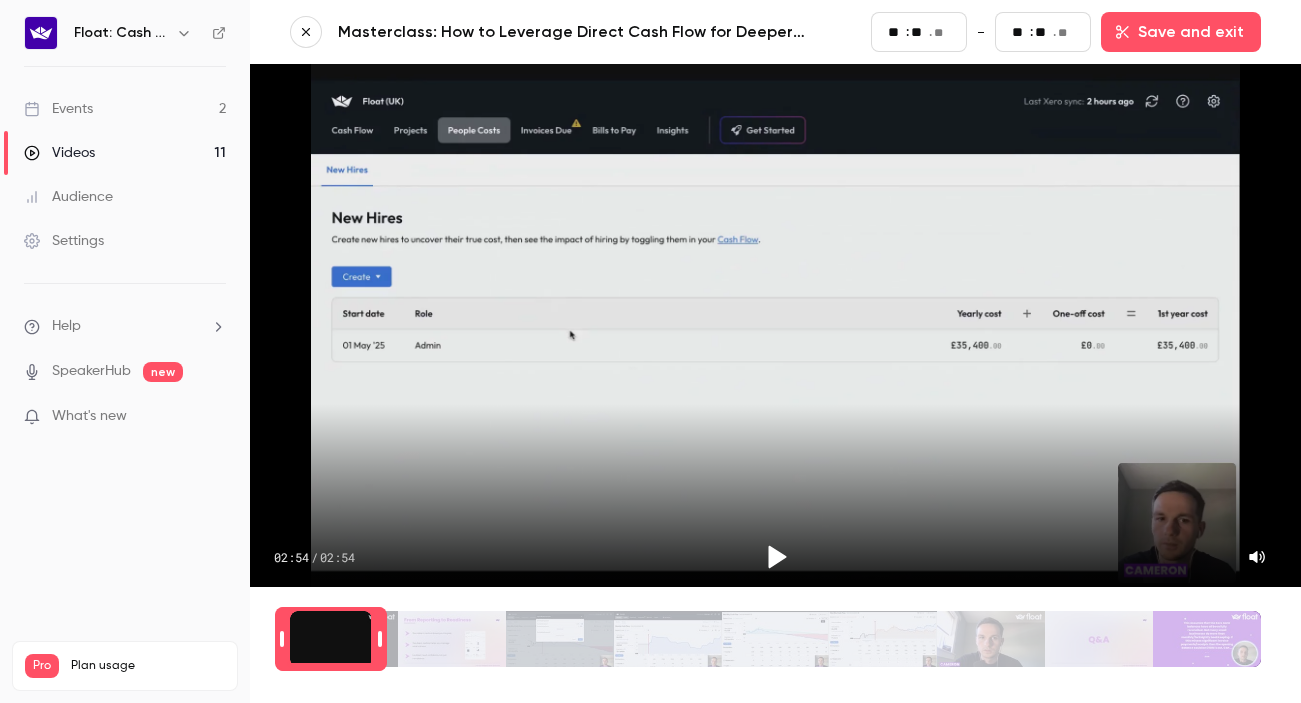 type on "**" 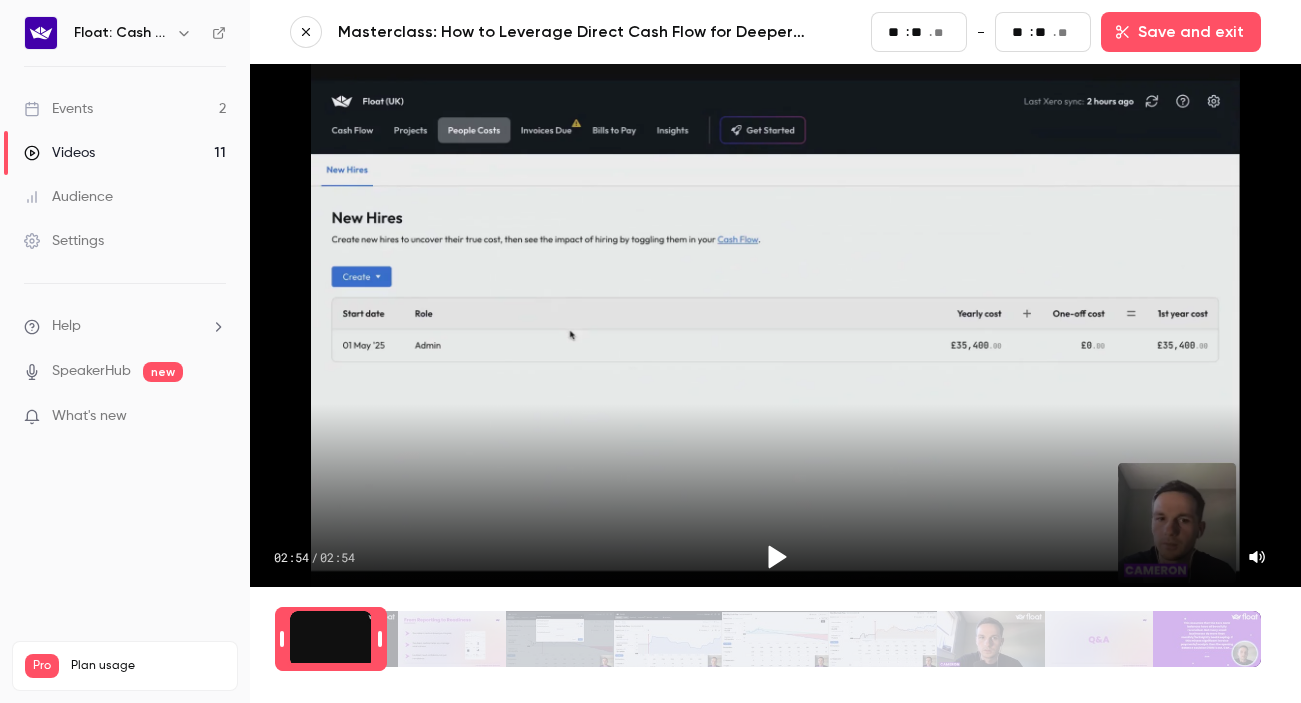 type on "**" 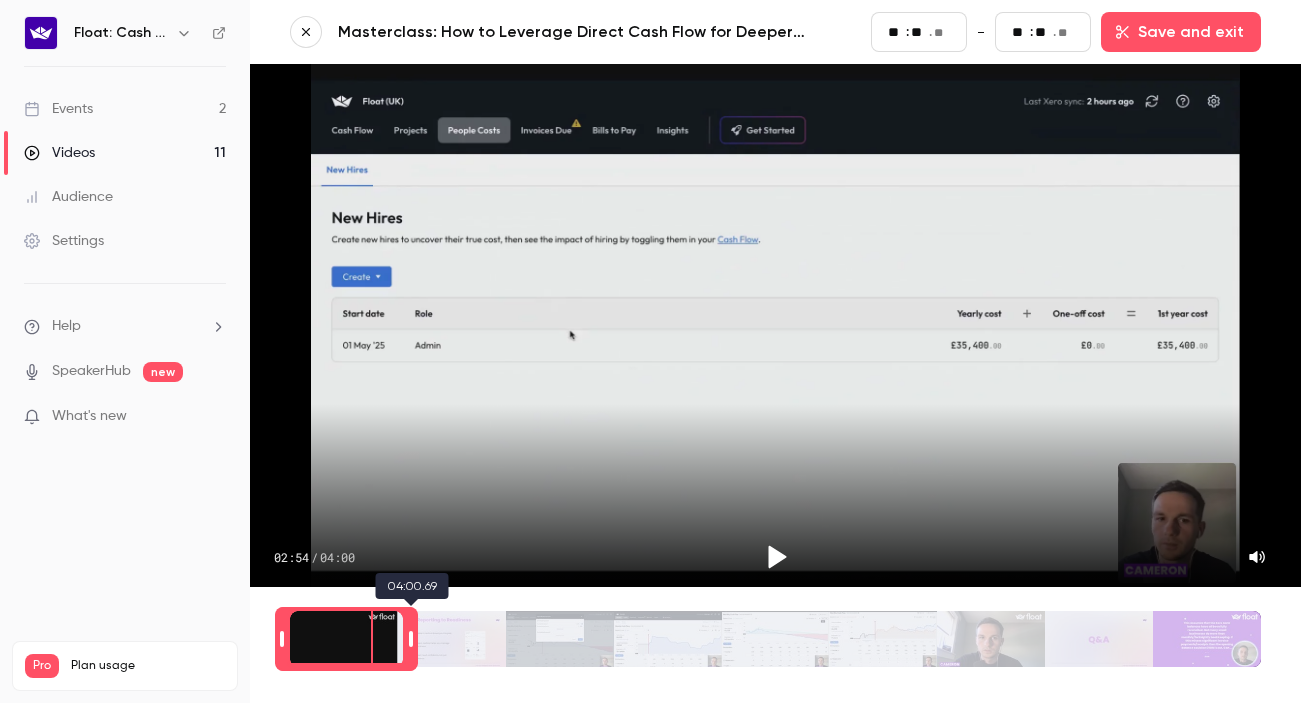 type on "**" 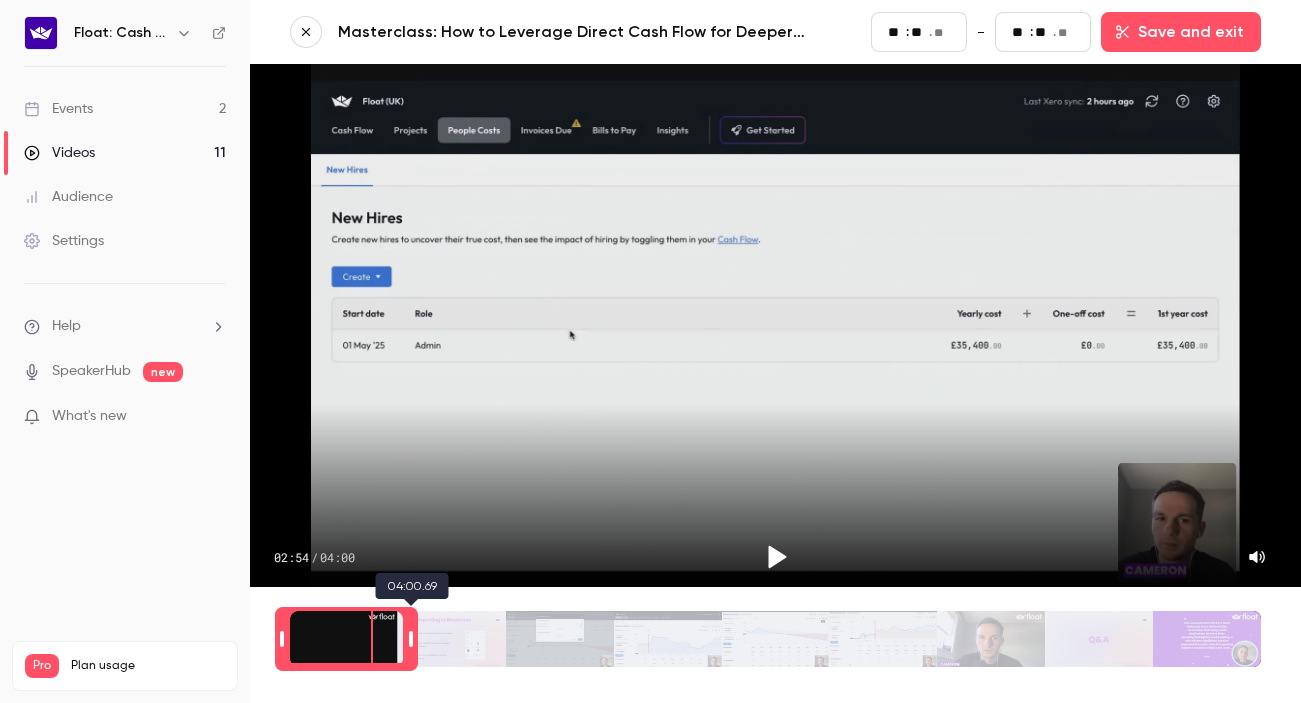 type on "**" 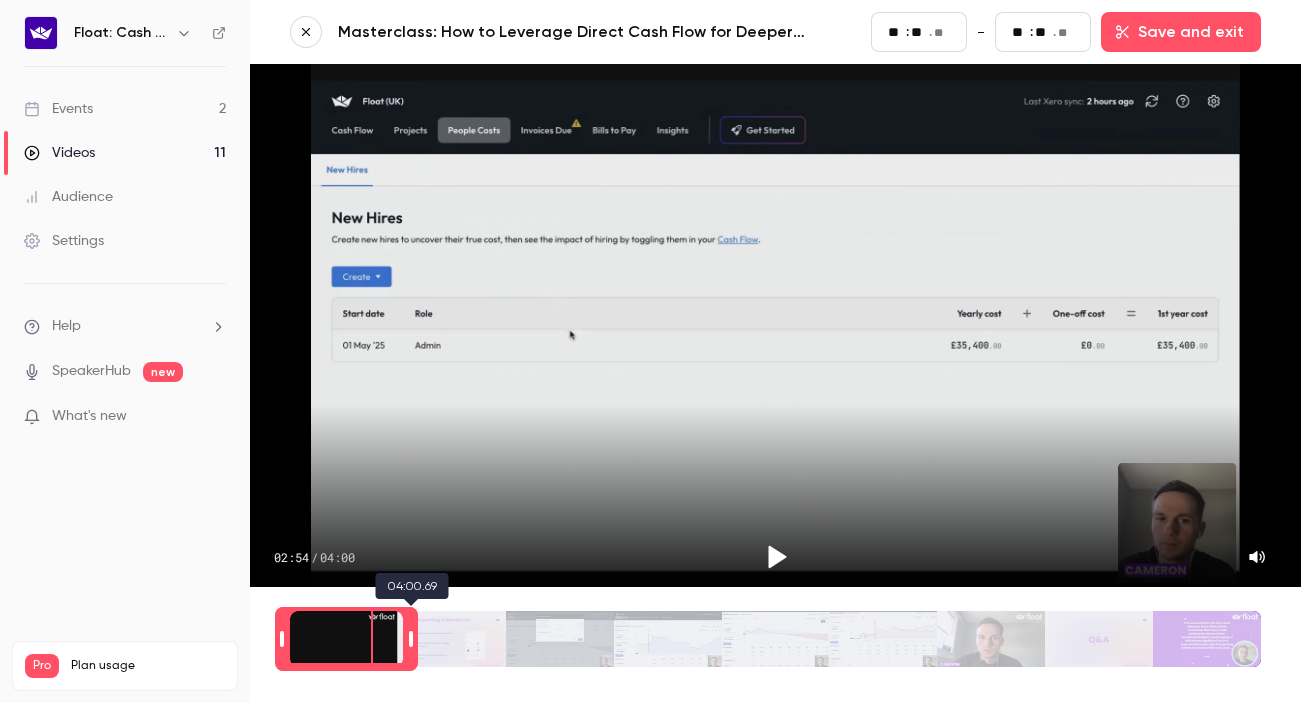 type on "**" 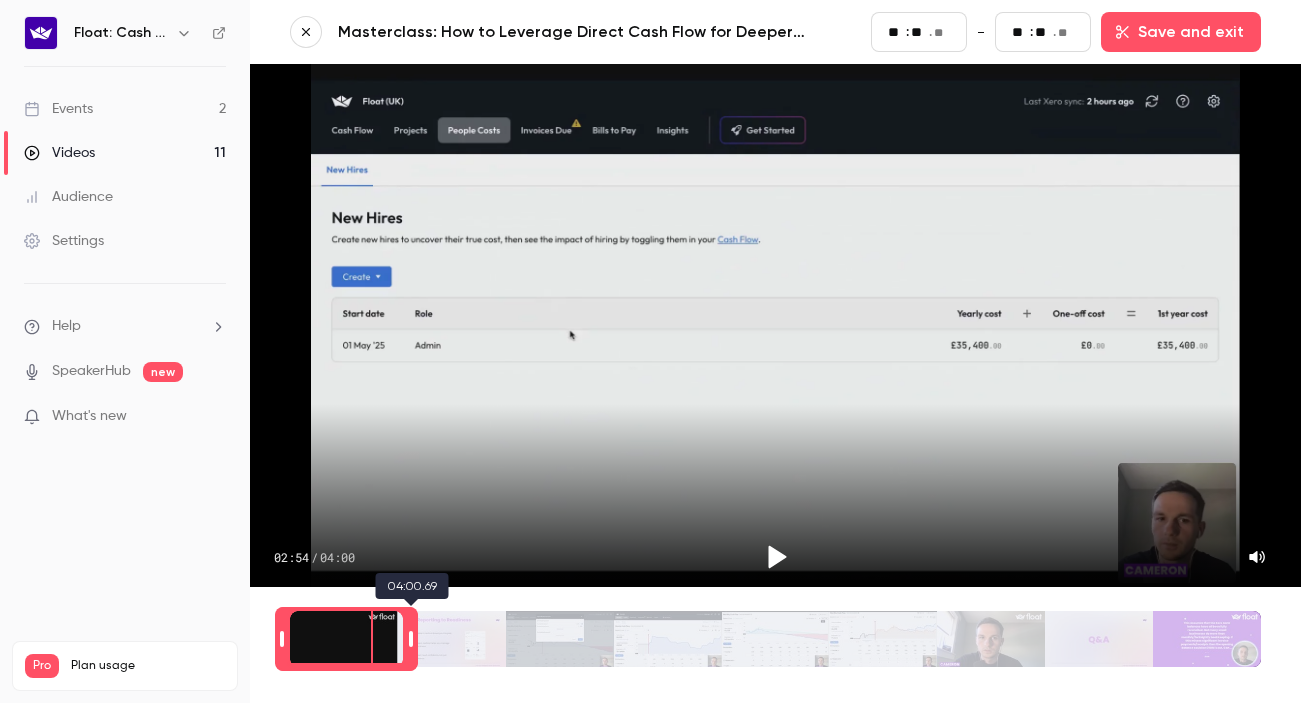 type on "**" 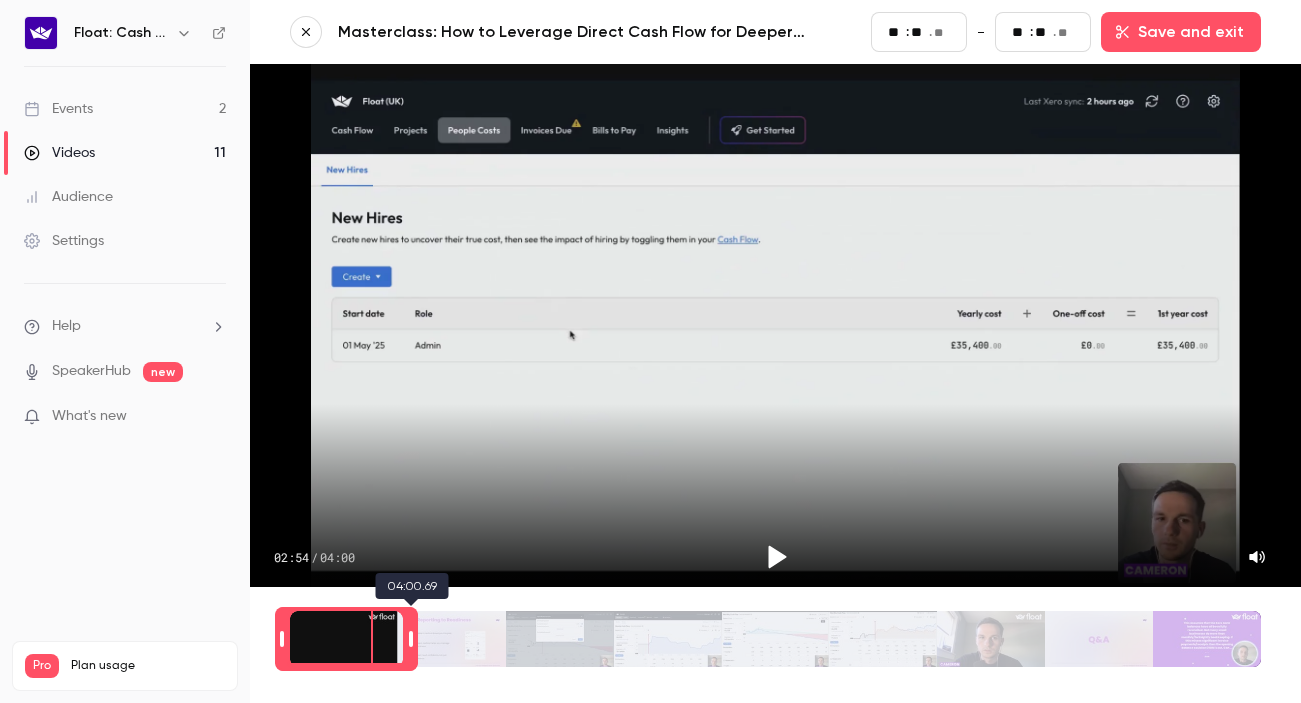 type on "***" 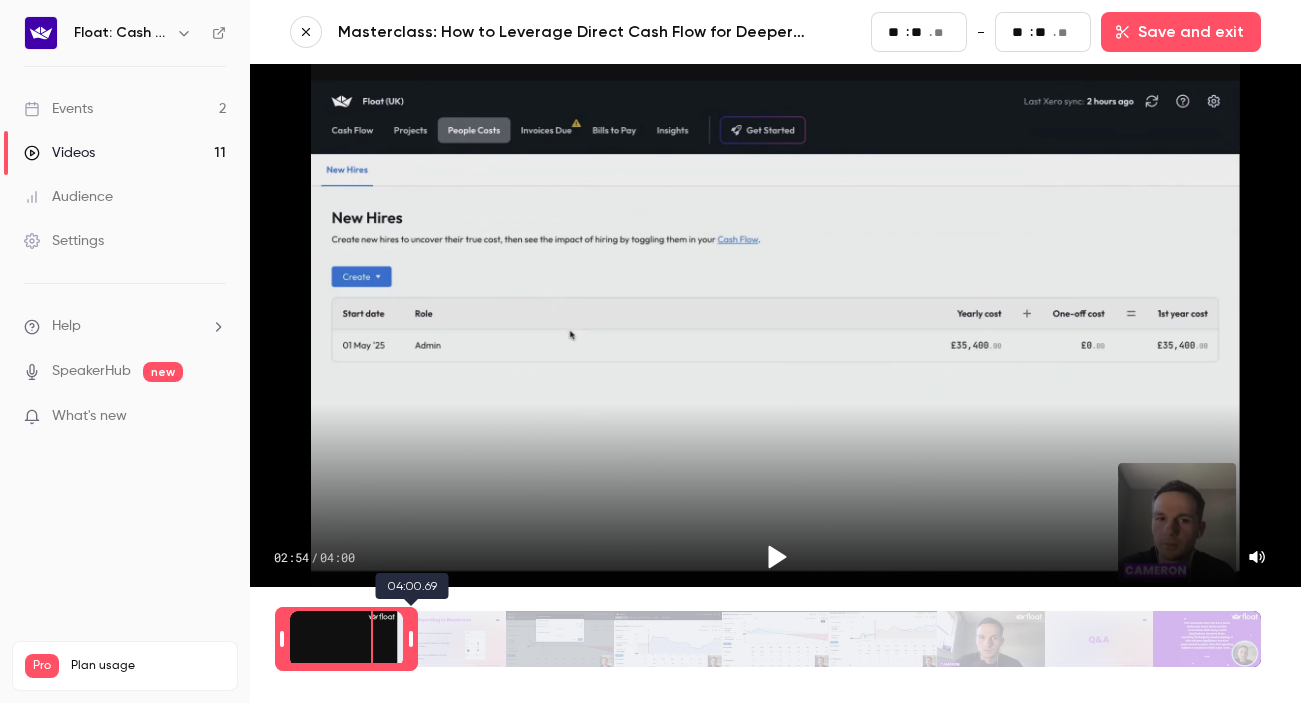 type on "**" 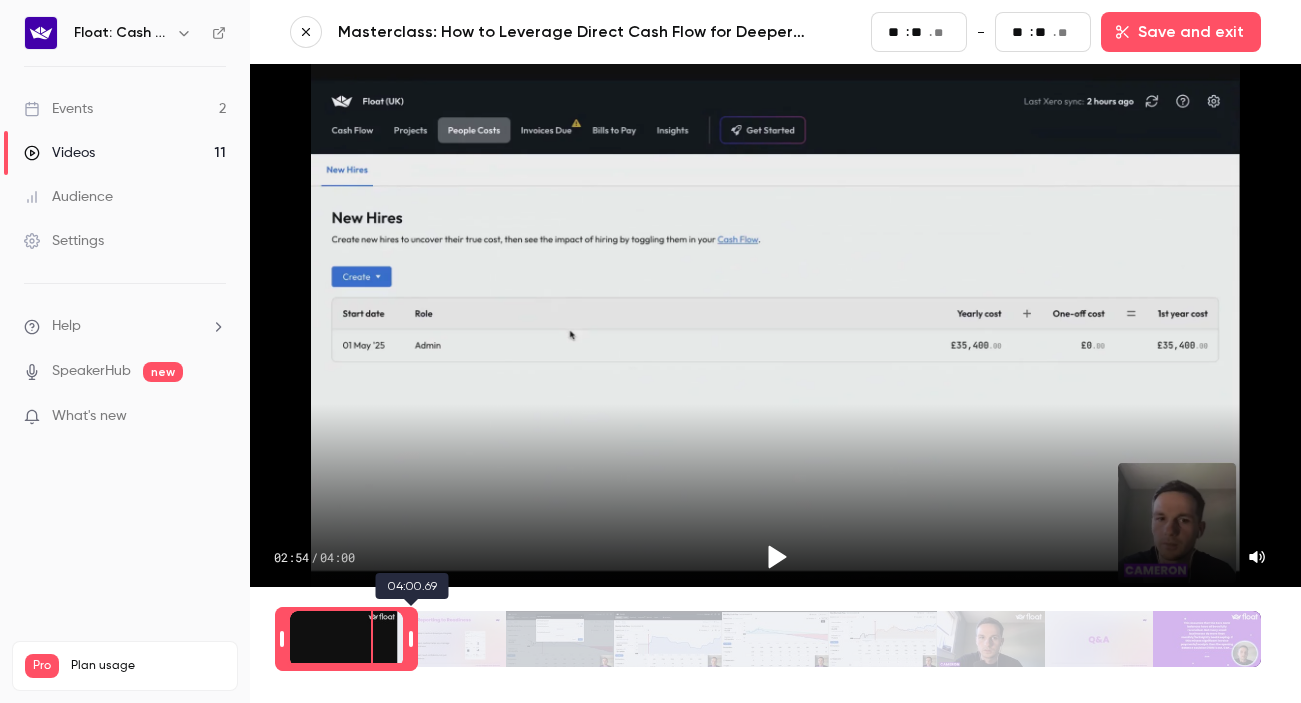 type on "***" 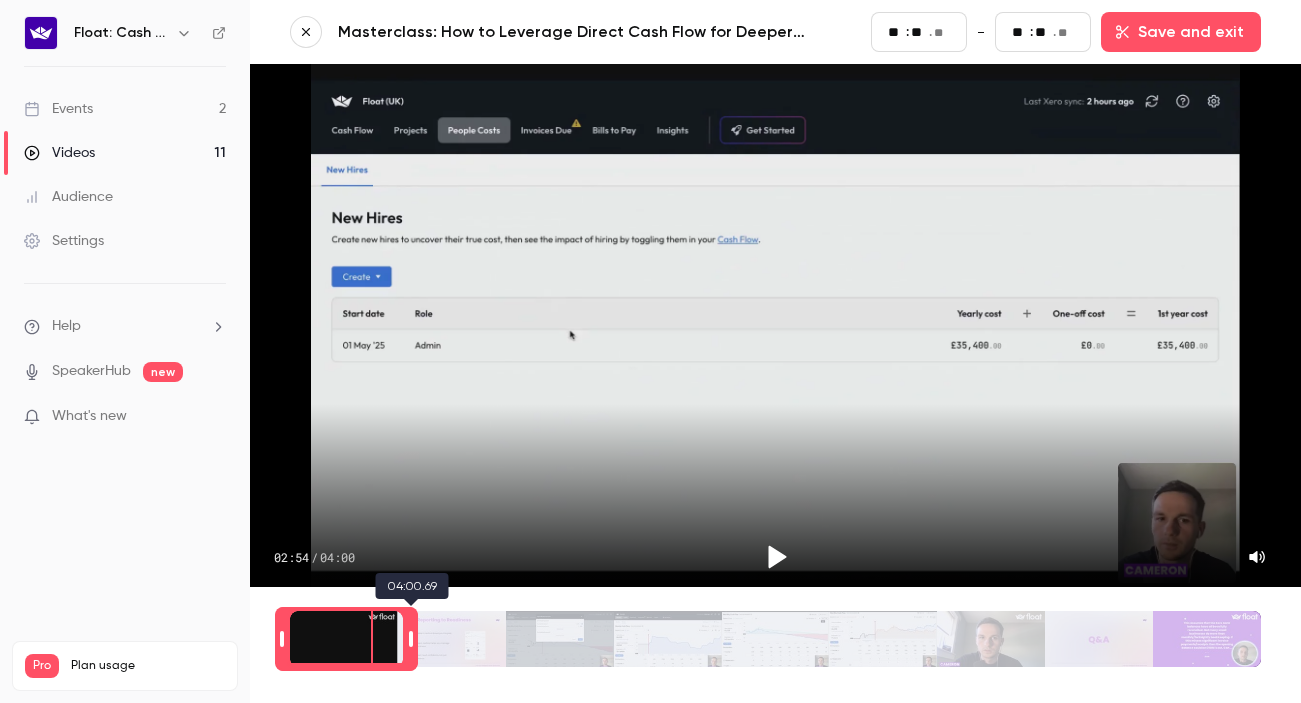 type on "**" 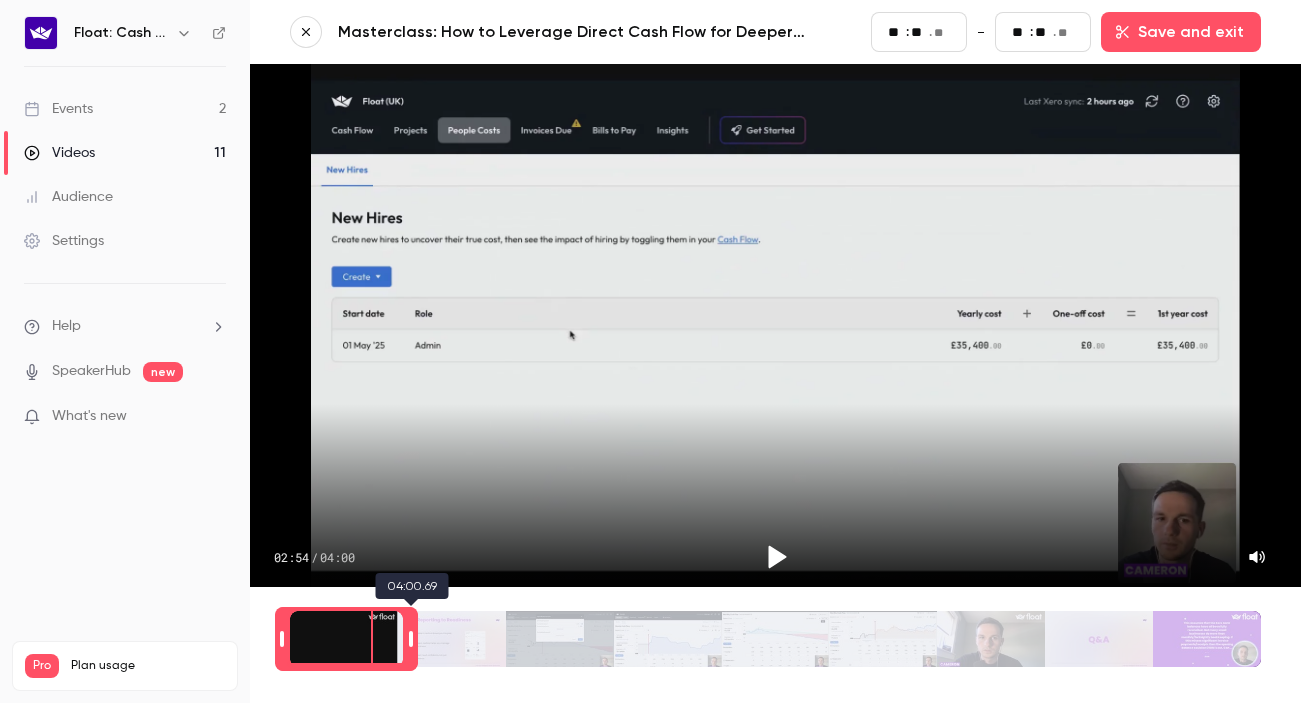 type on "**" 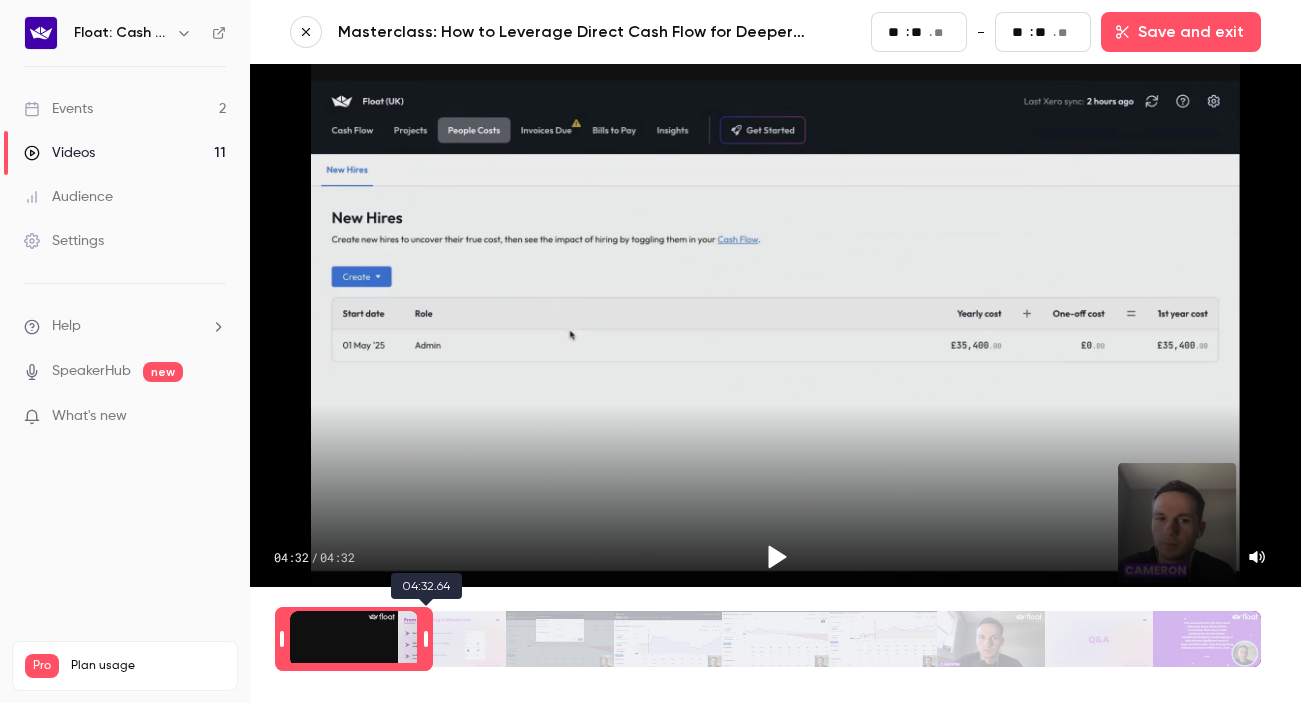 type on "***" 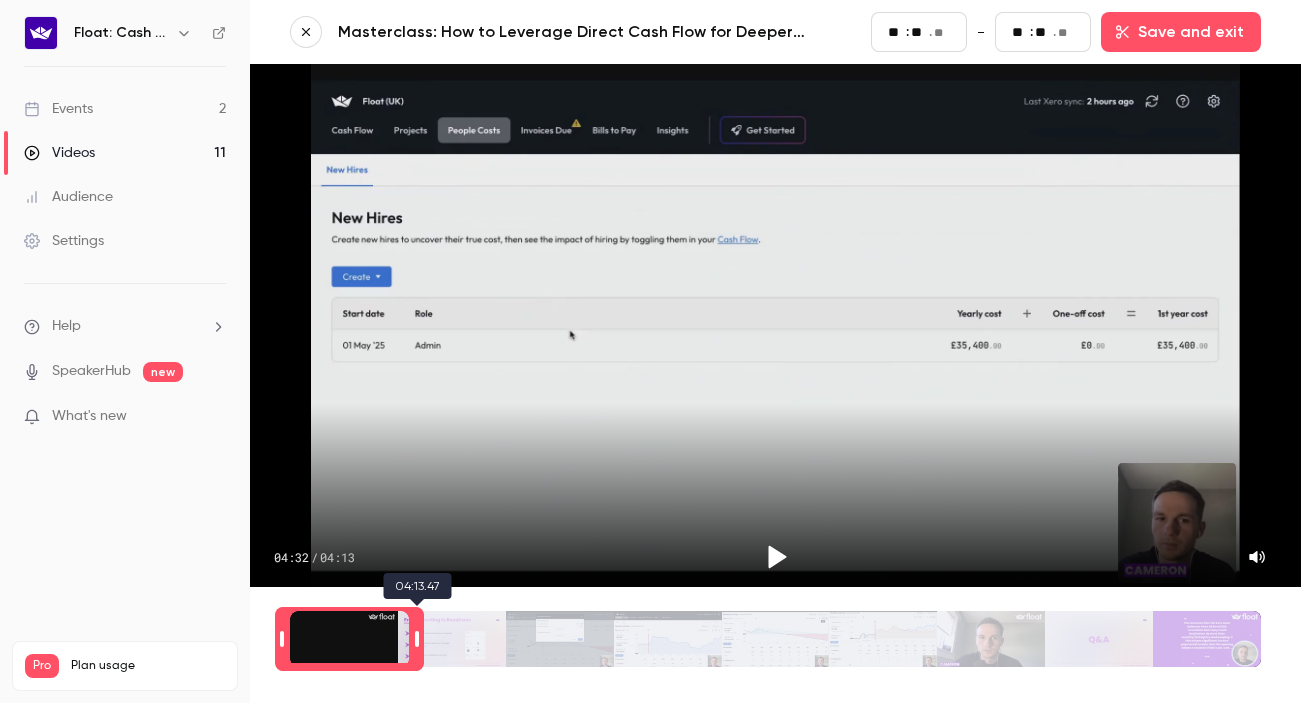 type on "***" 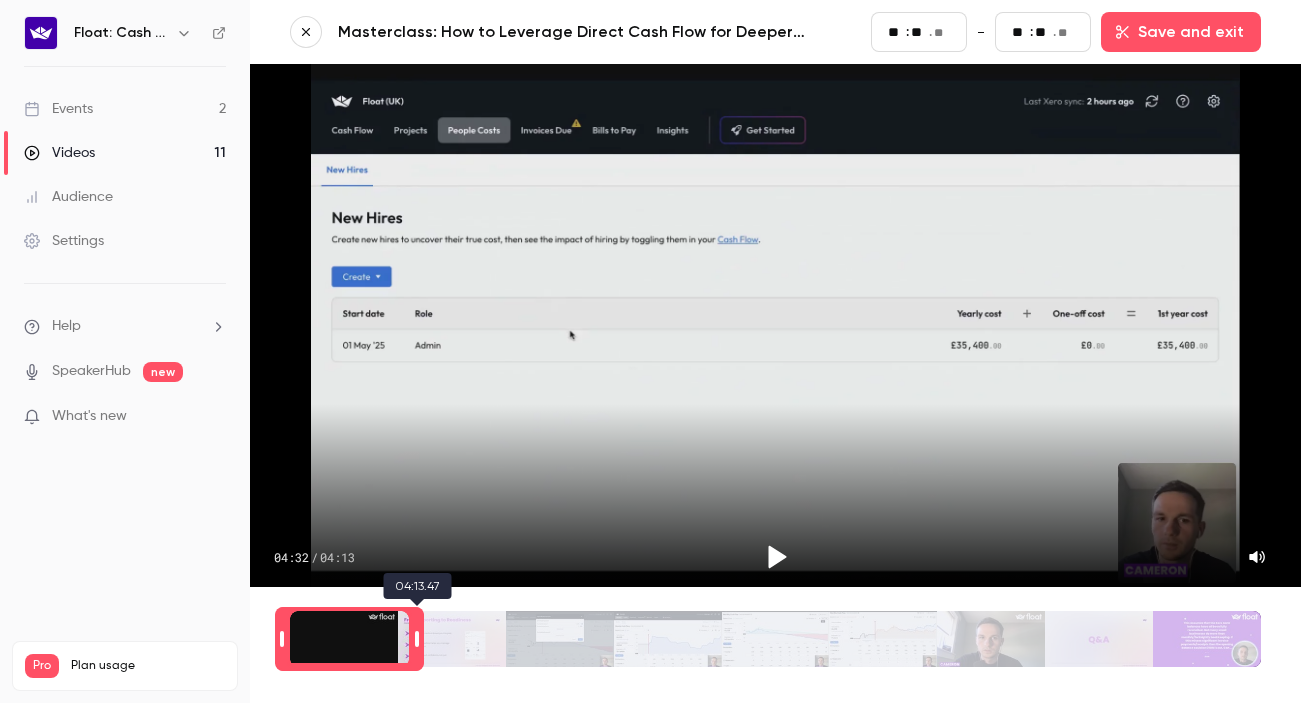type on "**" 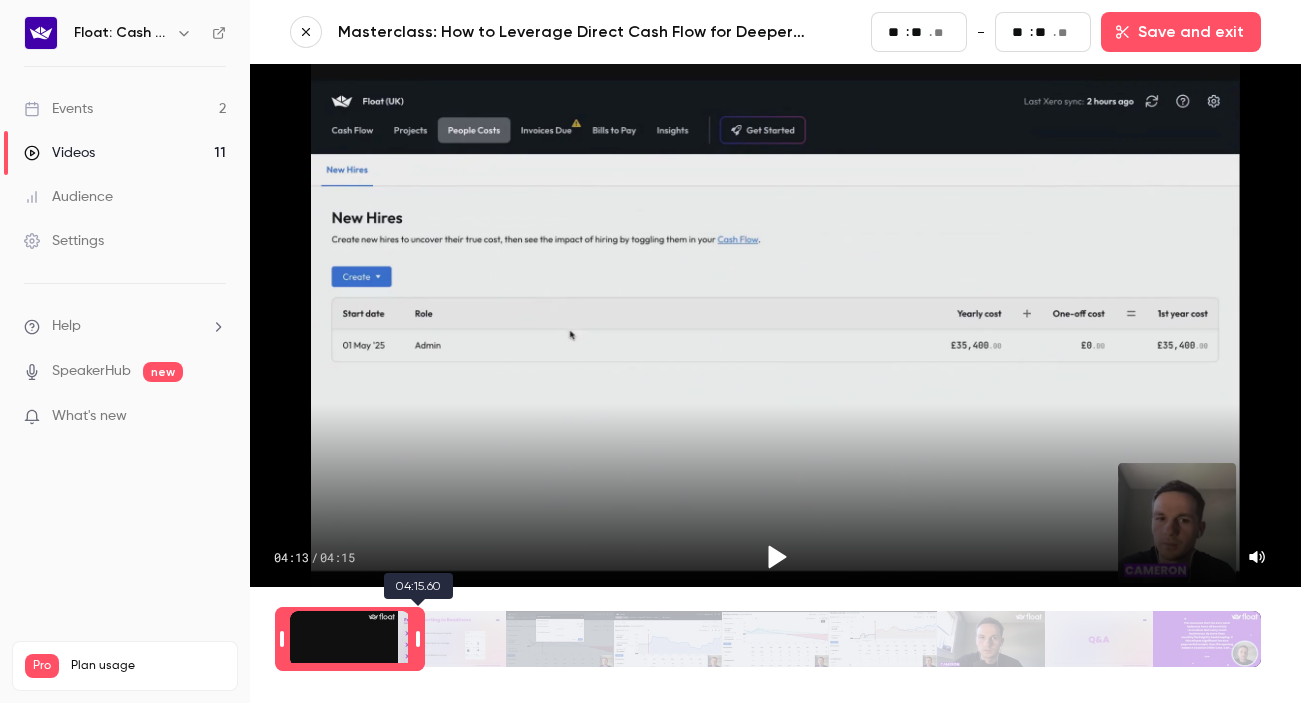 type on "***" 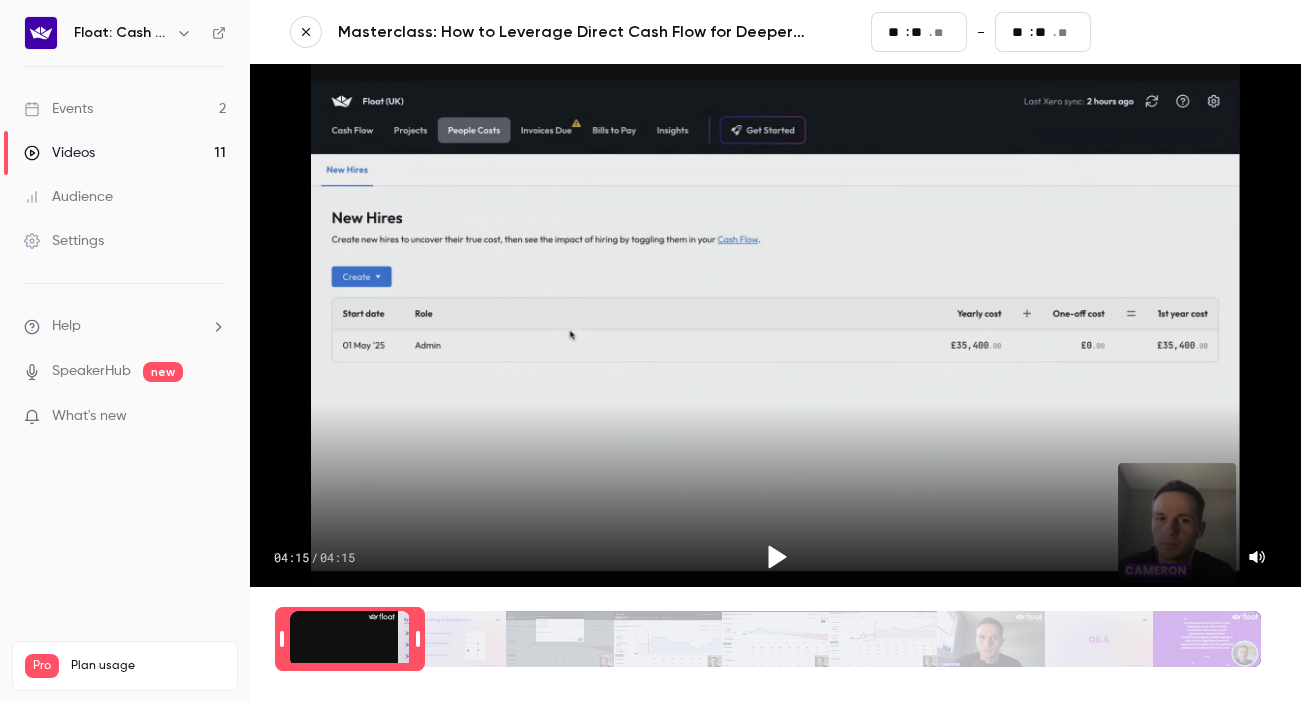 click on "Save and exit" at bounding box center (1181, 32) 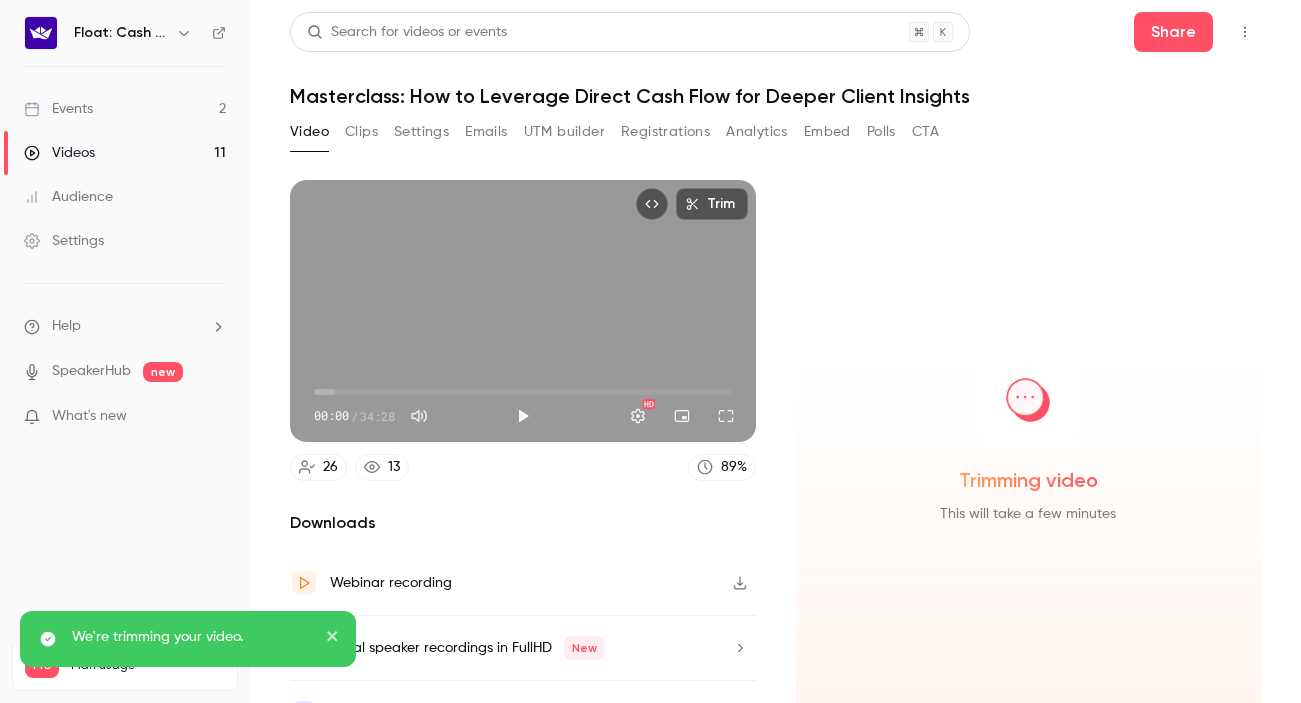 click on "Trim" at bounding box center [712, 204] 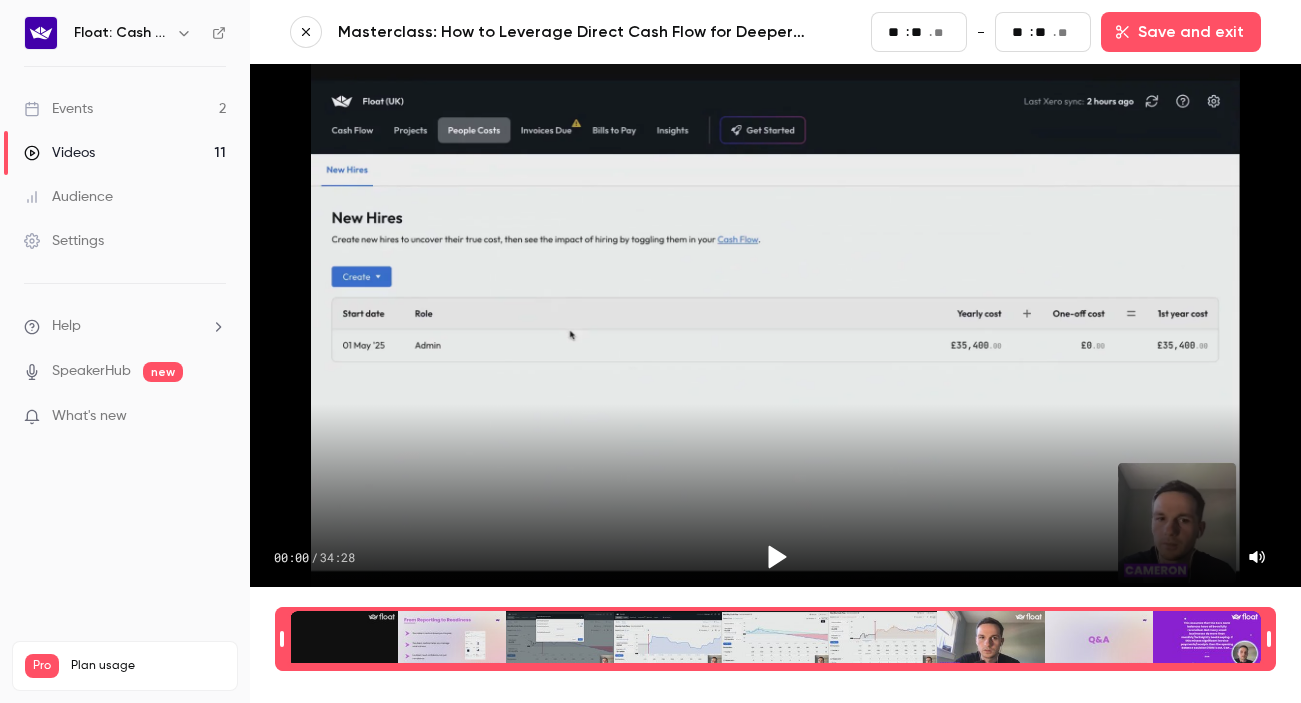 drag, startPoint x: 285, startPoint y: 643, endPoint x: 242, endPoint y: 643, distance: 43 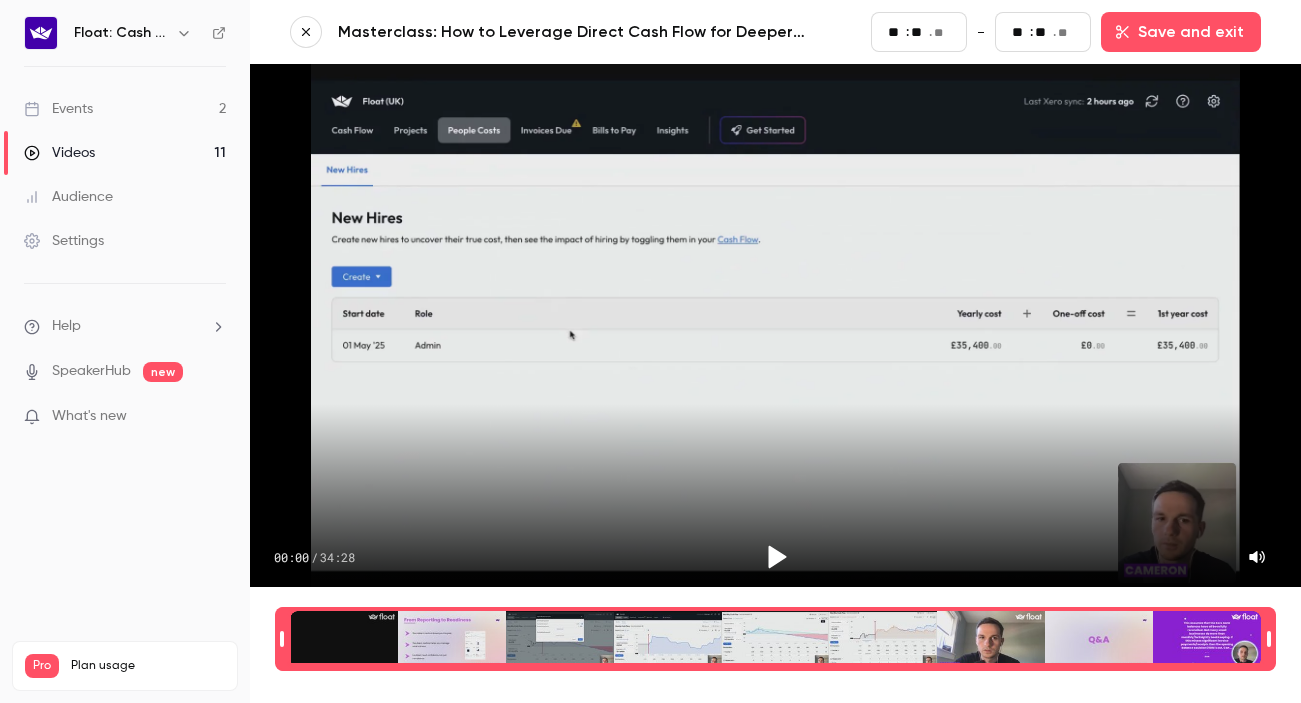 click on "Float: Cash Flow Intelligence Series Events 2 Videos 11 Audience Settings Help SpeakerHub new What's new Pro Plan usage Videos 11  / 90 Monthly registrants 12  / 100 Masterclass: How to Leverage Direct Cash Flow for Deeper Client Insights Start ** : ** . ** - End ** : ** . ** Save and exit 00:00 / 34:28 00:00.00" at bounding box center [650, 351] 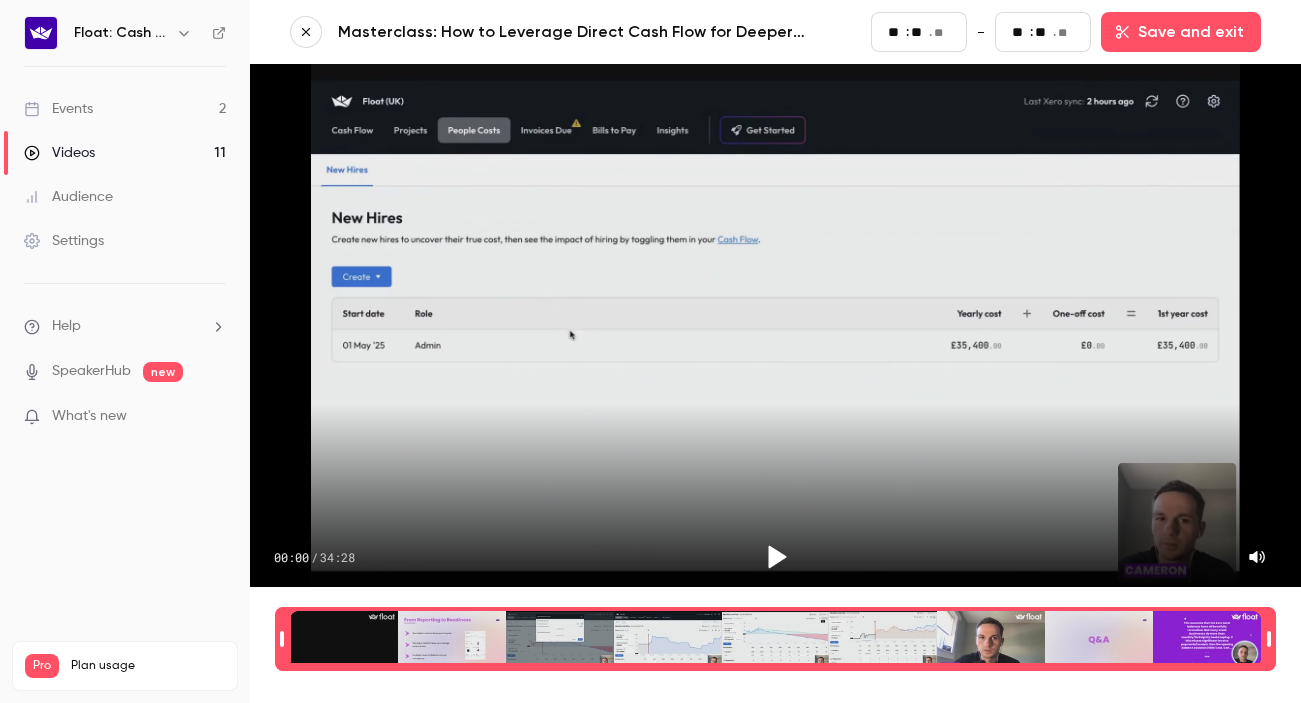 click 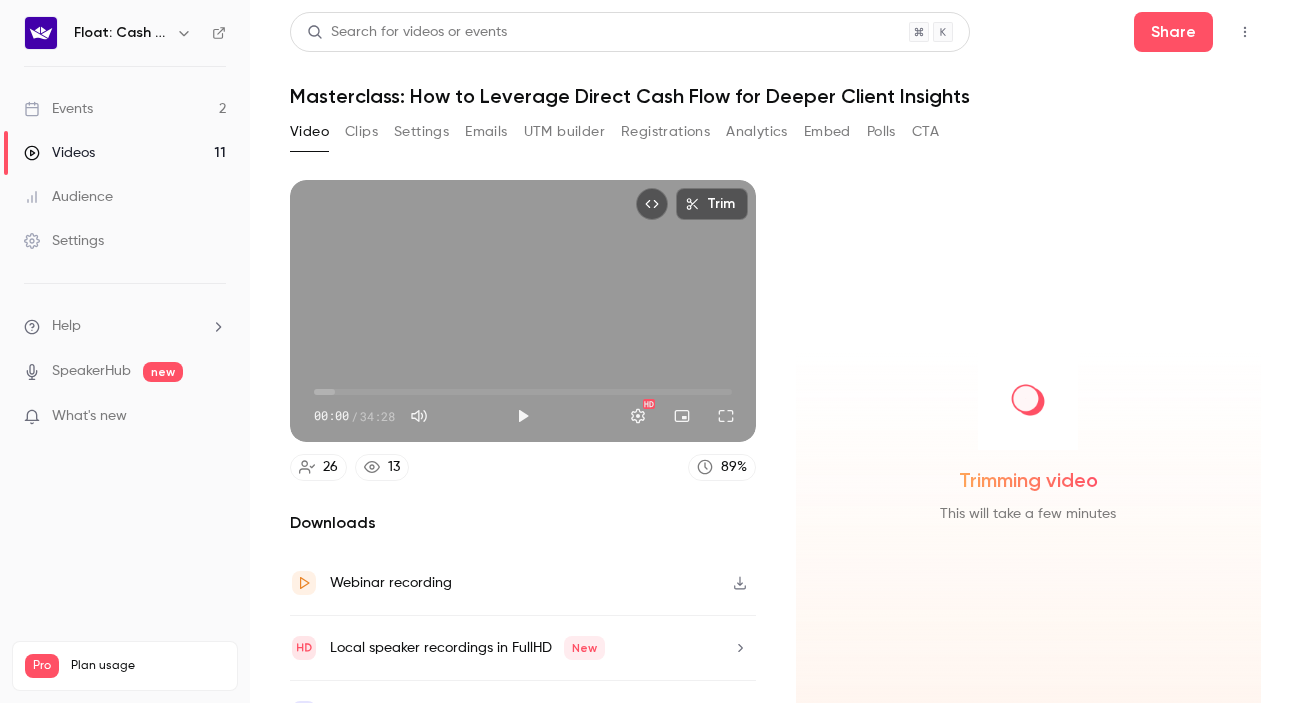 scroll, scrollTop: 42, scrollLeft: 0, axis: vertical 